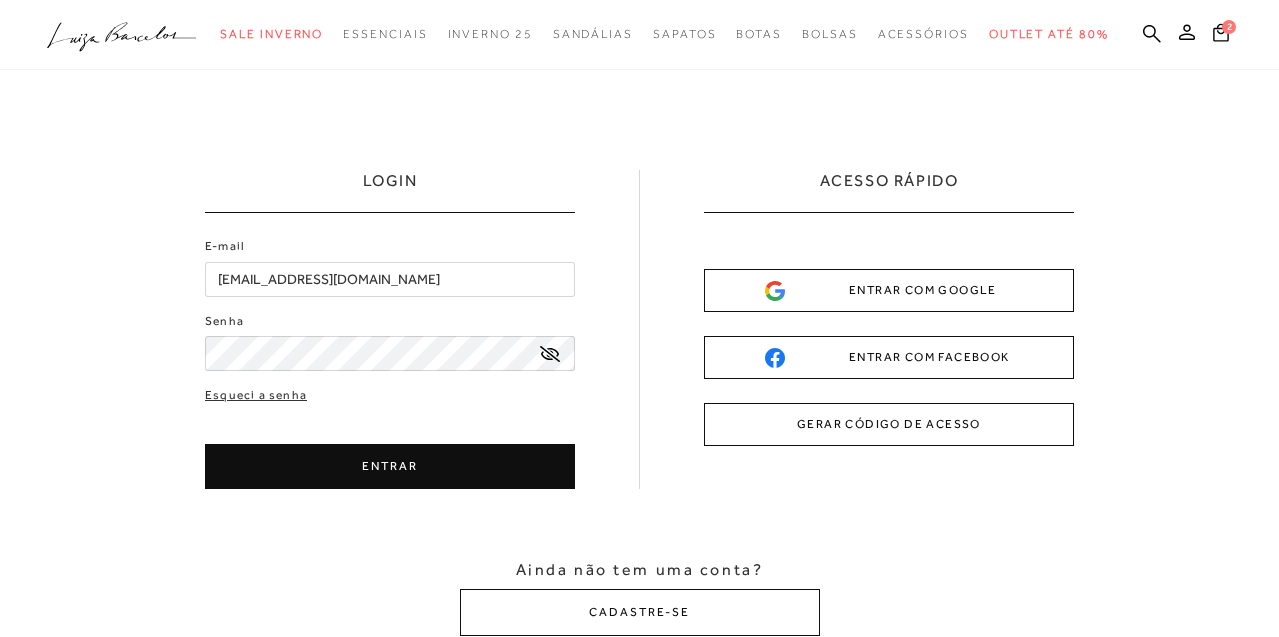 scroll, scrollTop: 0, scrollLeft: 0, axis: both 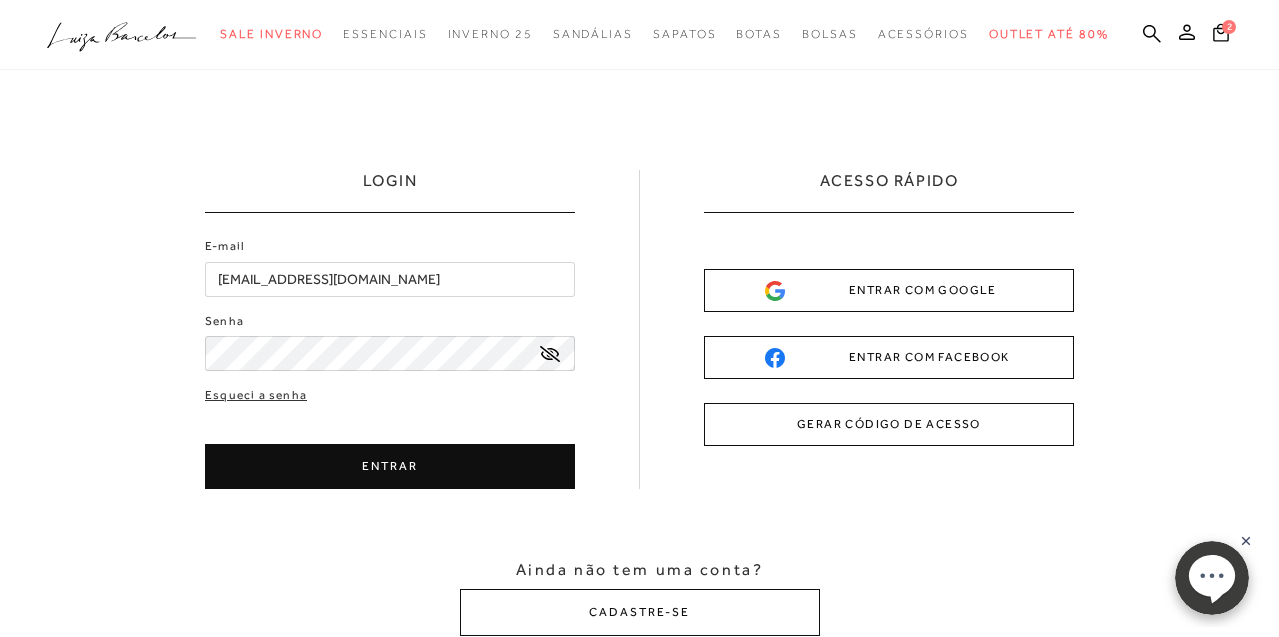 click on ".a{fill-rule:evenodd;}" 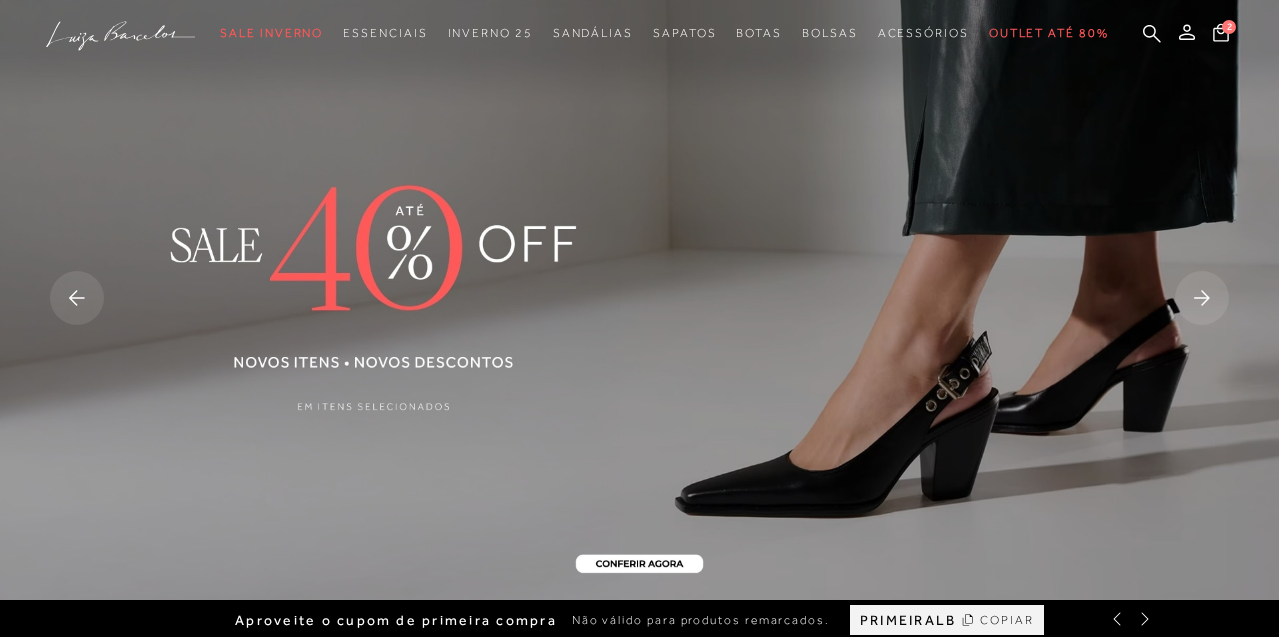 scroll, scrollTop: 0, scrollLeft: 0, axis: both 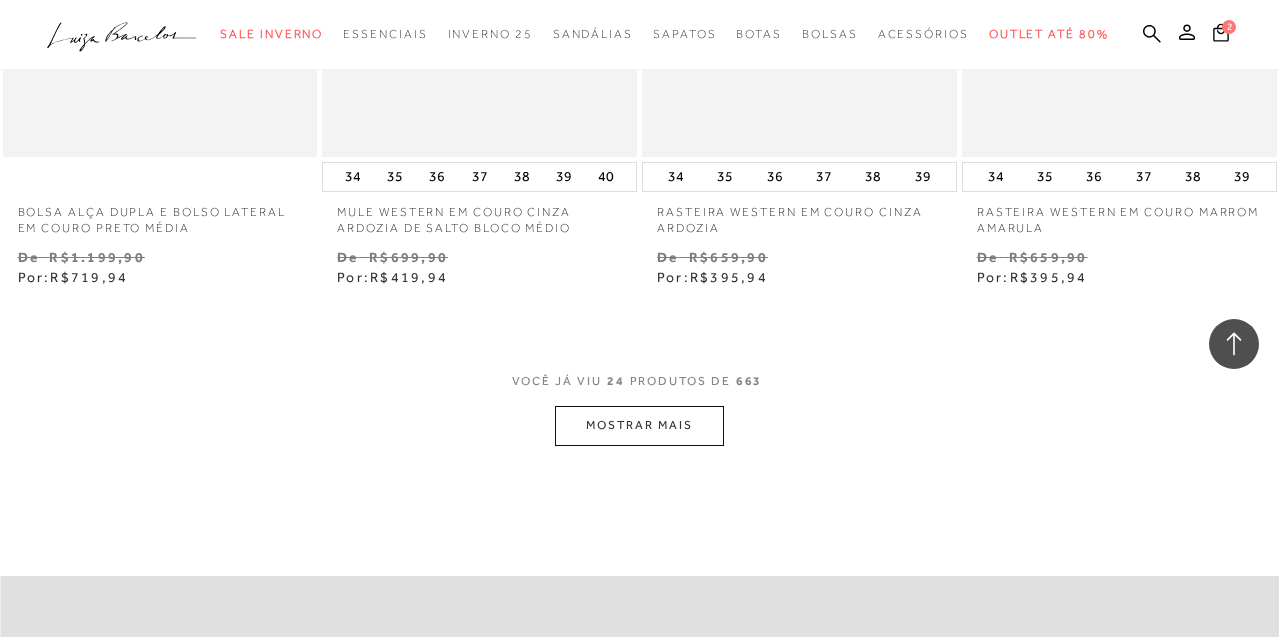 click on "MOSTRAR MAIS" at bounding box center [639, 425] 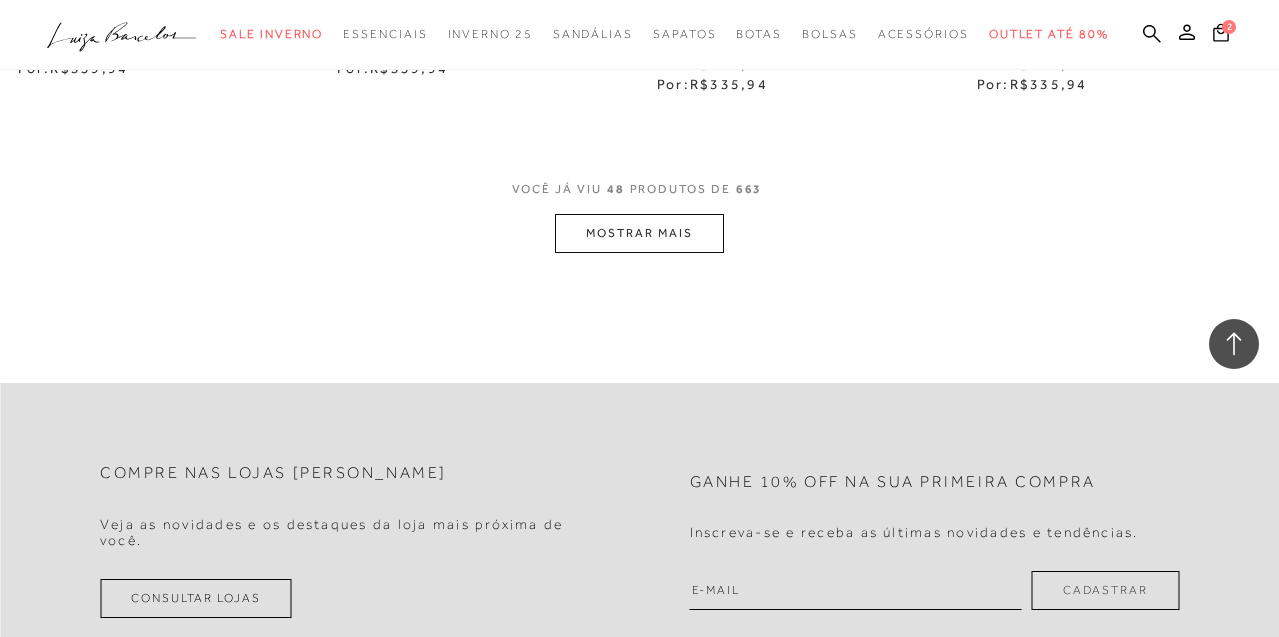 scroll, scrollTop: 7609, scrollLeft: 0, axis: vertical 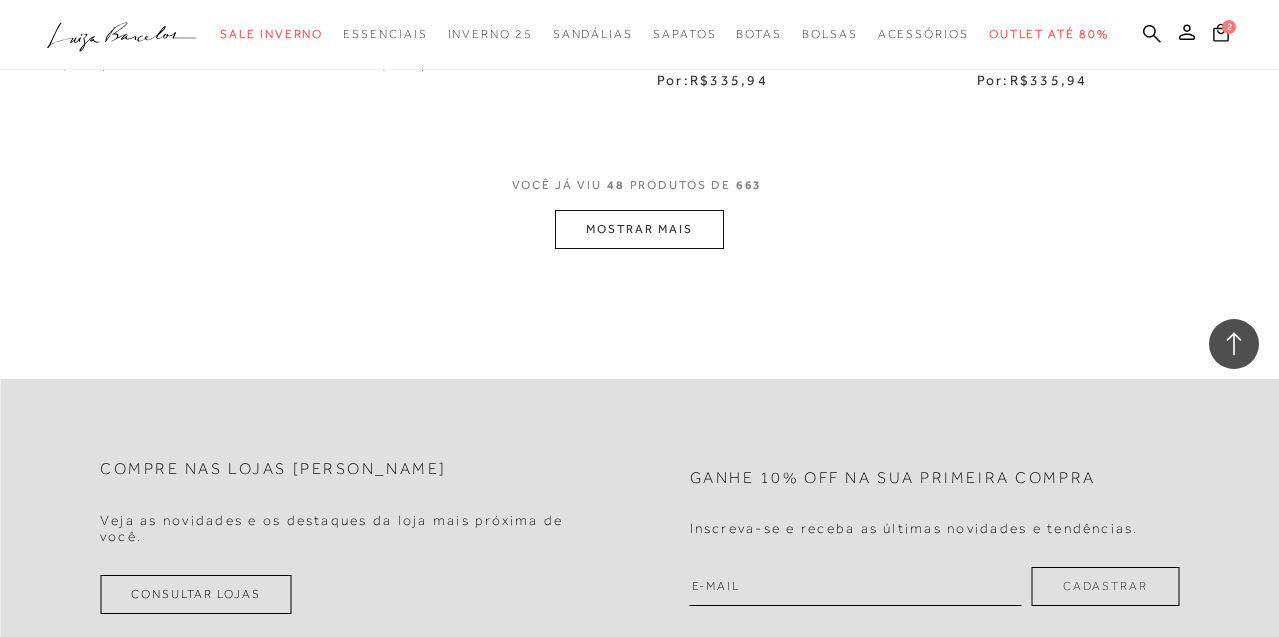 click on "MOSTRAR MAIS" at bounding box center [639, 229] 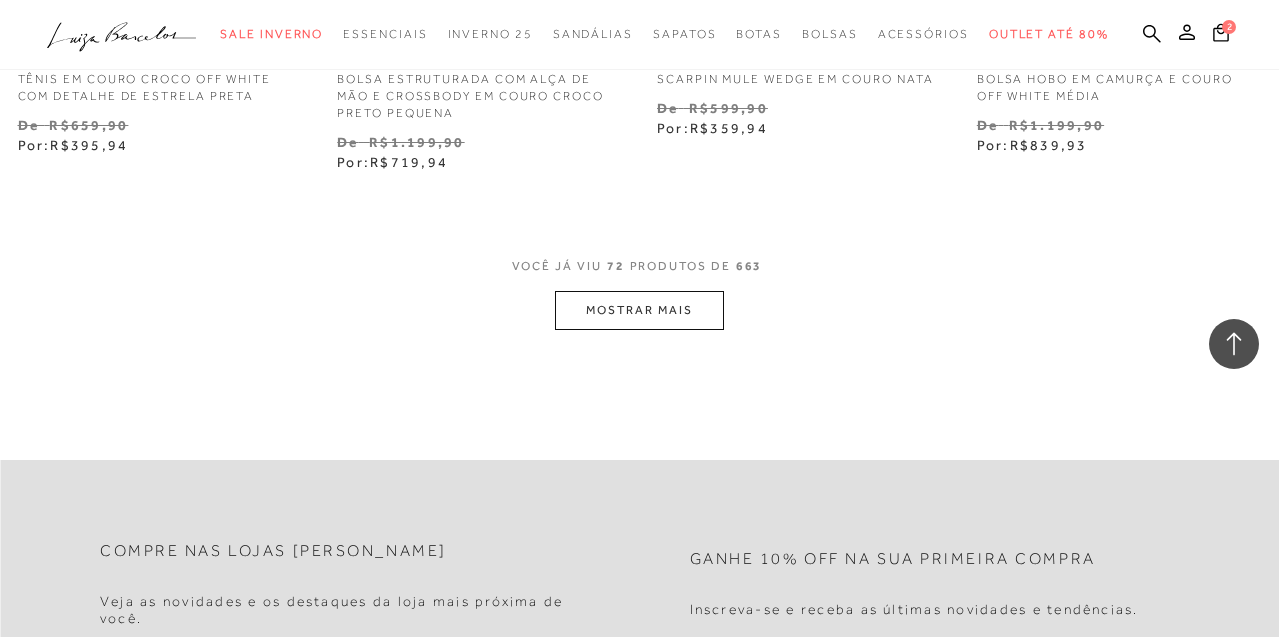 scroll, scrollTop: 11322, scrollLeft: 0, axis: vertical 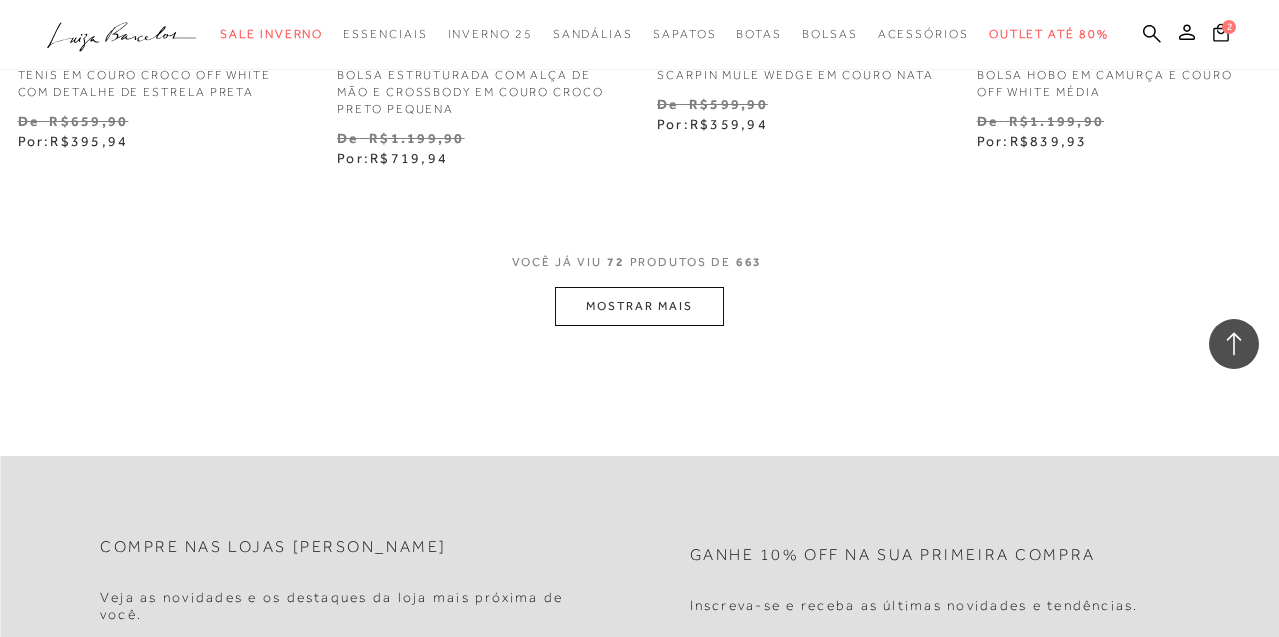 click on "MOSTRAR MAIS" at bounding box center [639, 306] 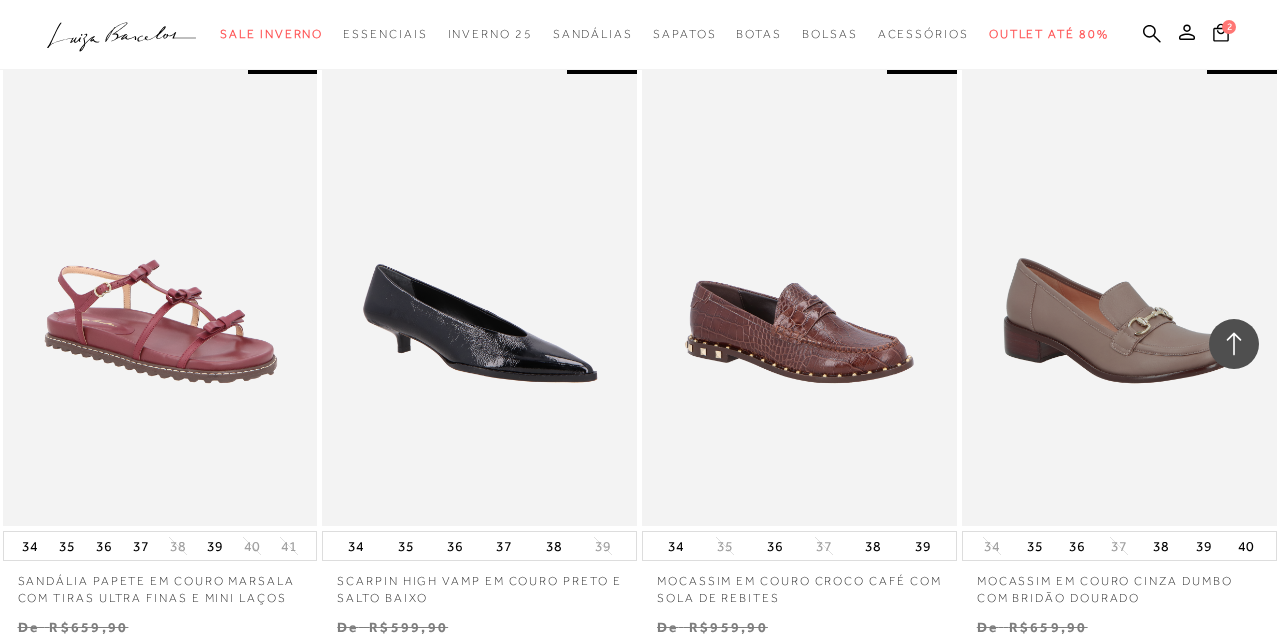 scroll, scrollTop: 13357, scrollLeft: 0, axis: vertical 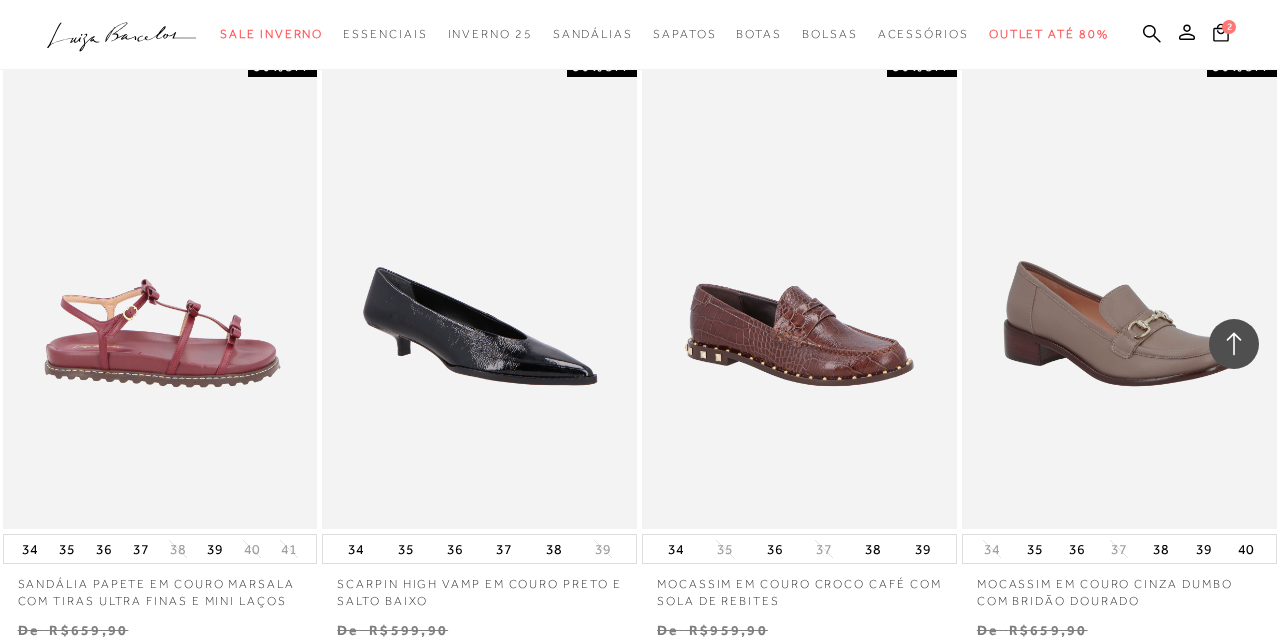 click at bounding box center (161, 293) 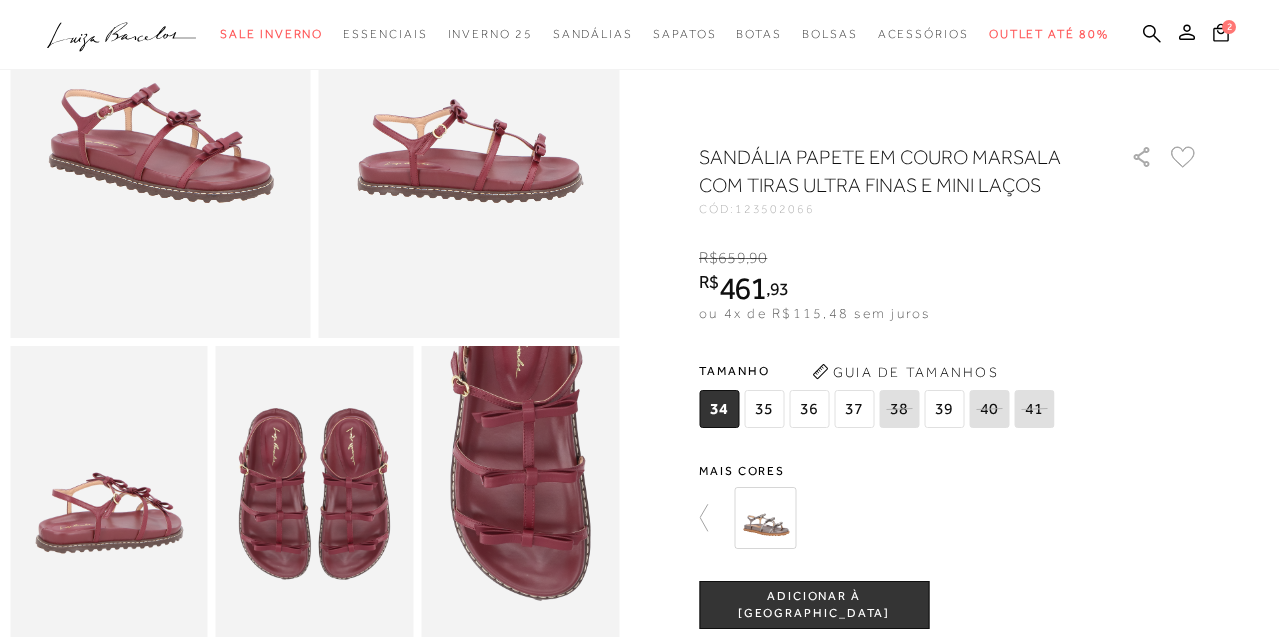 scroll, scrollTop: 243, scrollLeft: 0, axis: vertical 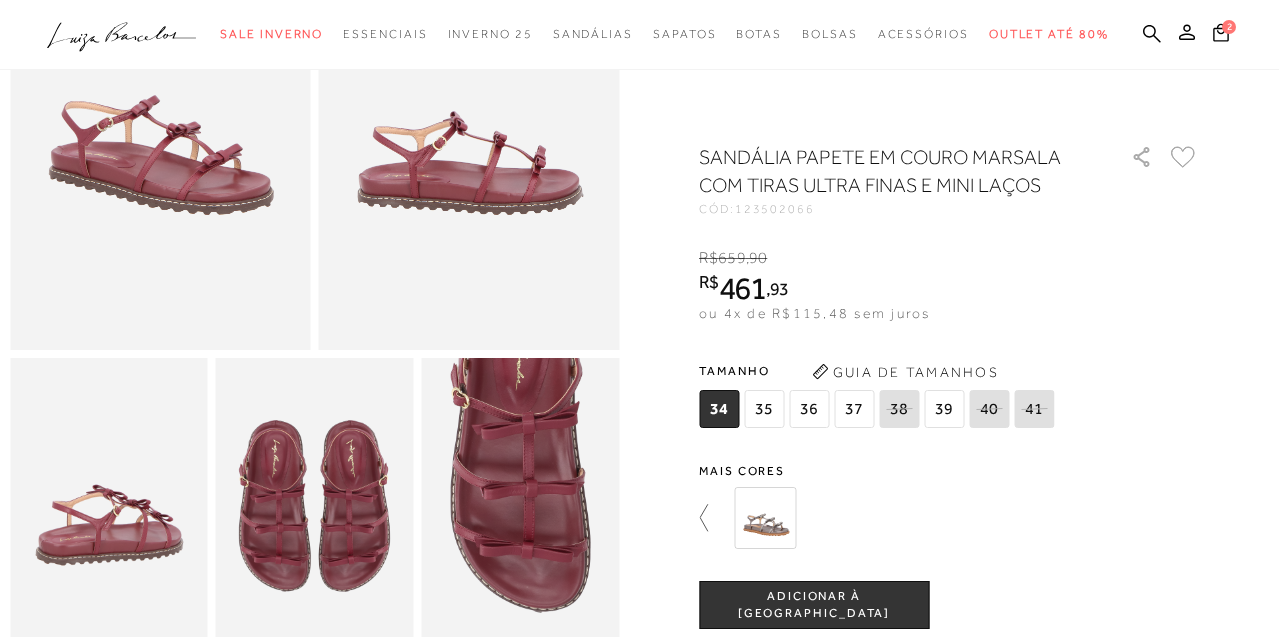 click 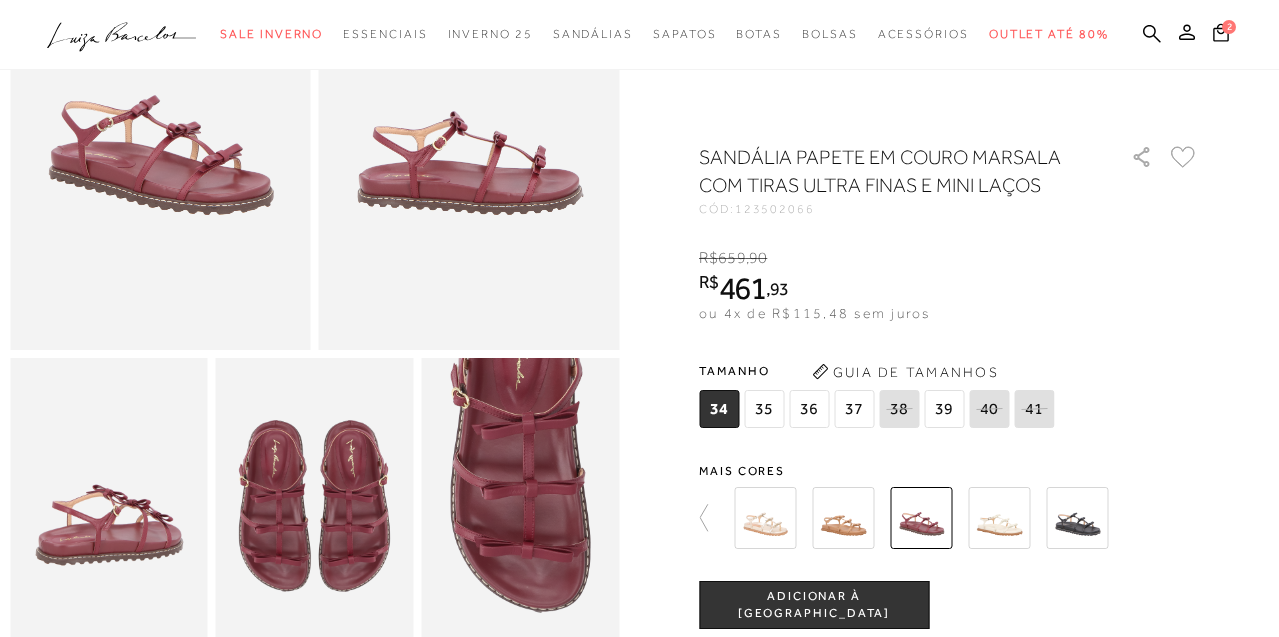 click at bounding box center [765, 518] 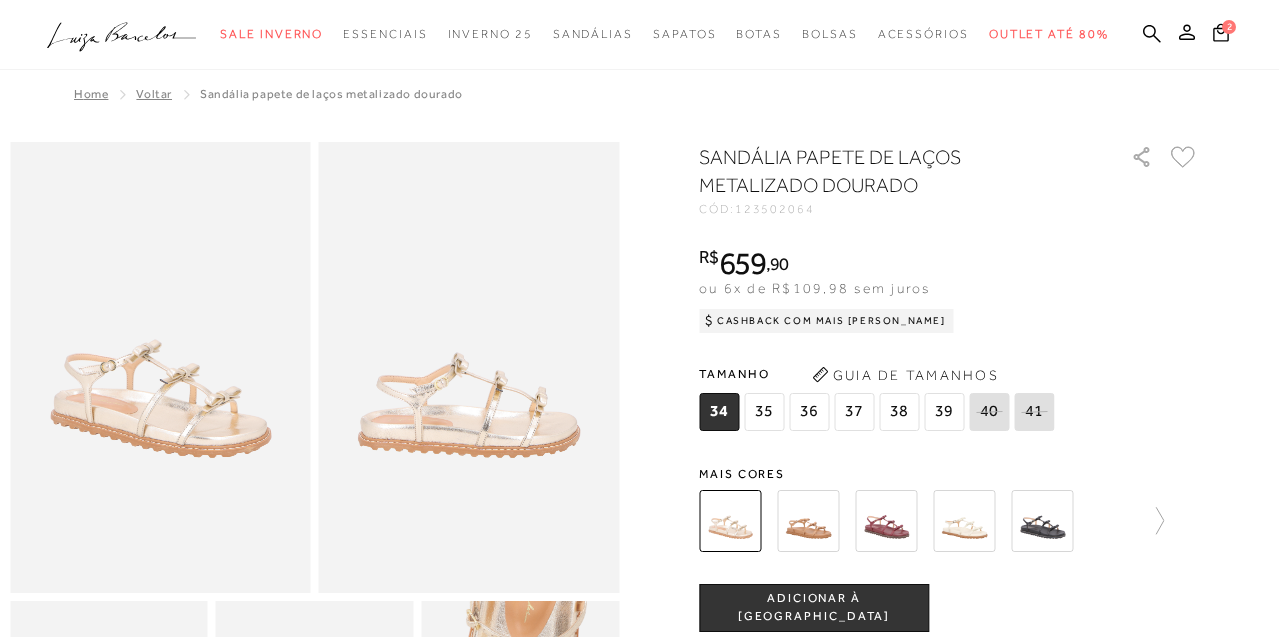 scroll, scrollTop: 0, scrollLeft: 0, axis: both 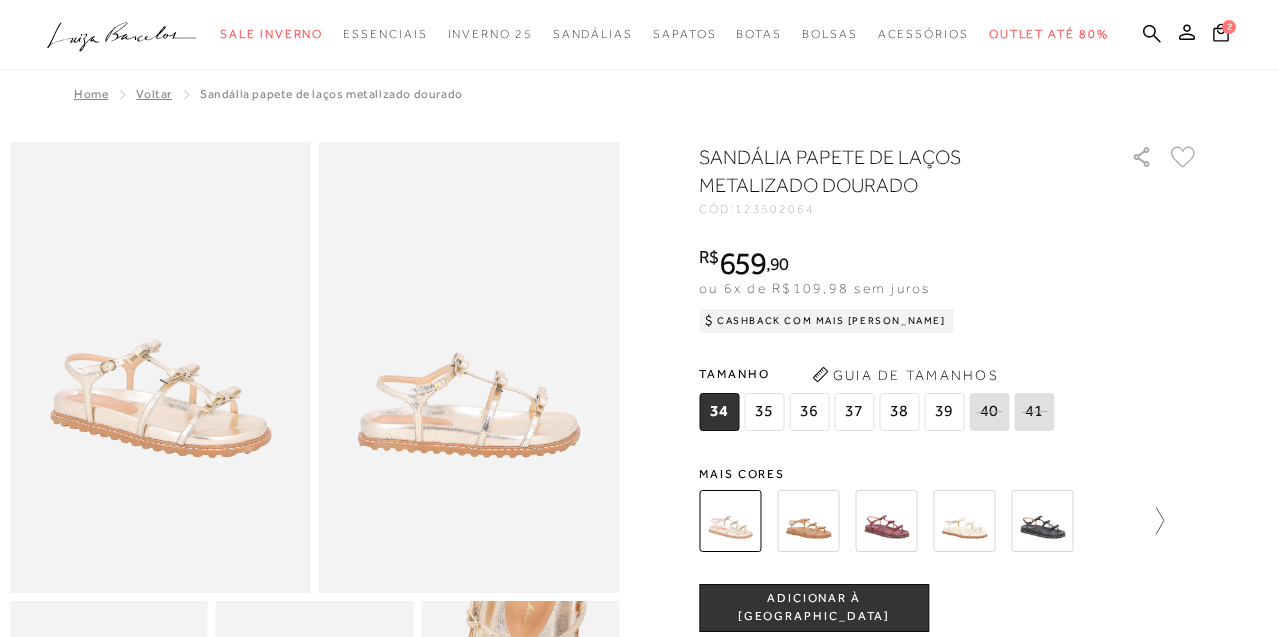 click 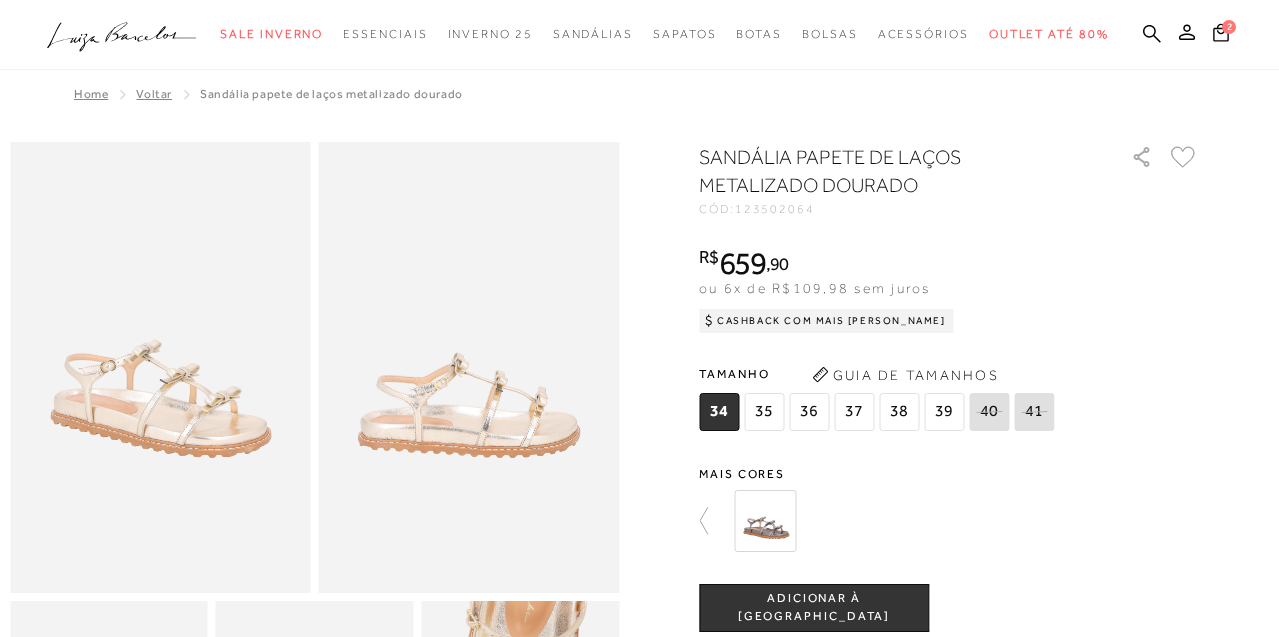 click at bounding box center (765, 521) 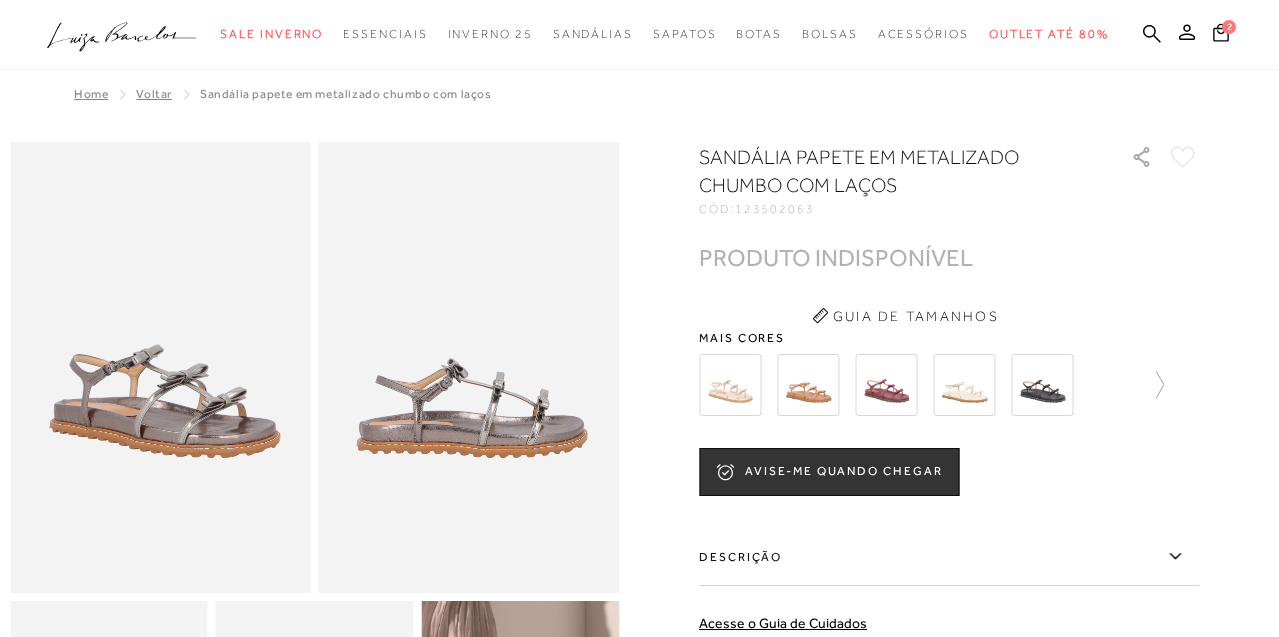 scroll, scrollTop: 0, scrollLeft: 0, axis: both 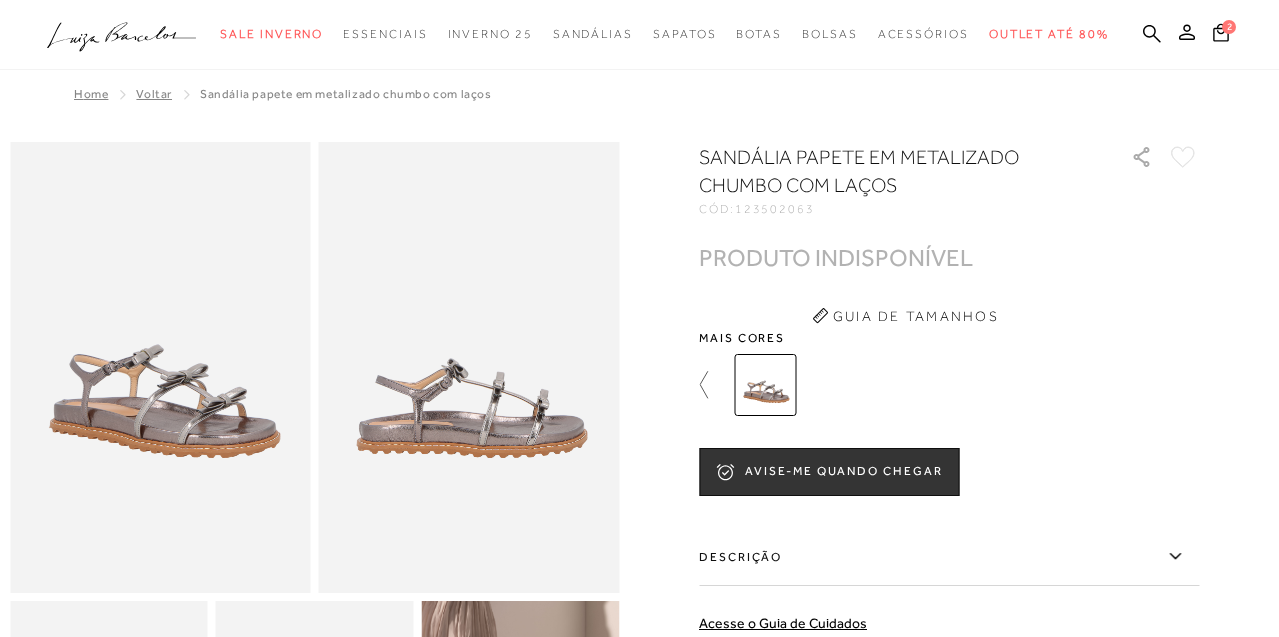 click 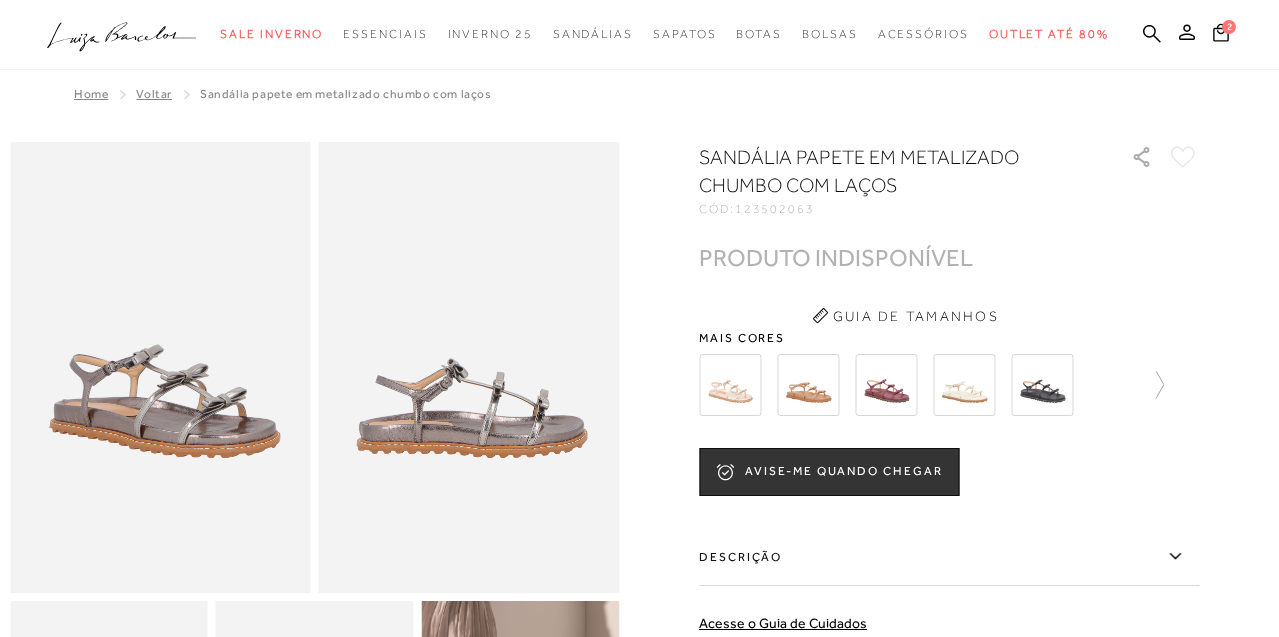 click at bounding box center [808, 385] 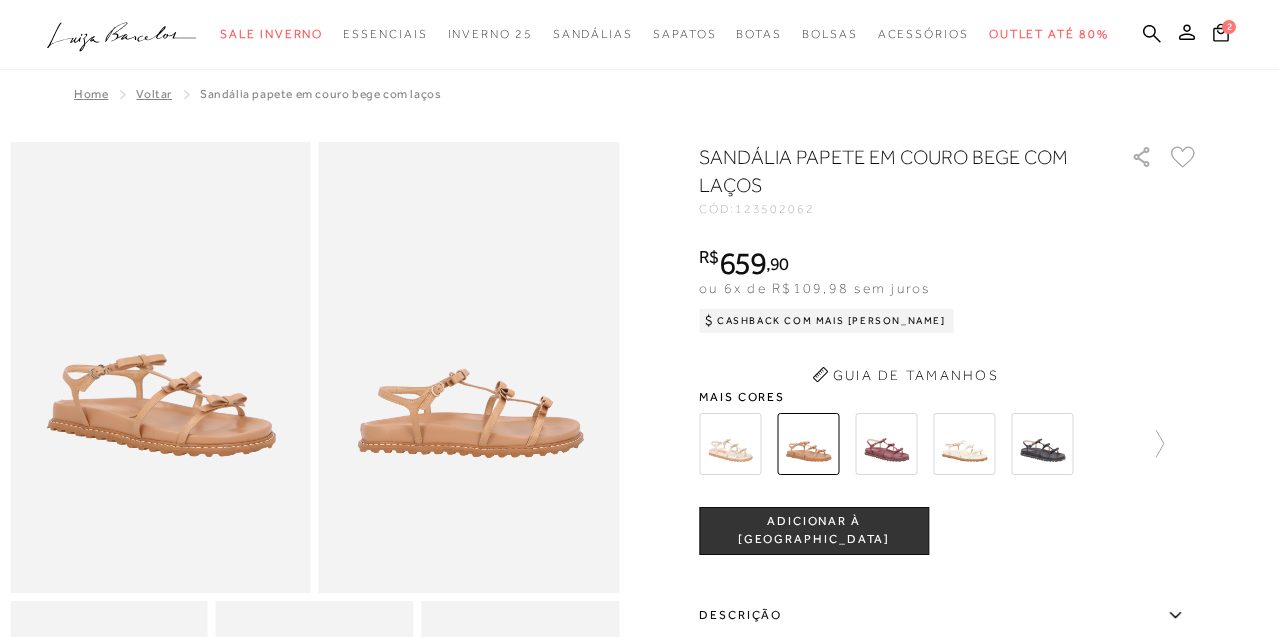 scroll, scrollTop: 0, scrollLeft: 0, axis: both 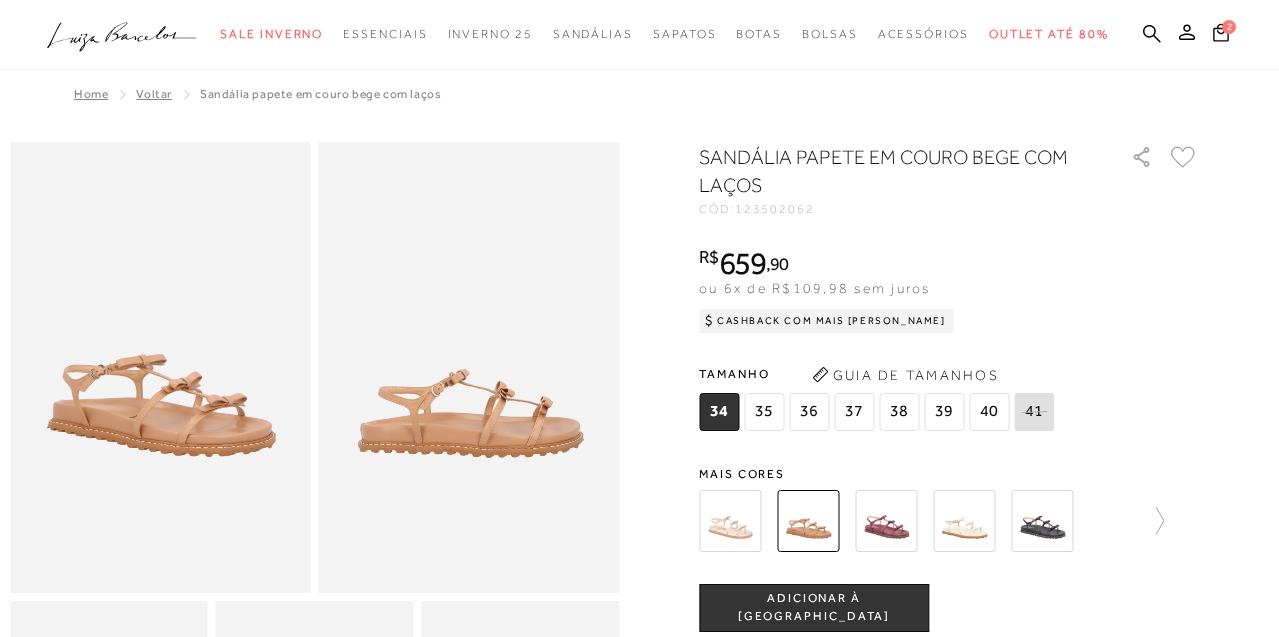 click at bounding box center (964, 521) 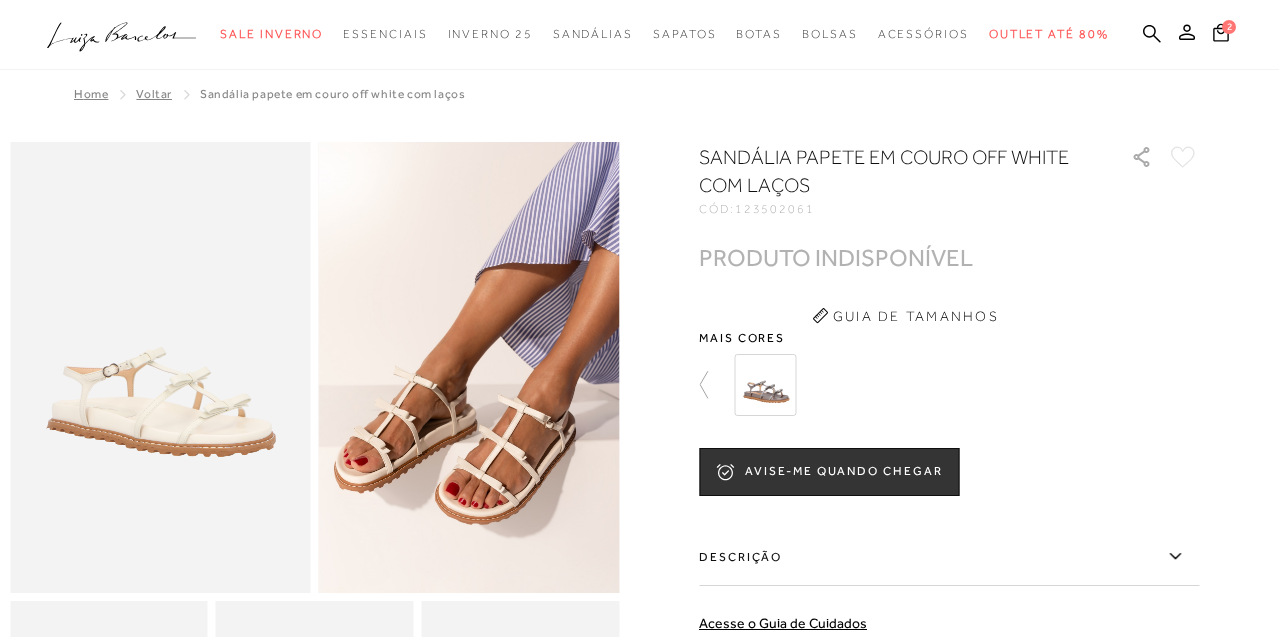 scroll, scrollTop: 0, scrollLeft: 0, axis: both 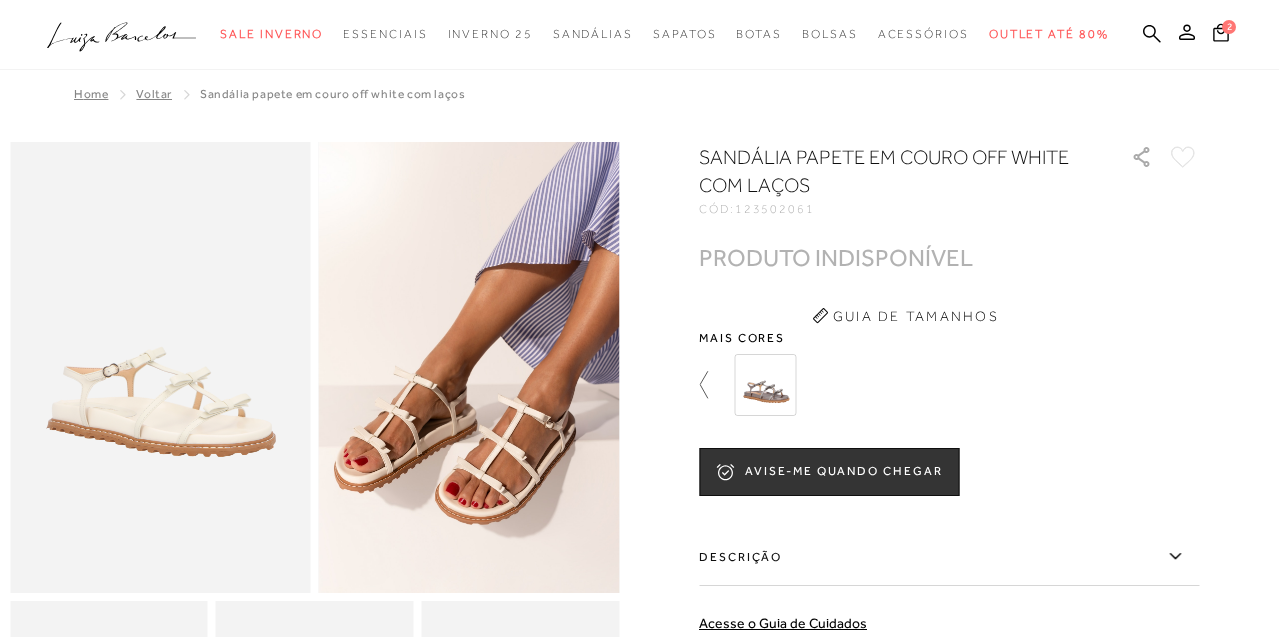 click 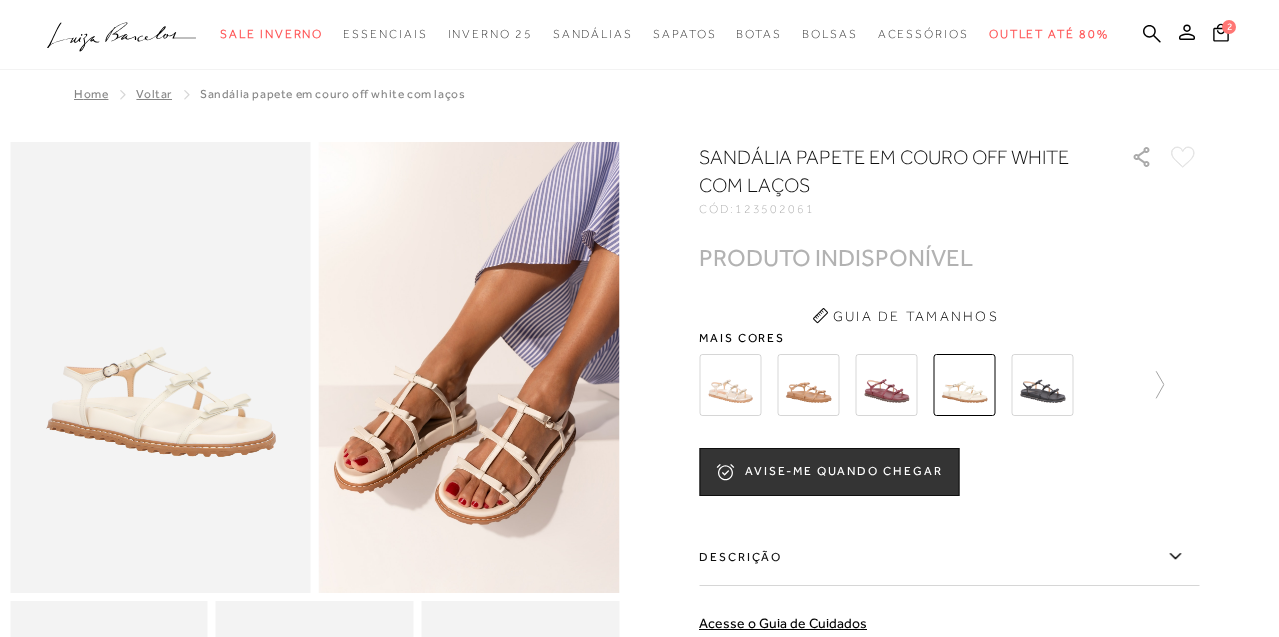 click at bounding box center [1042, 385] 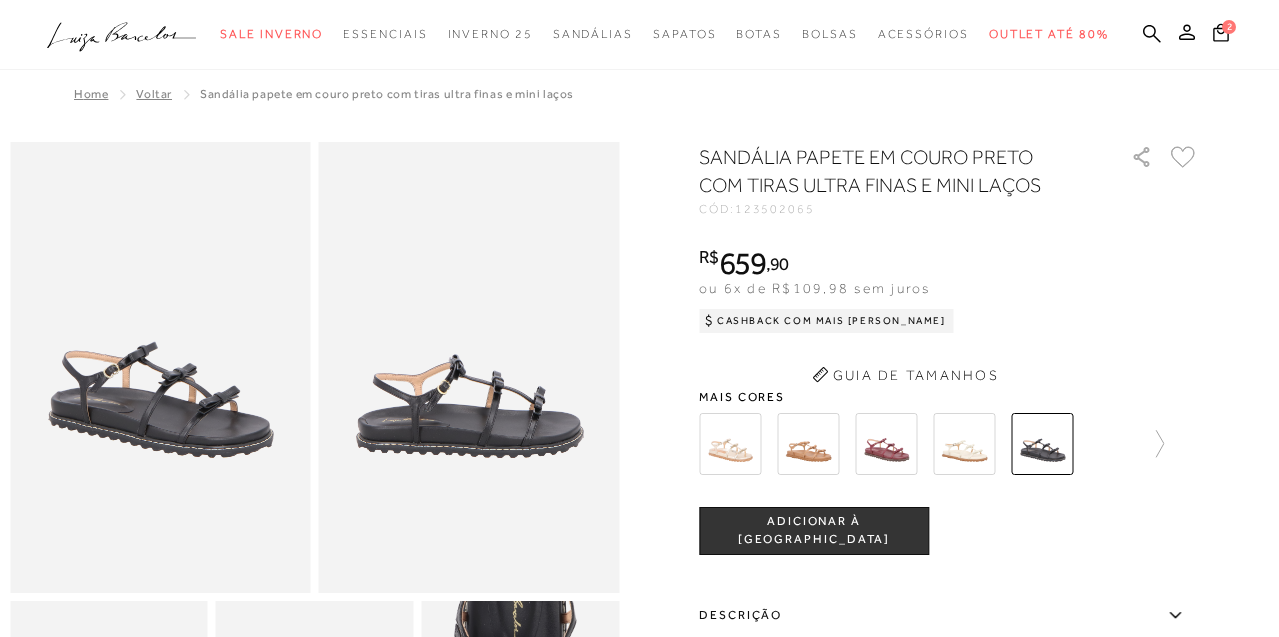 scroll, scrollTop: 0, scrollLeft: 0, axis: both 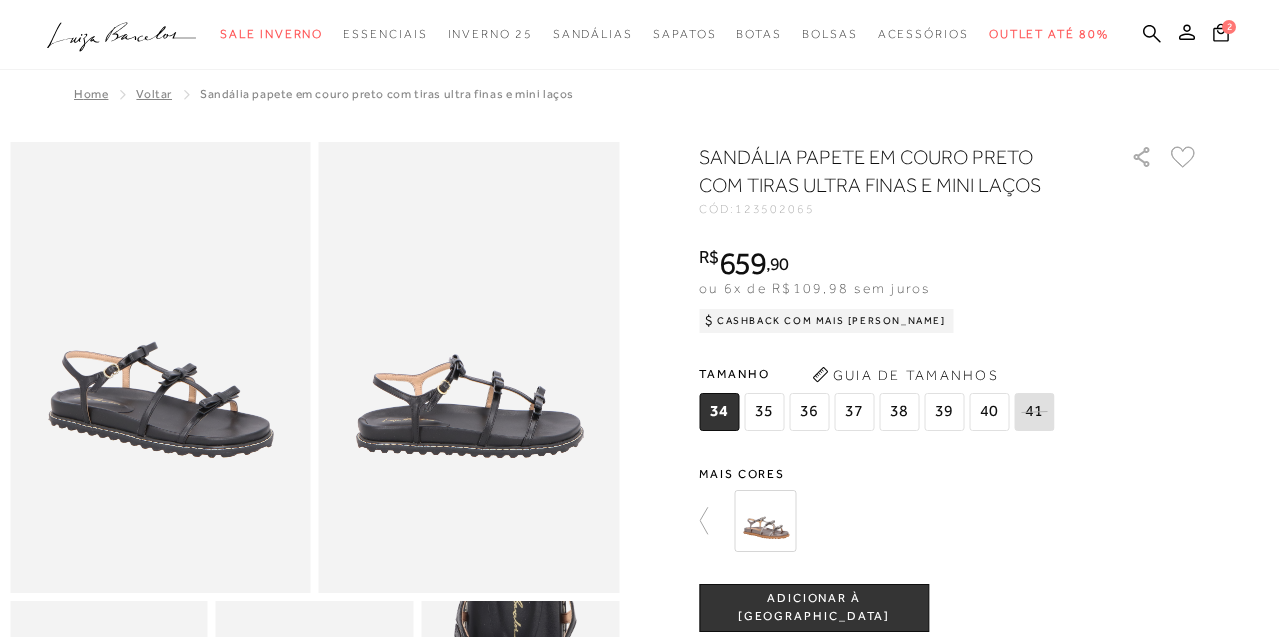 click at bounding box center [960, 521] 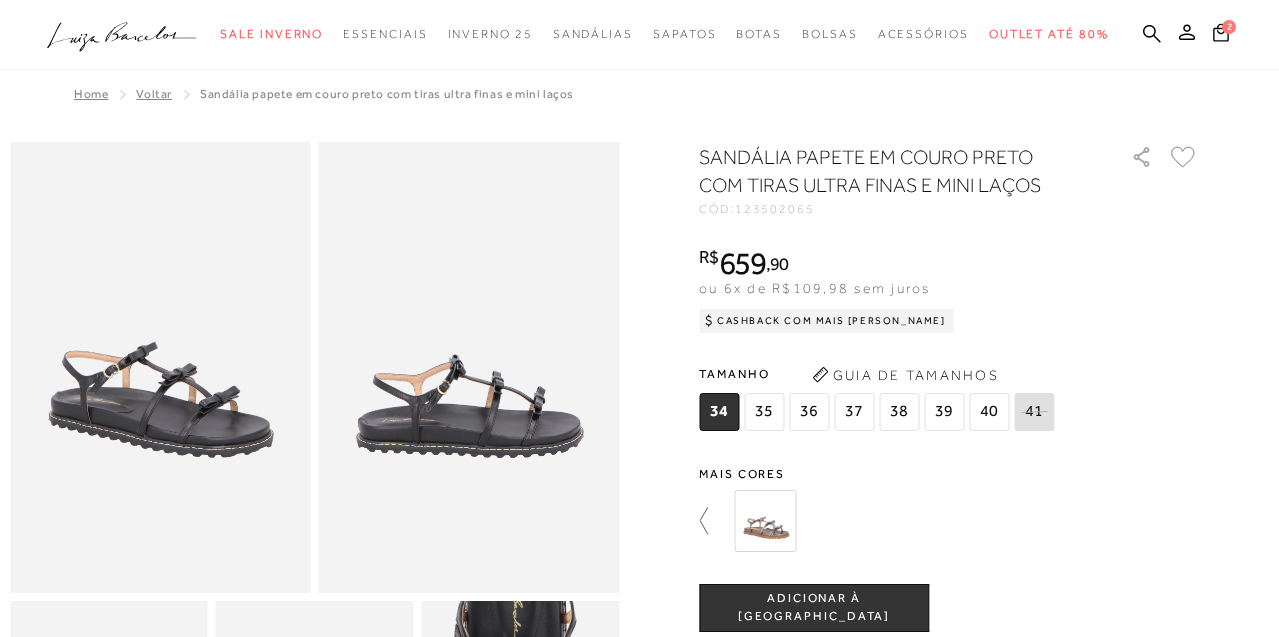click at bounding box center [713, 521] 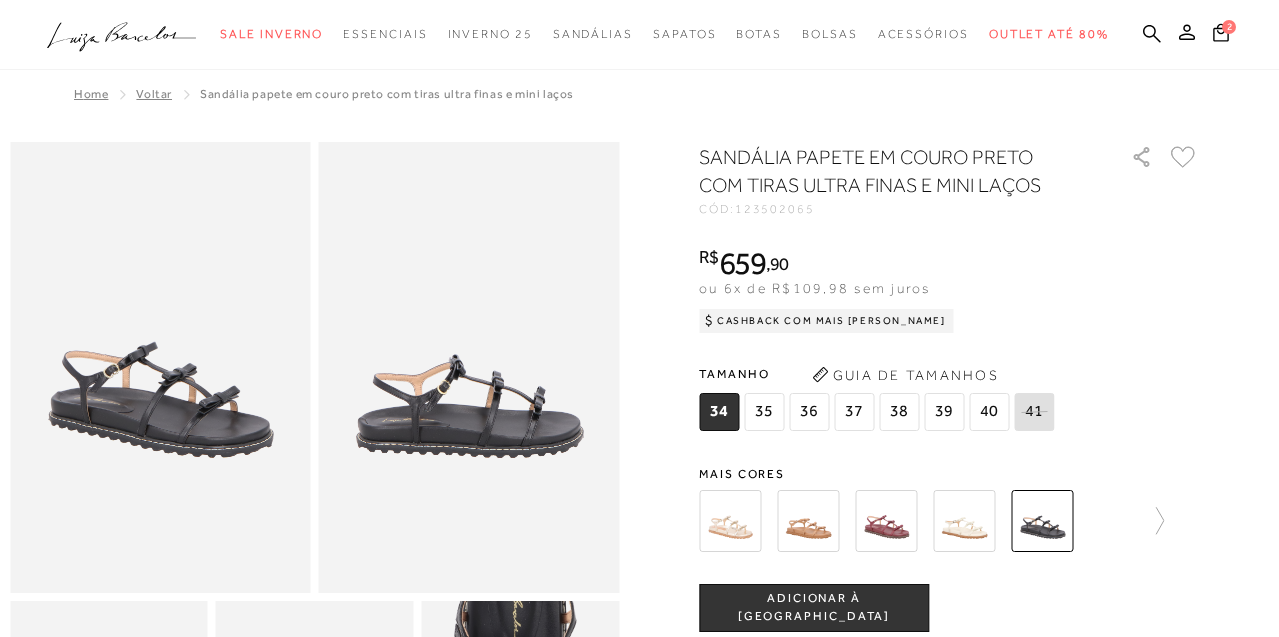 click at bounding box center (730, 521) 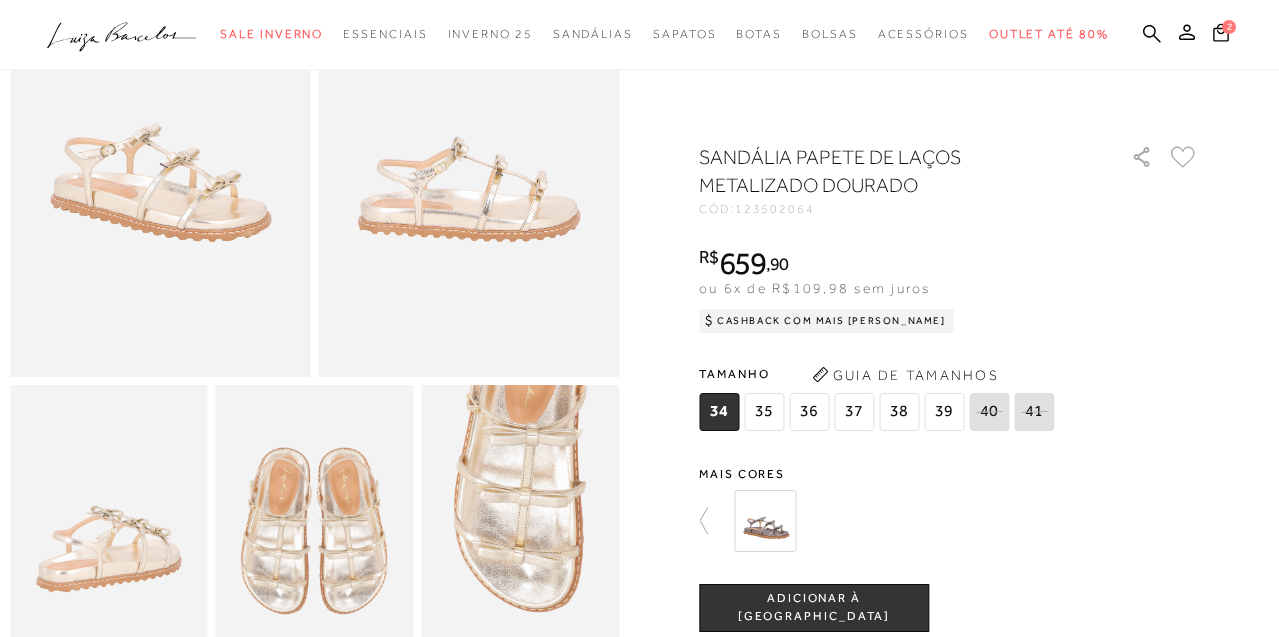 scroll, scrollTop: 217, scrollLeft: 0, axis: vertical 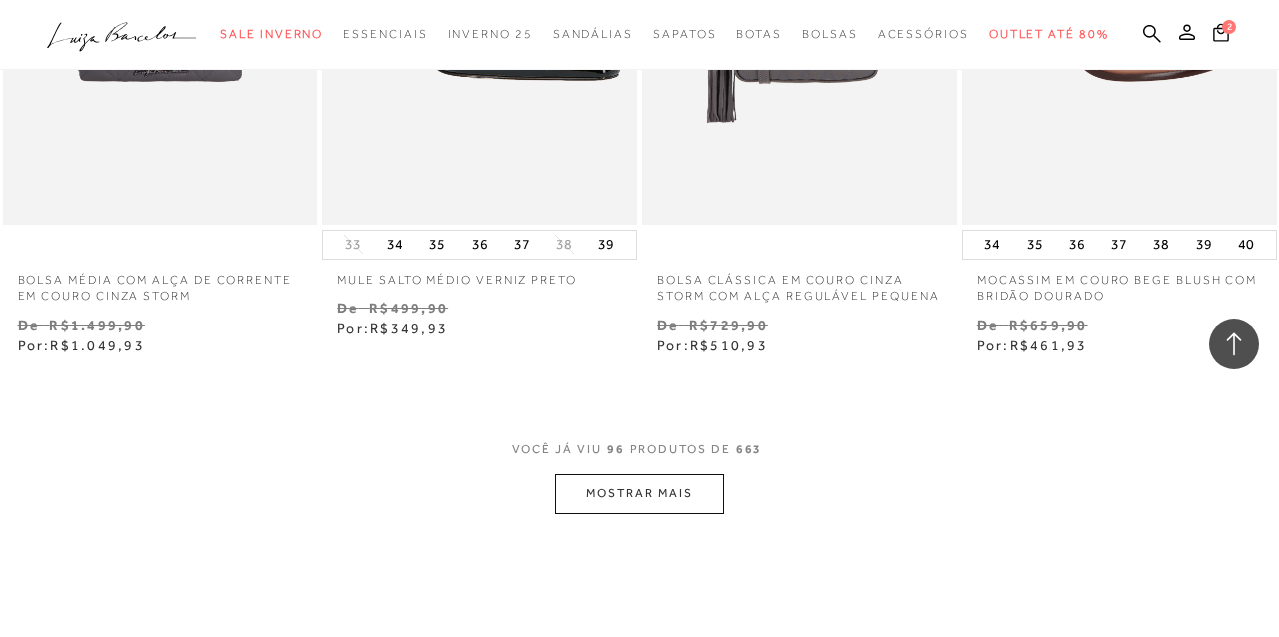 click on "MOSTRAR MAIS" at bounding box center [639, 493] 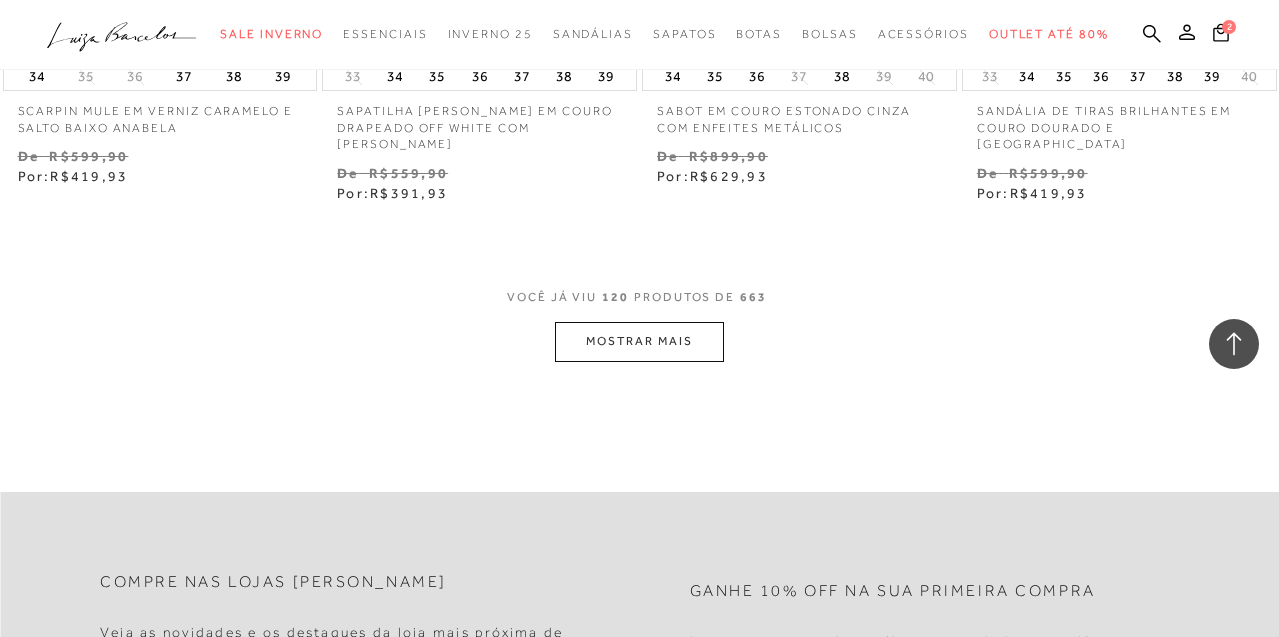 scroll, scrollTop: 18882, scrollLeft: 0, axis: vertical 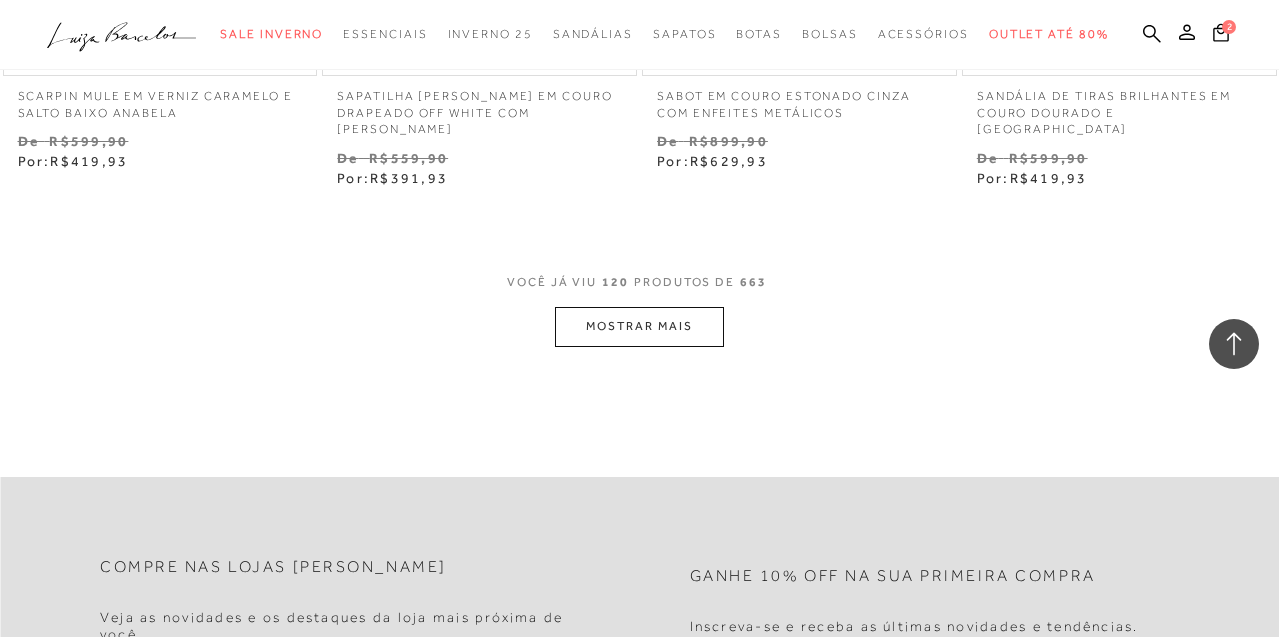 click on "MOSTRAR MAIS" at bounding box center (639, 326) 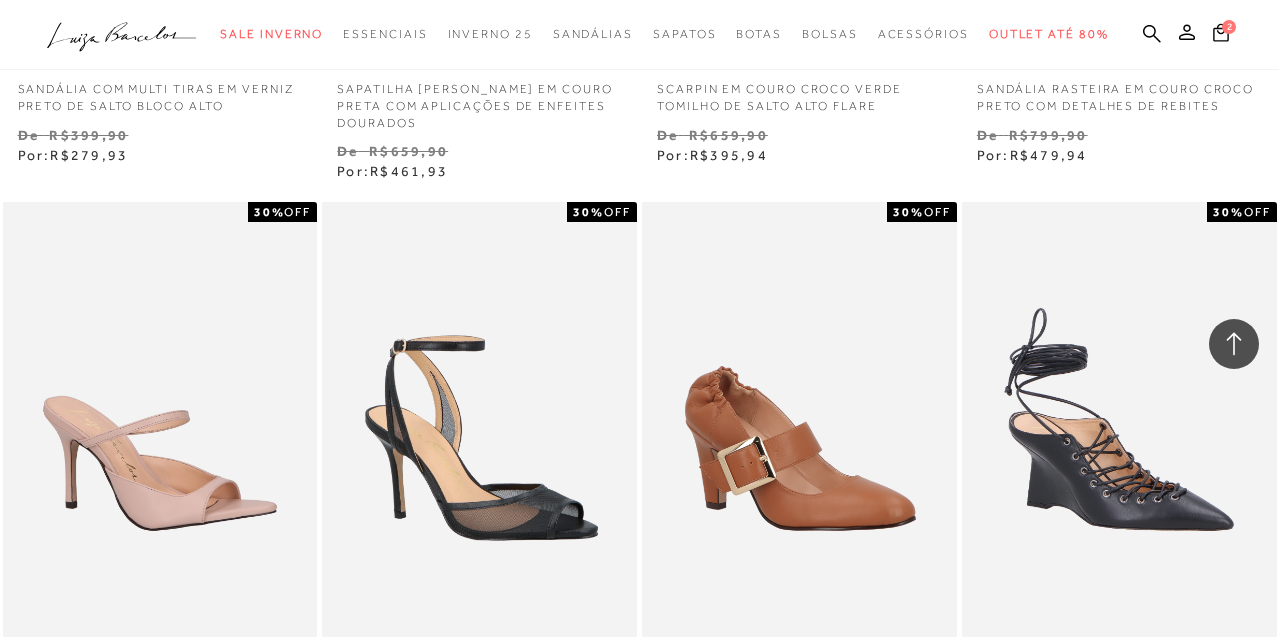 scroll, scrollTop: 19510, scrollLeft: 0, axis: vertical 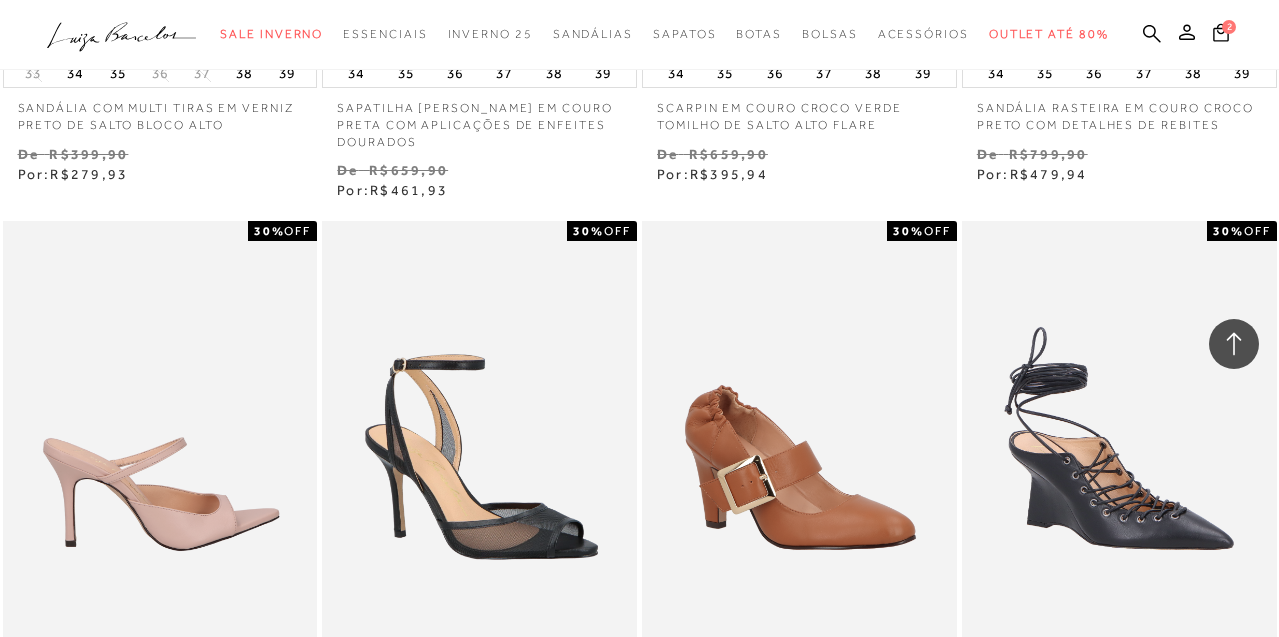 click at bounding box center (161, 457) 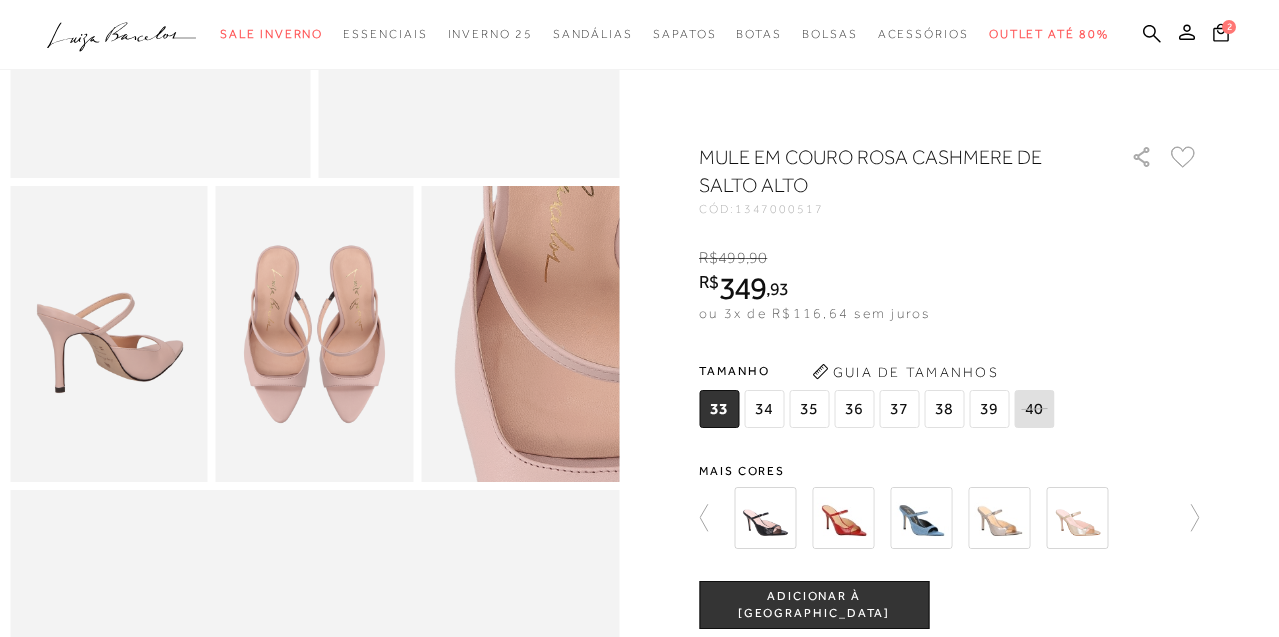 scroll, scrollTop: 417, scrollLeft: 0, axis: vertical 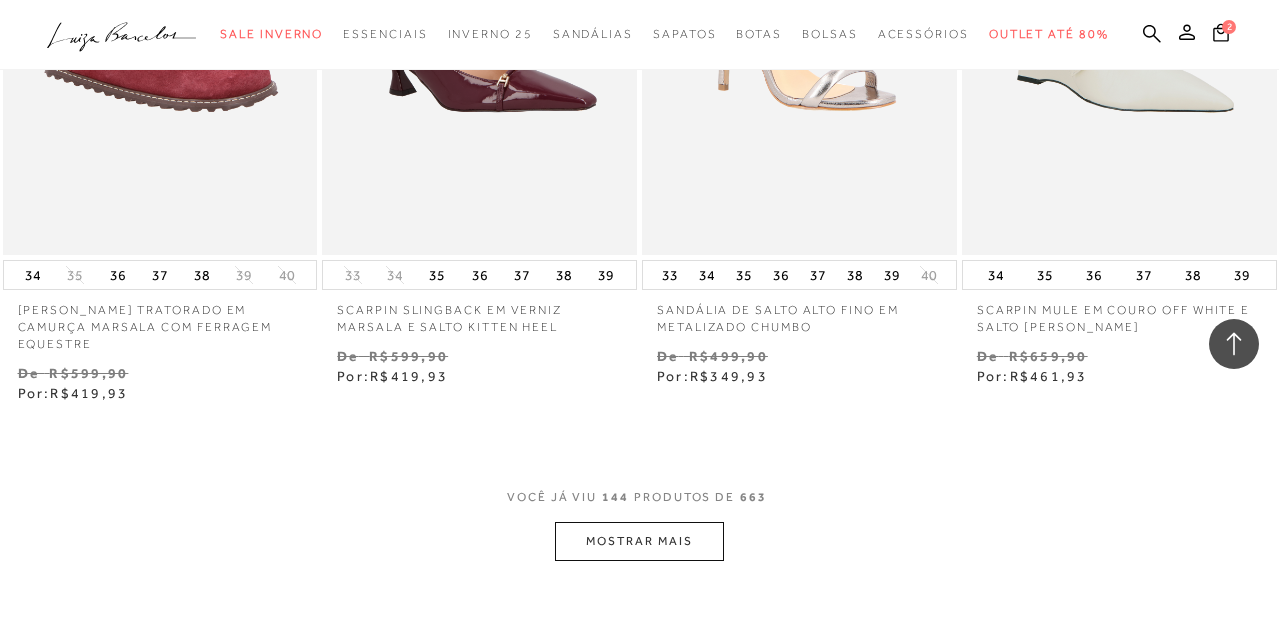 click on "MOSTRAR MAIS" at bounding box center (639, 541) 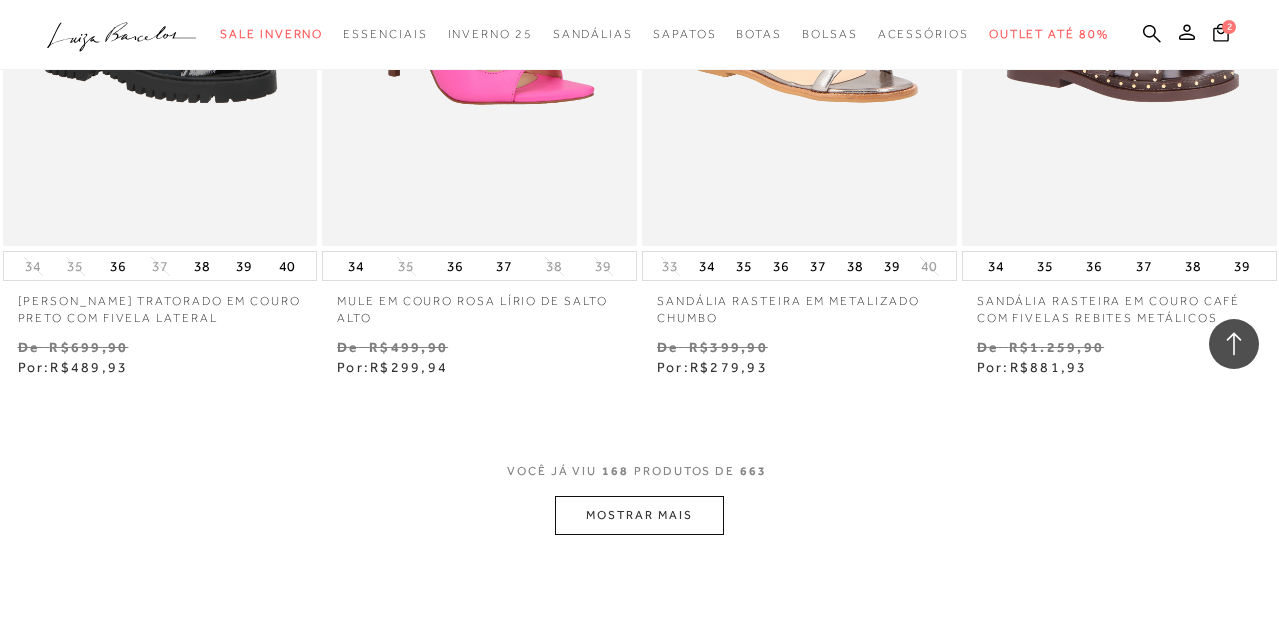 scroll, scrollTop: 26258, scrollLeft: 0, axis: vertical 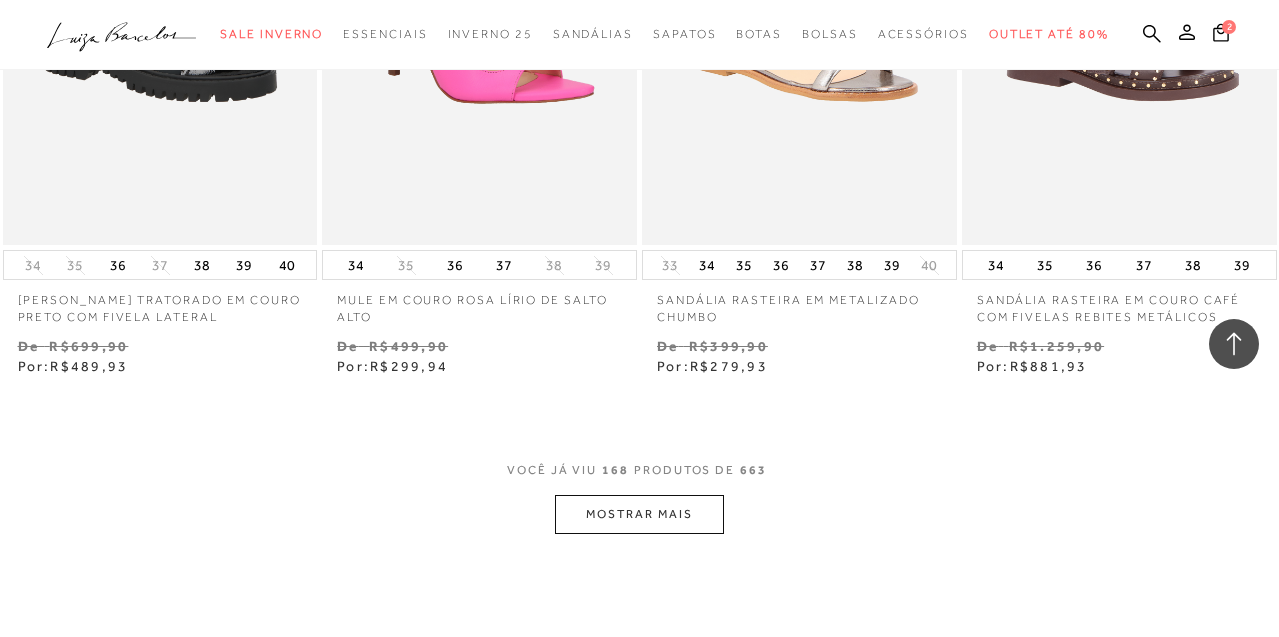 click on "MOSTRAR MAIS" at bounding box center [639, 514] 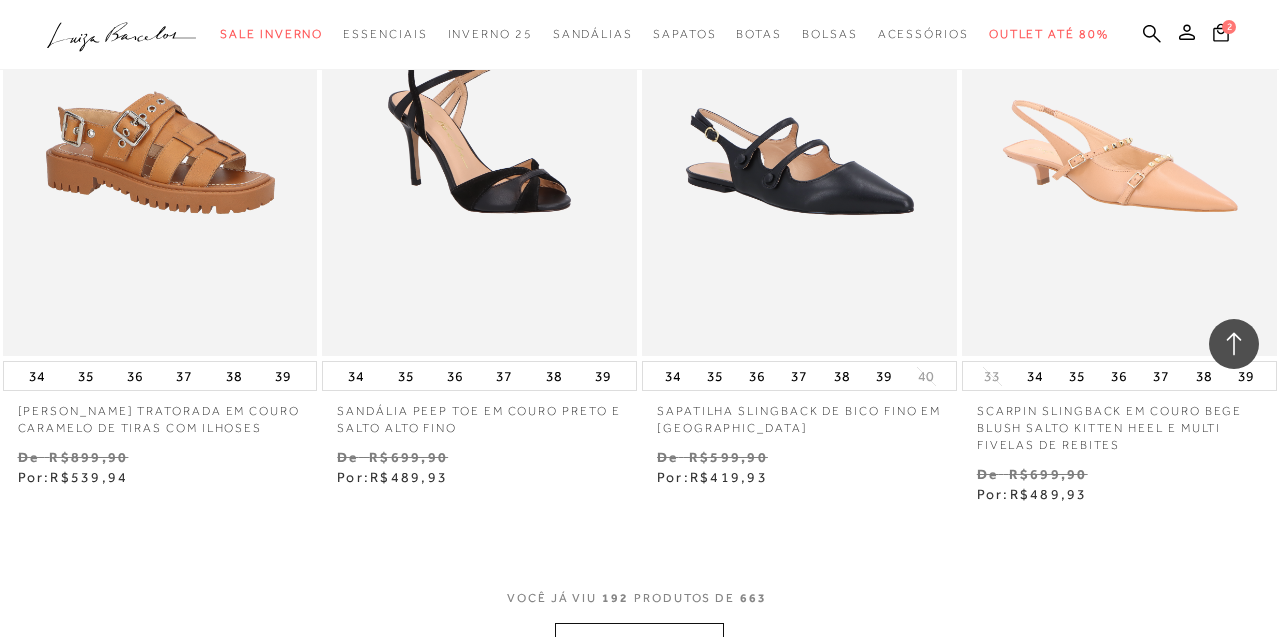 scroll, scrollTop: 30005, scrollLeft: 0, axis: vertical 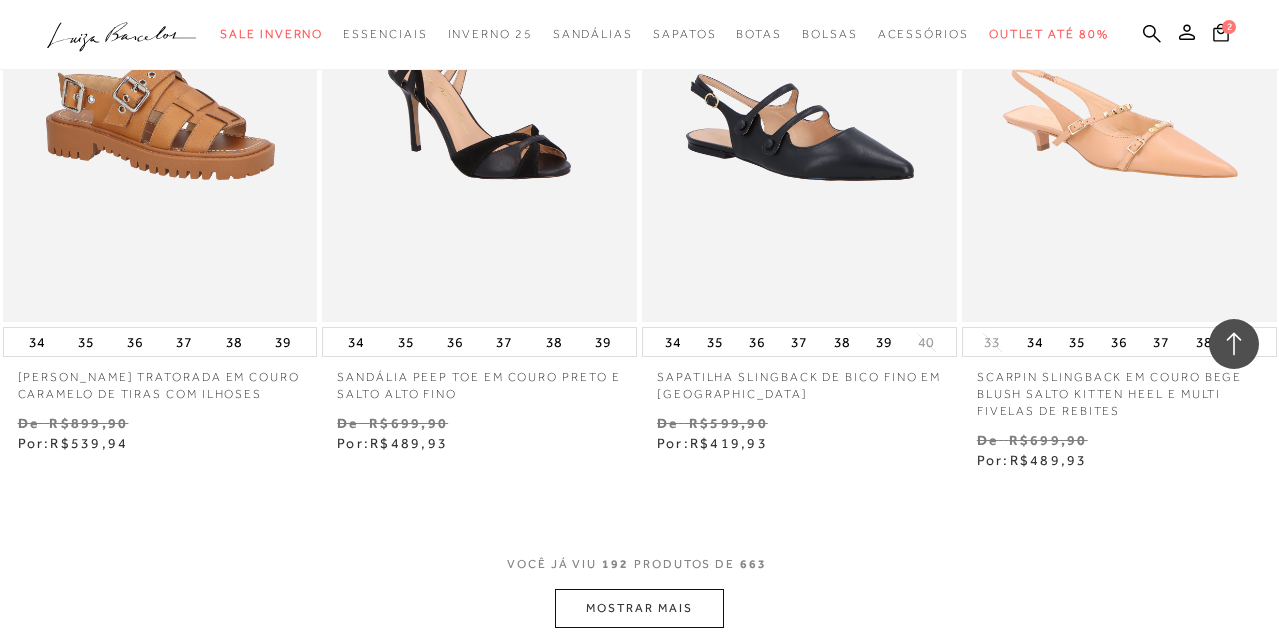 click on "MOSTRAR MAIS" at bounding box center (639, 608) 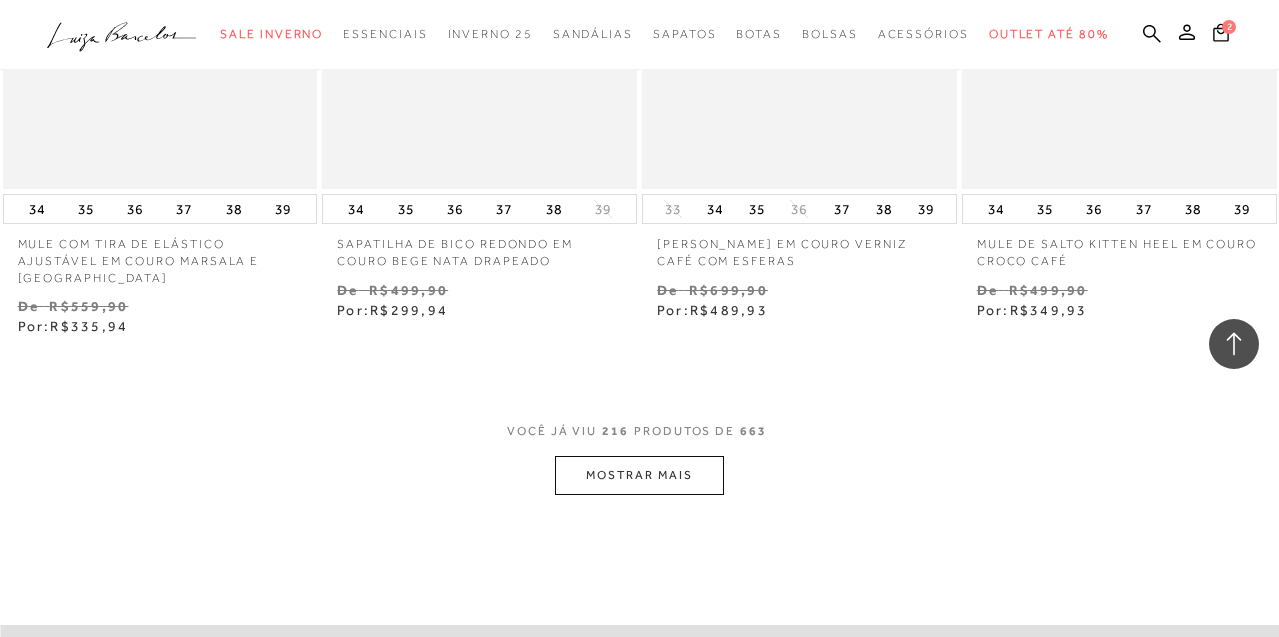 scroll, scrollTop: 33987, scrollLeft: 0, axis: vertical 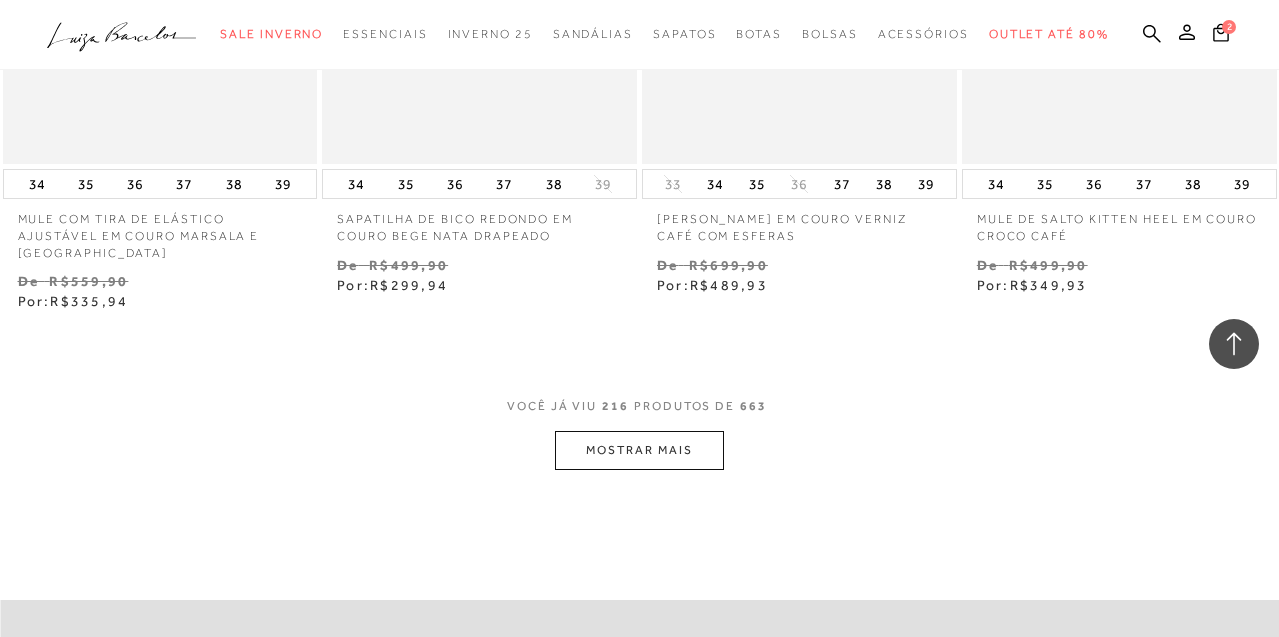click on "MOSTRAR MAIS" at bounding box center (639, 450) 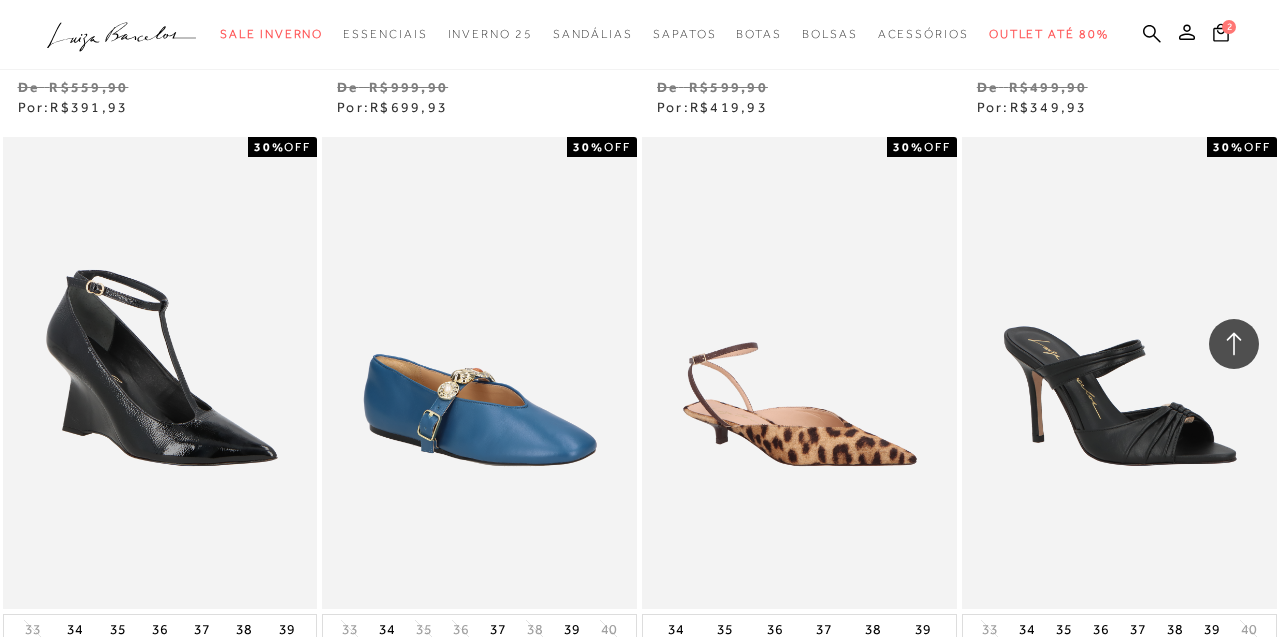 scroll, scrollTop: 37484, scrollLeft: 0, axis: vertical 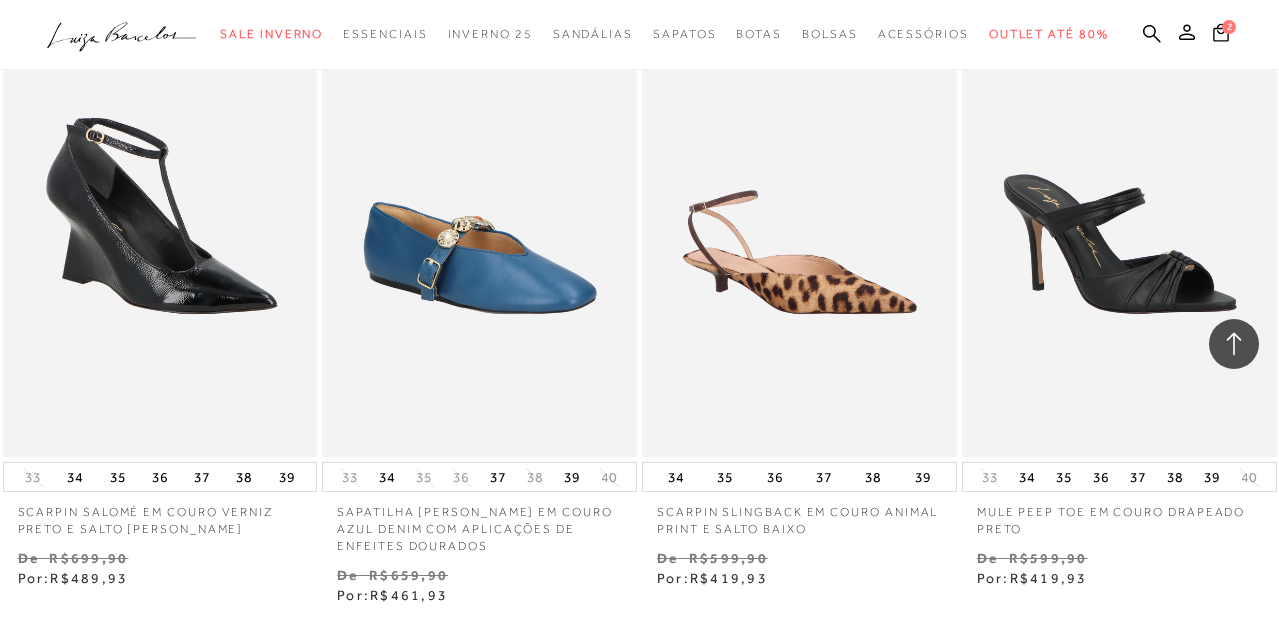 click on "MOSTRAR MAIS" at bounding box center [639, 743] 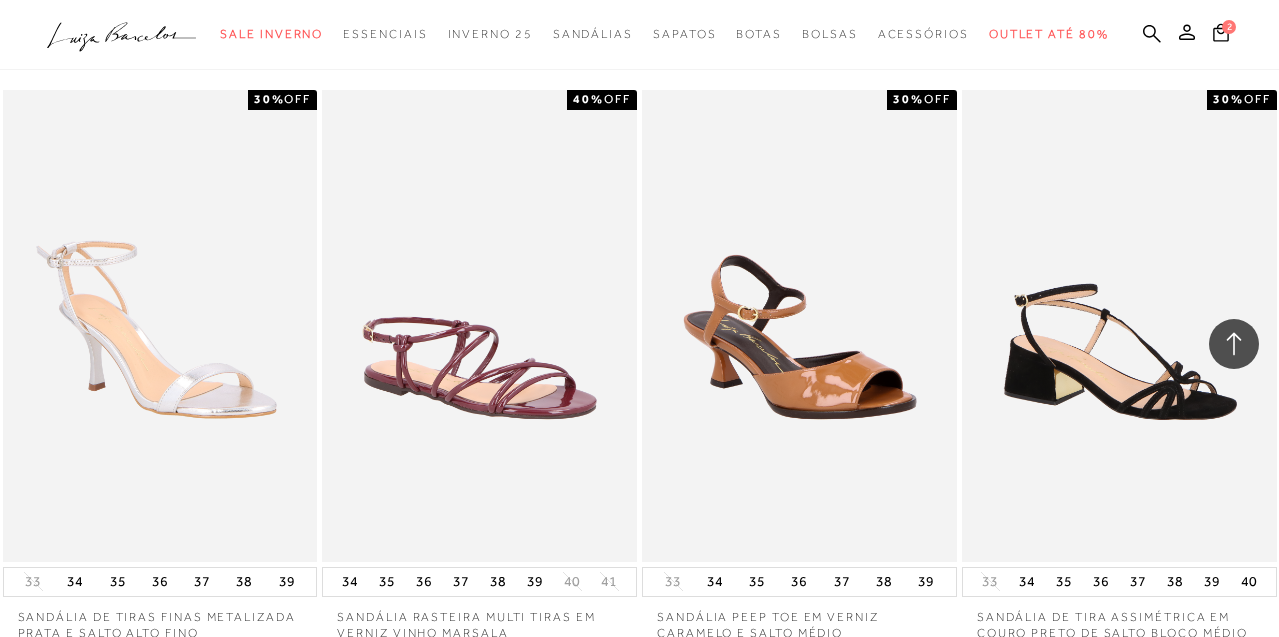 scroll, scrollTop: 41323, scrollLeft: 0, axis: vertical 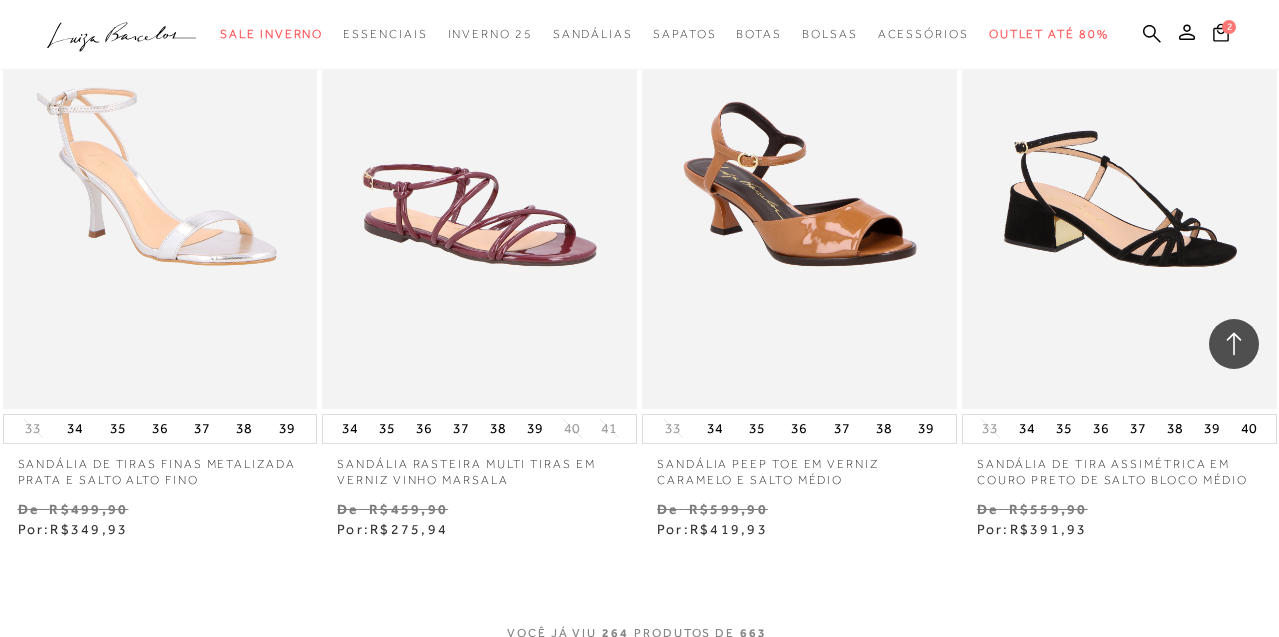 click on "MOSTRAR MAIS" at bounding box center [639, 677] 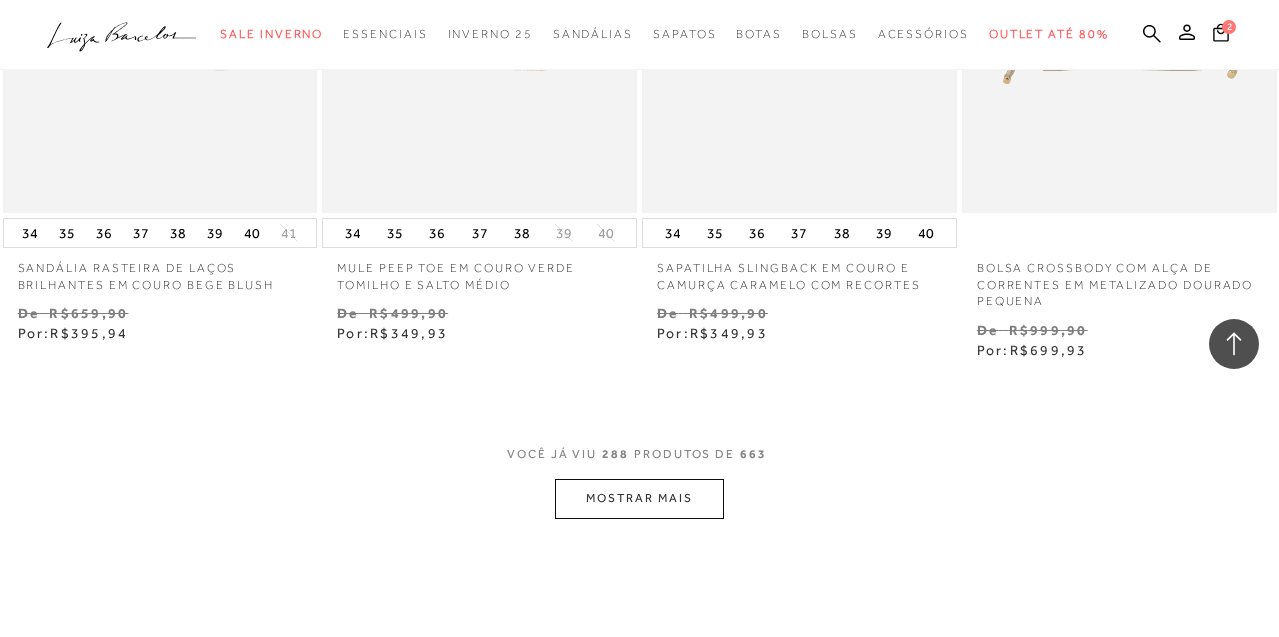 scroll, scrollTop: 45251, scrollLeft: 0, axis: vertical 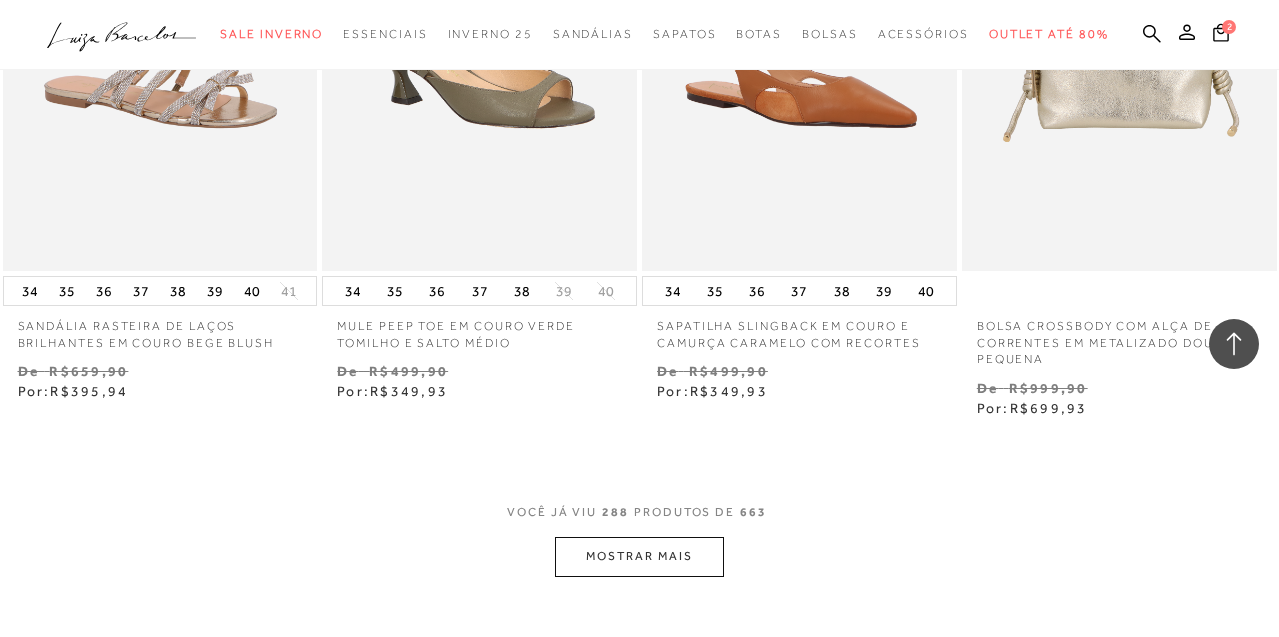 click on "MOSTRAR MAIS" at bounding box center (639, 556) 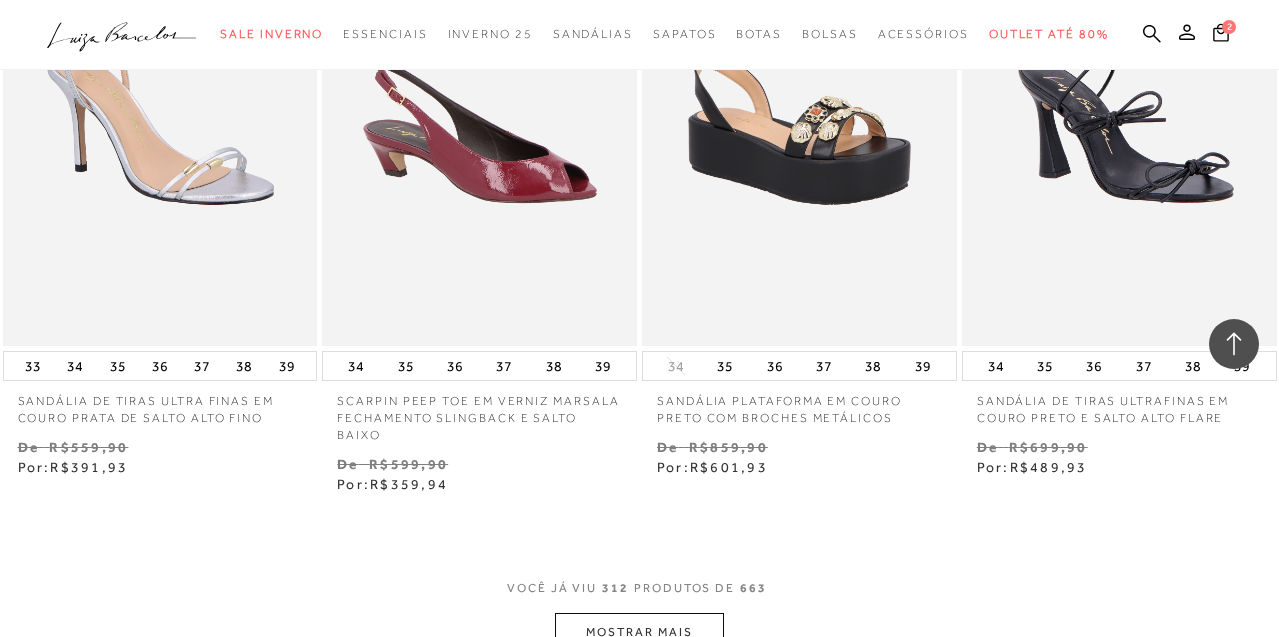 scroll, scrollTop: 48964, scrollLeft: 0, axis: vertical 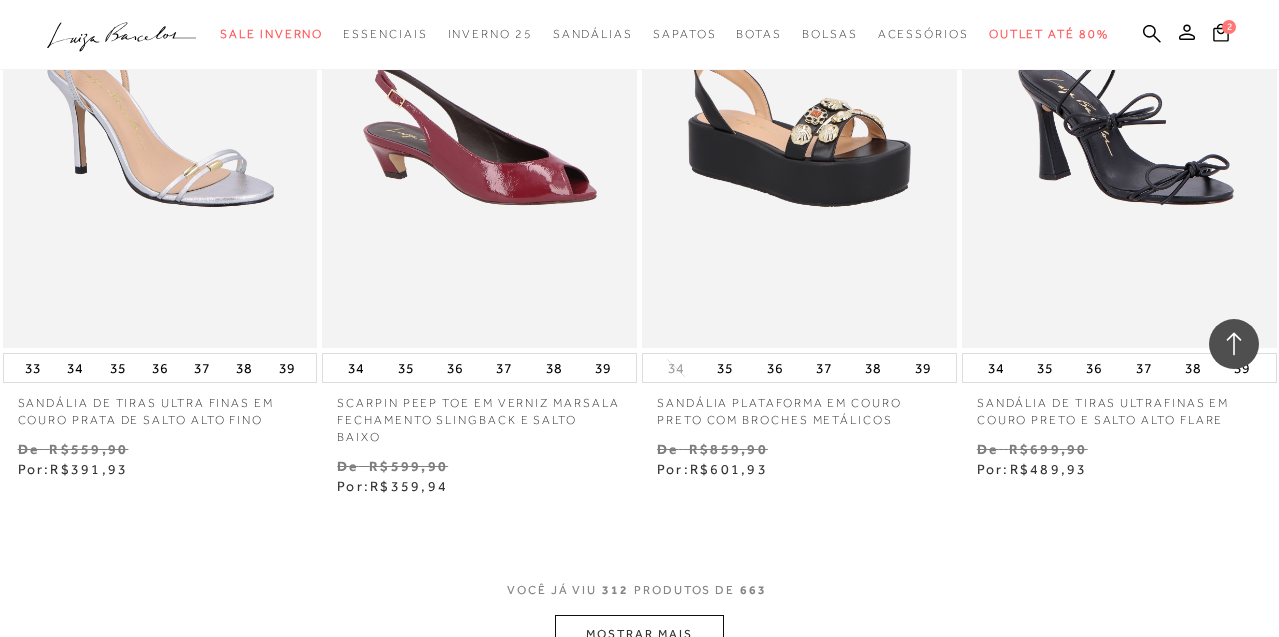 click on "MOSTRAR MAIS" at bounding box center (639, 634) 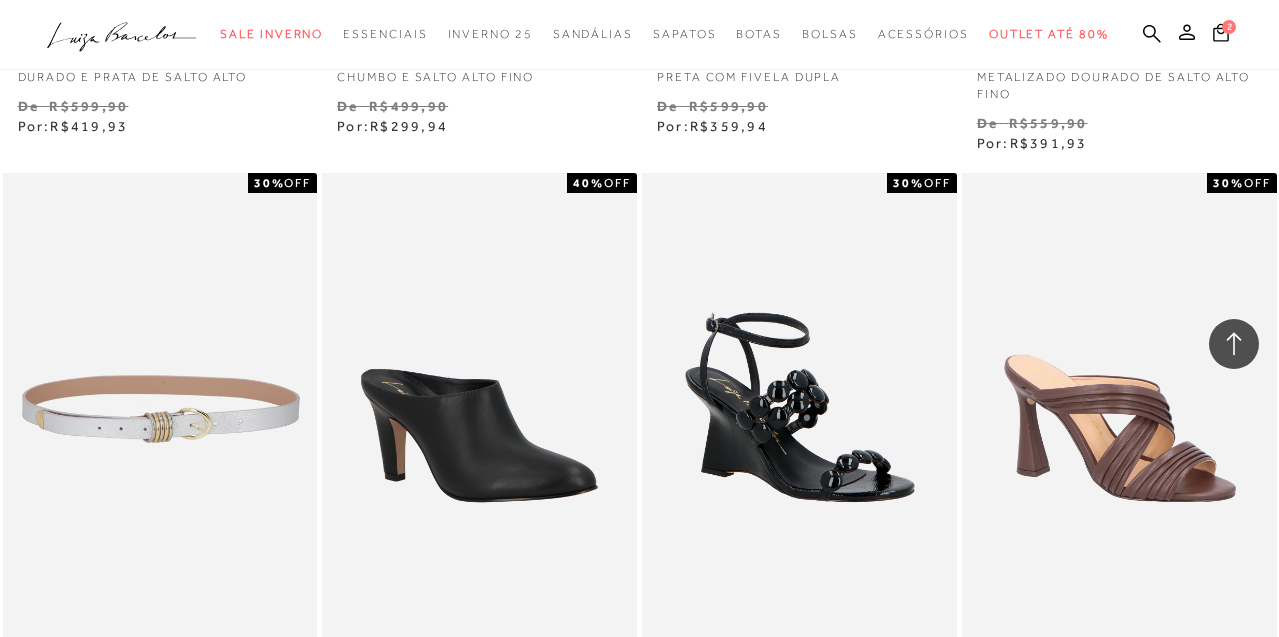 scroll, scrollTop: 49933, scrollLeft: 0, axis: vertical 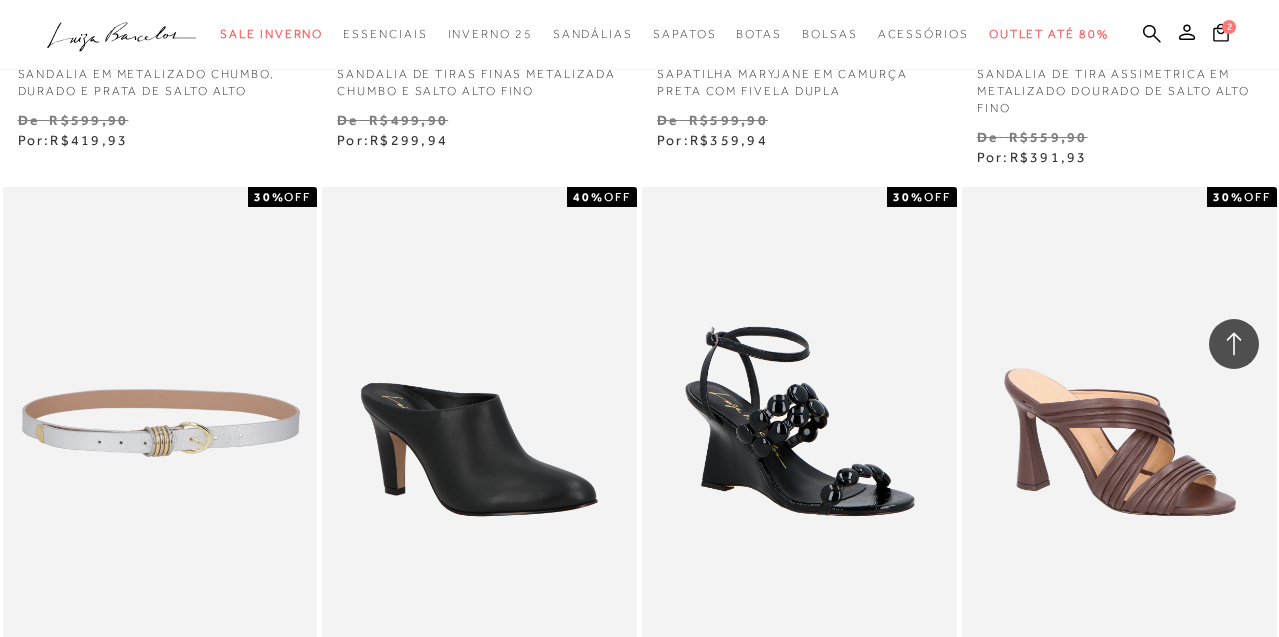 click at bounding box center (161, 423) 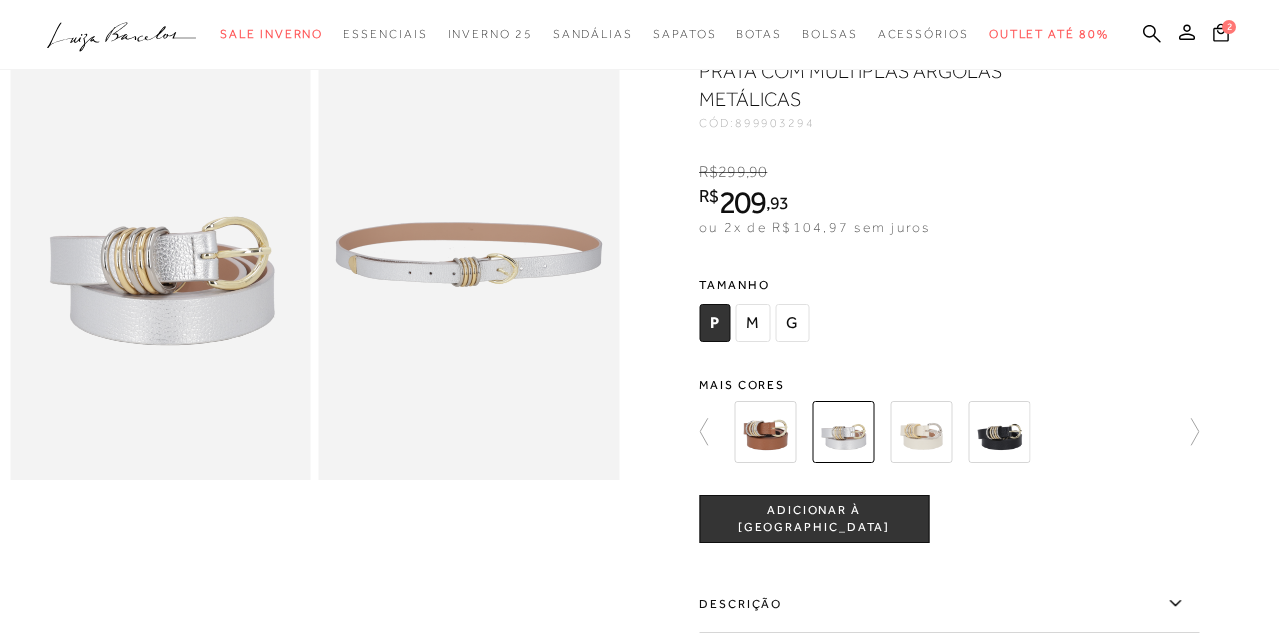 scroll, scrollTop: 86, scrollLeft: 0, axis: vertical 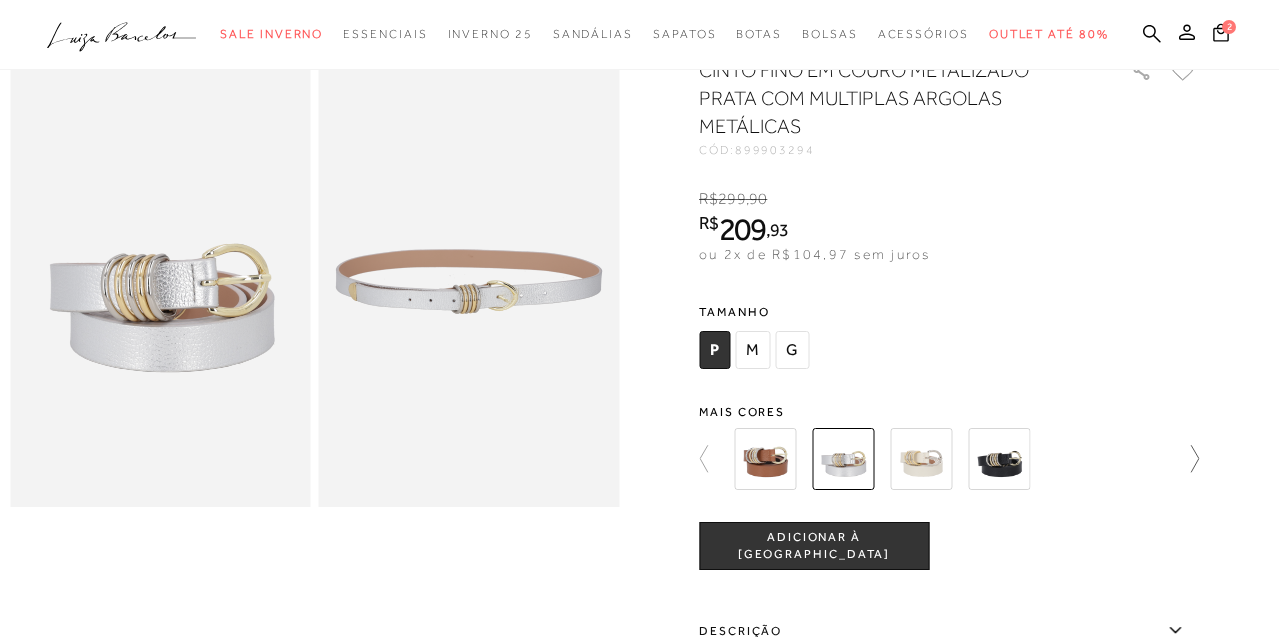 click 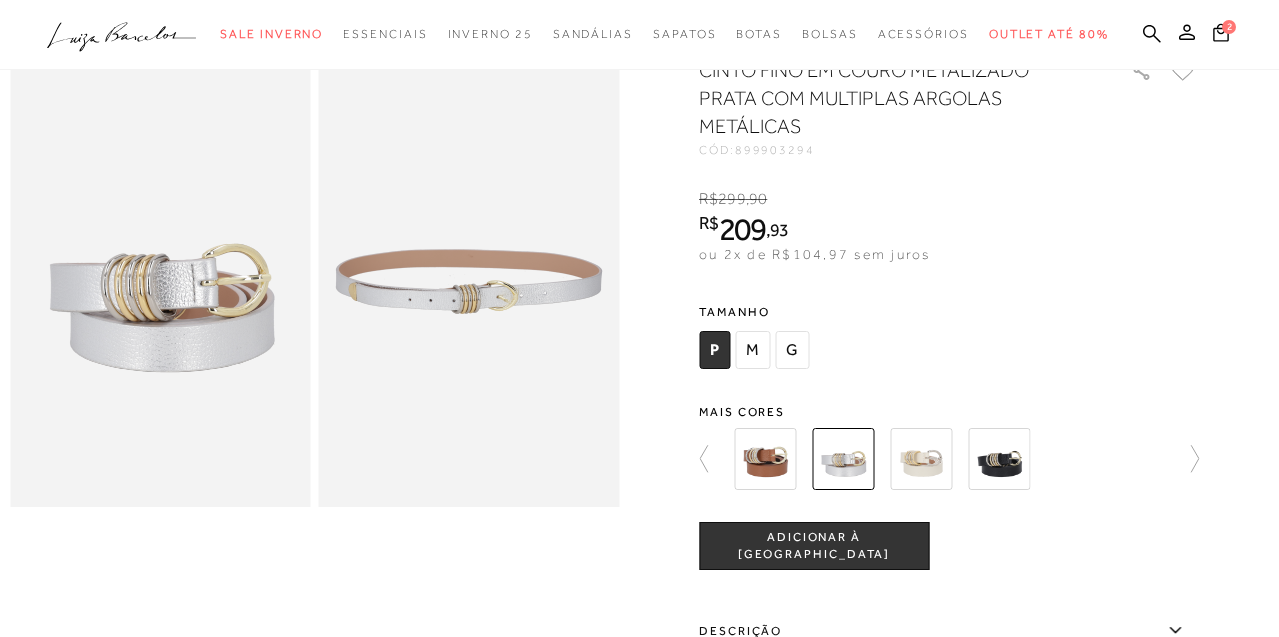 click at bounding box center [921, 459] 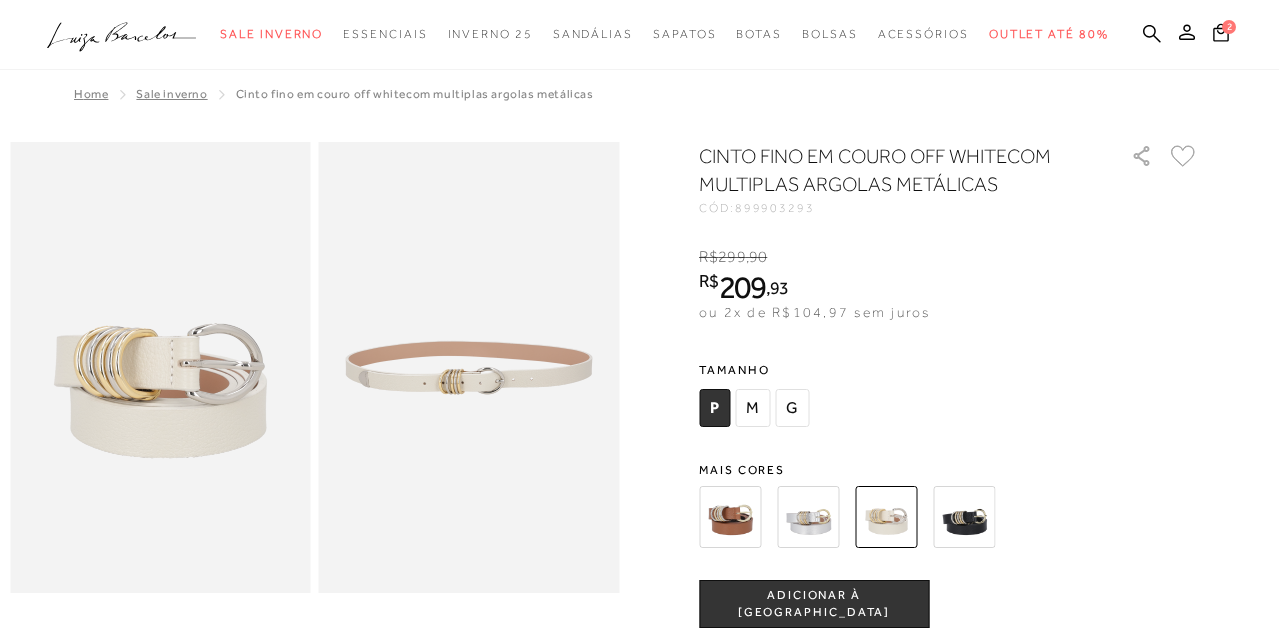 scroll, scrollTop: 0, scrollLeft: 0, axis: both 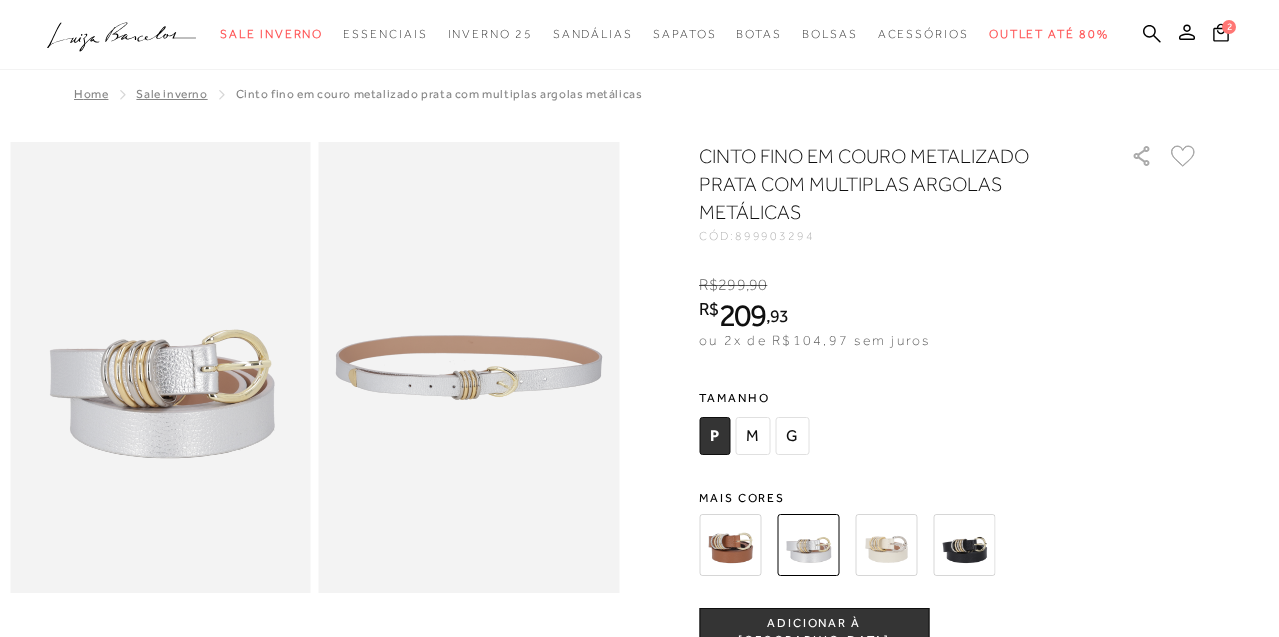 click at bounding box center [730, 545] 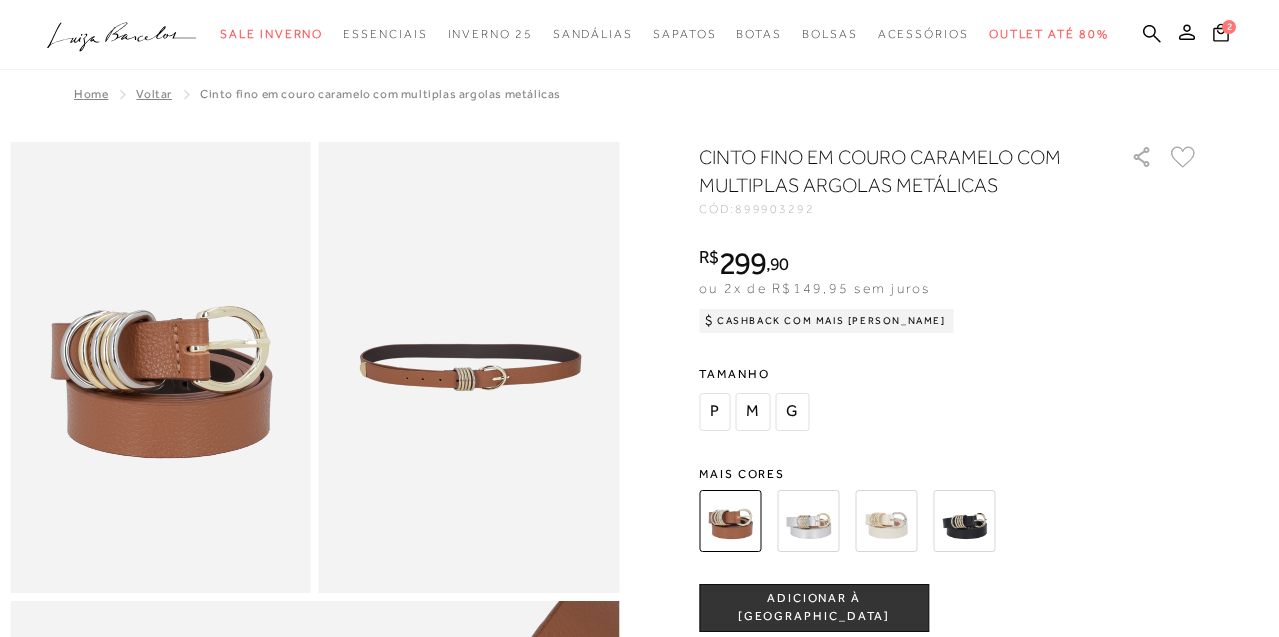 scroll, scrollTop: 0, scrollLeft: 0, axis: both 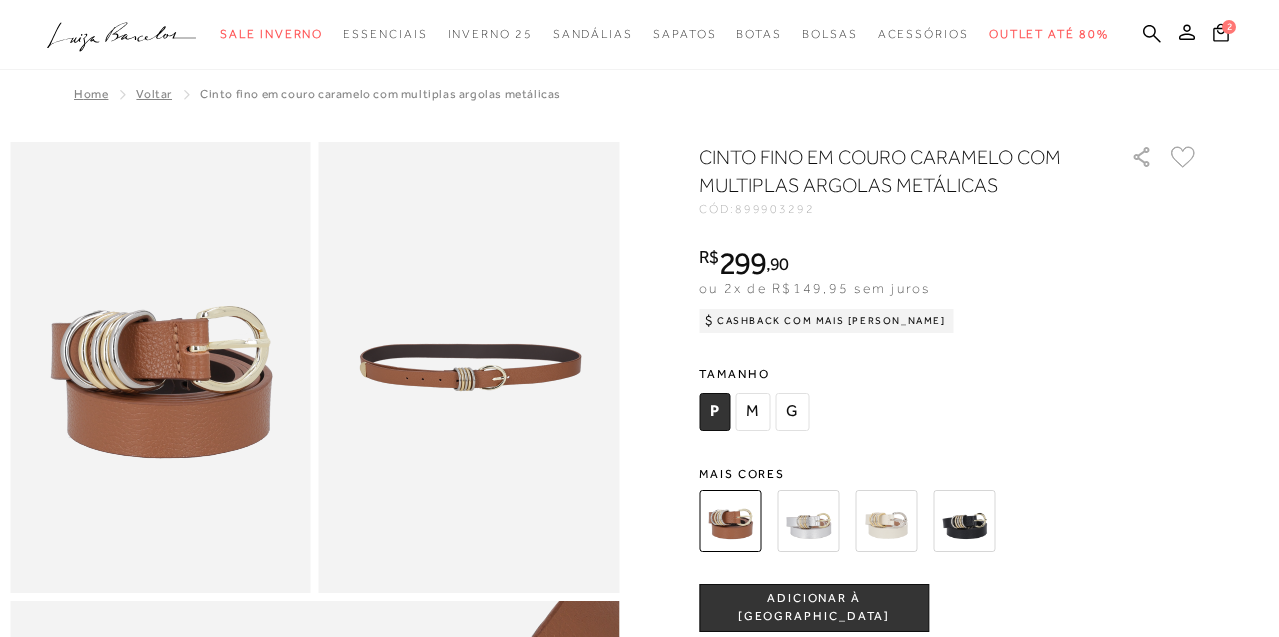 click at bounding box center (808, 521) 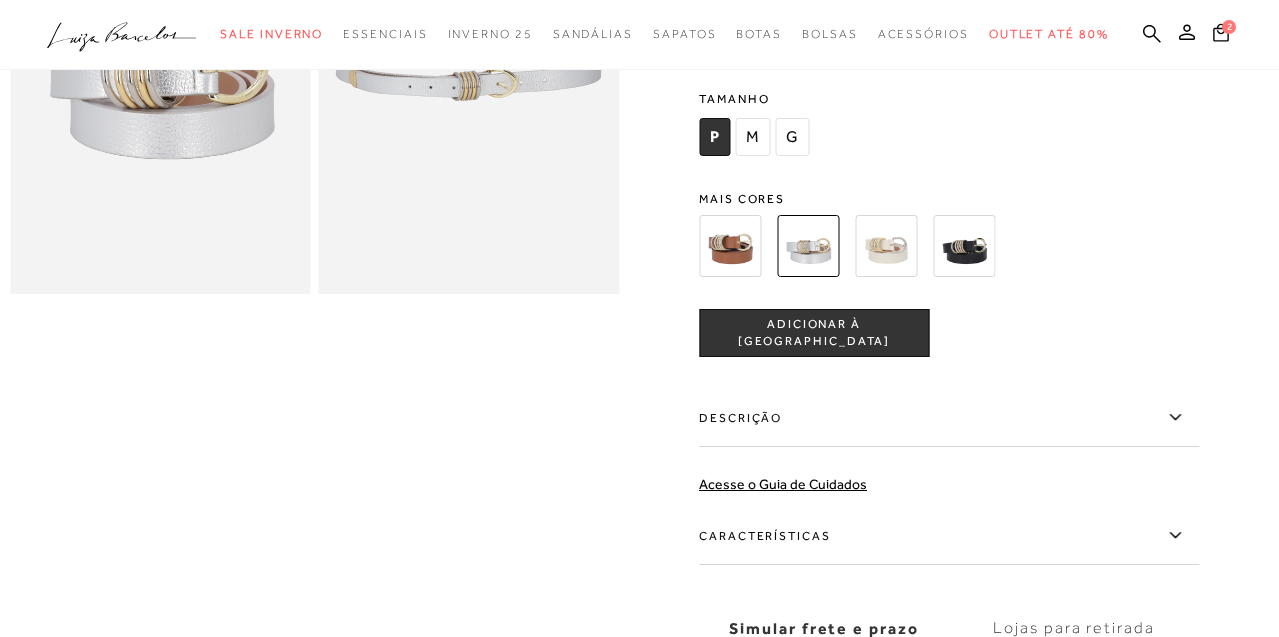 scroll, scrollTop: 323, scrollLeft: 0, axis: vertical 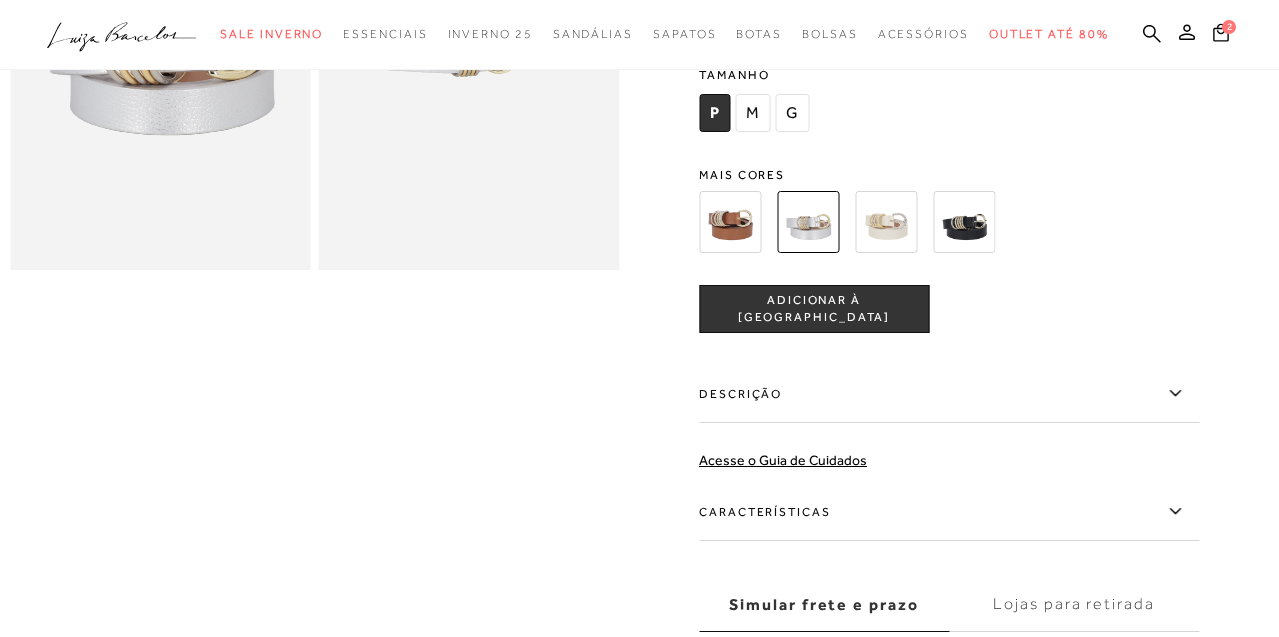 drag, startPoint x: 833, startPoint y: 454, endPoint x: 837, endPoint y: 489, distance: 35.22783 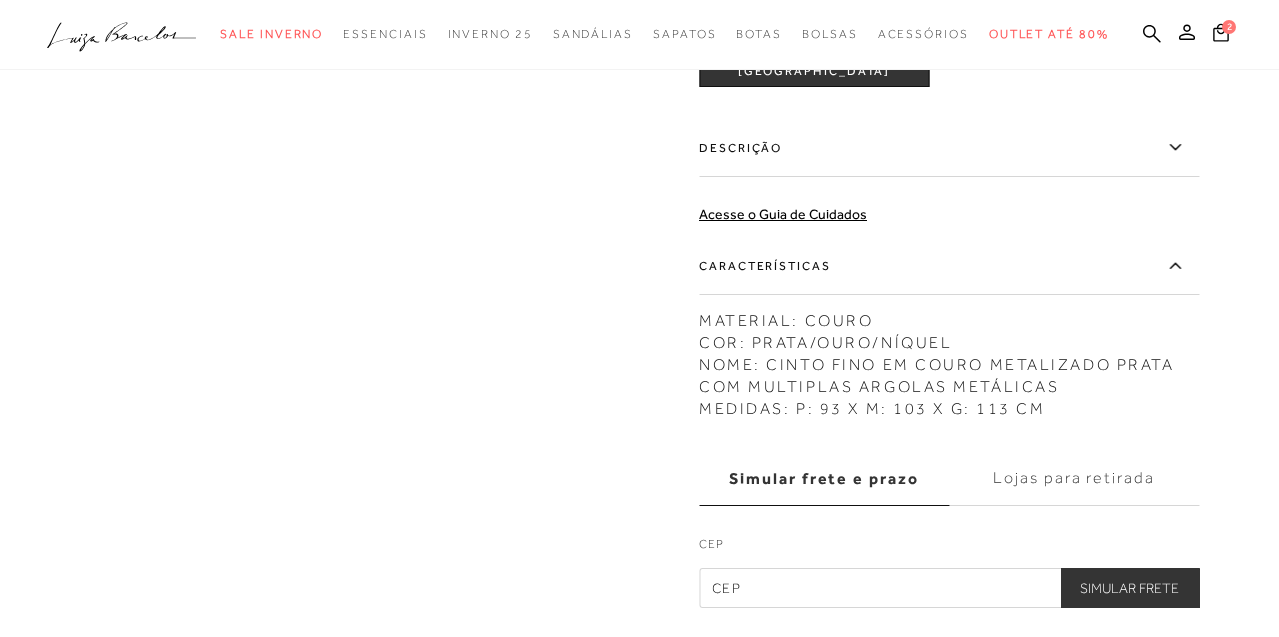 scroll, scrollTop: 572, scrollLeft: 0, axis: vertical 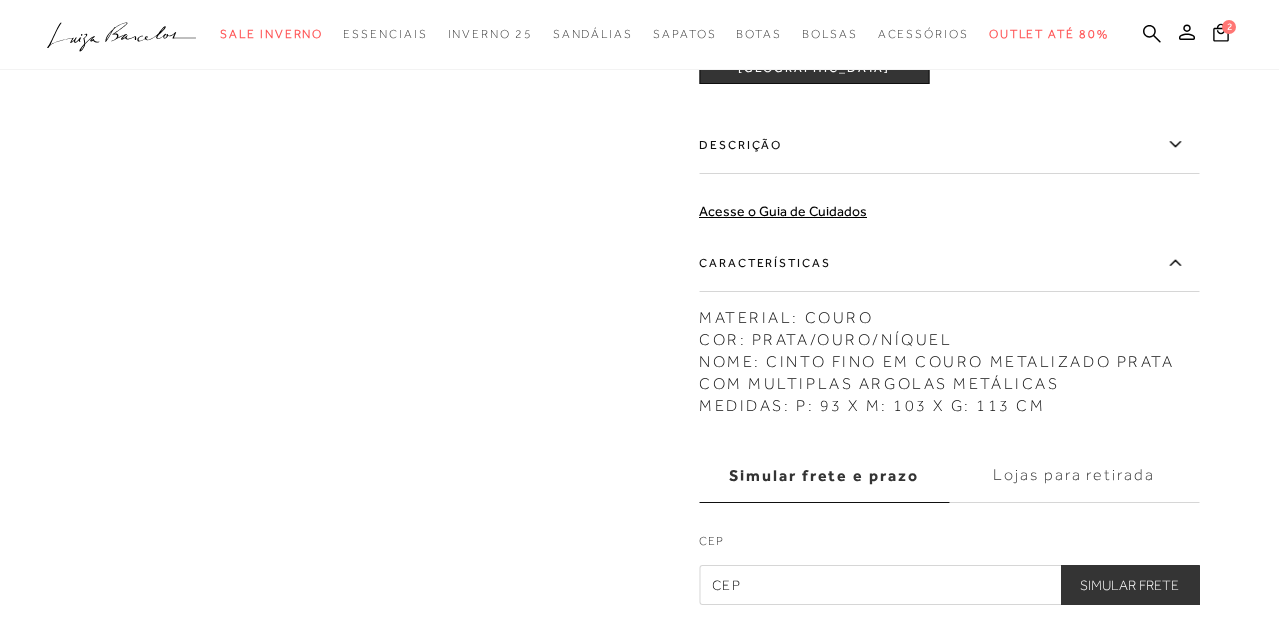 click at bounding box center (949, 585) 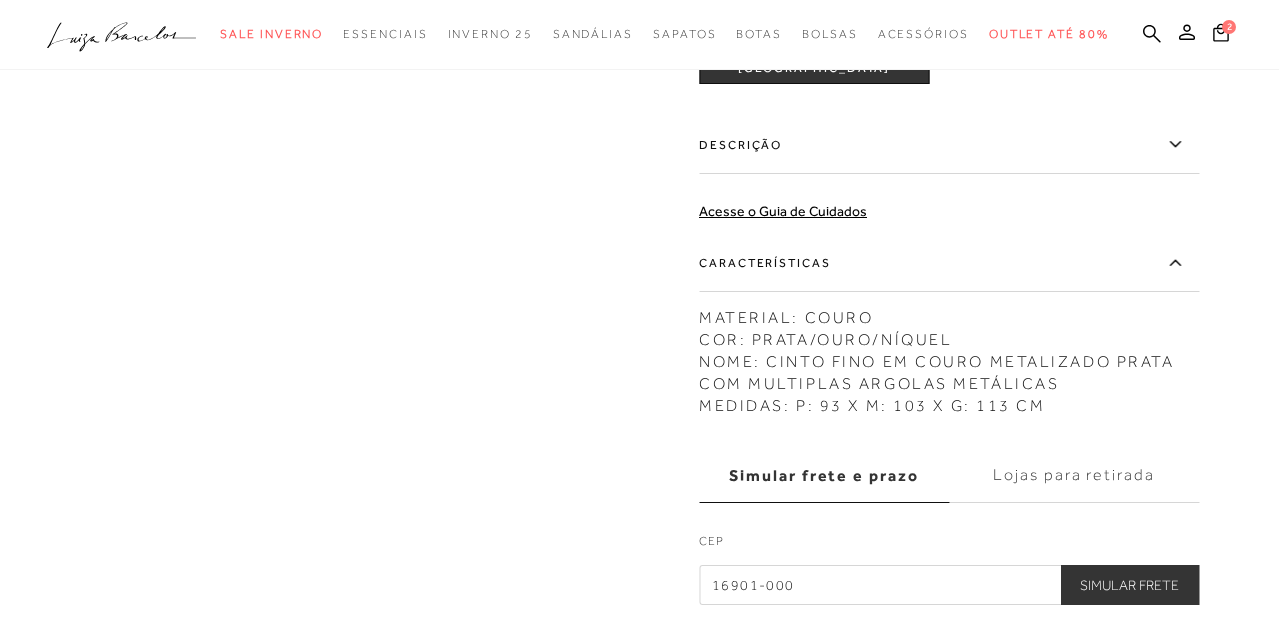 type on "16901-000" 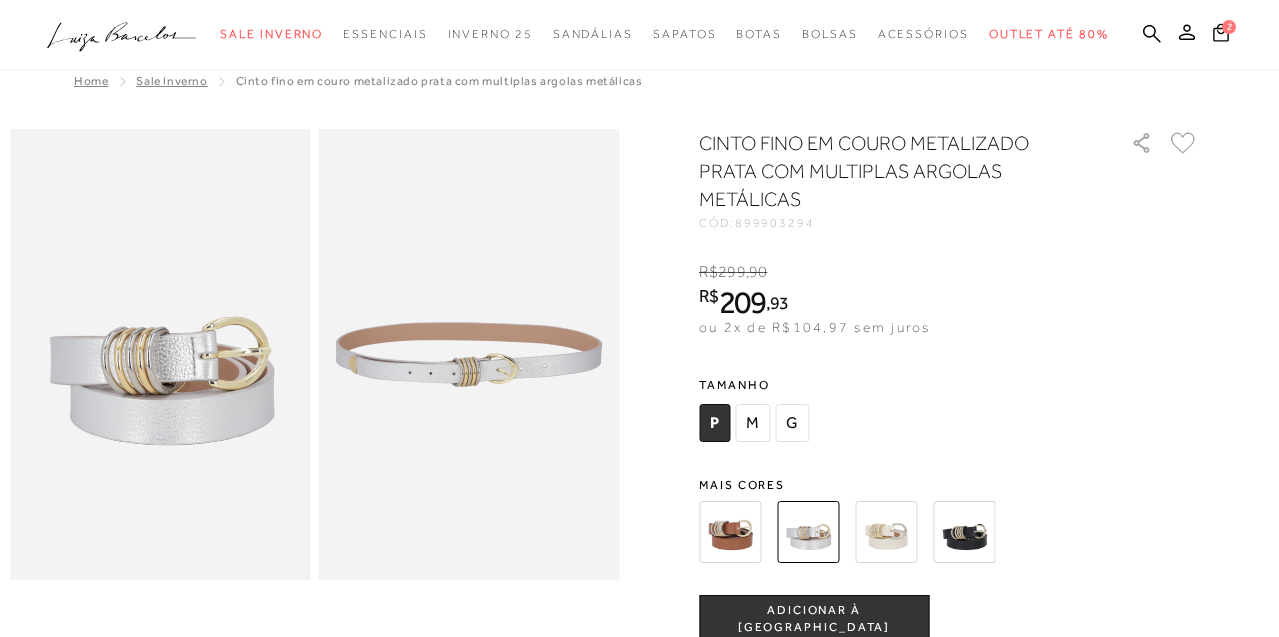 scroll, scrollTop: 11, scrollLeft: 0, axis: vertical 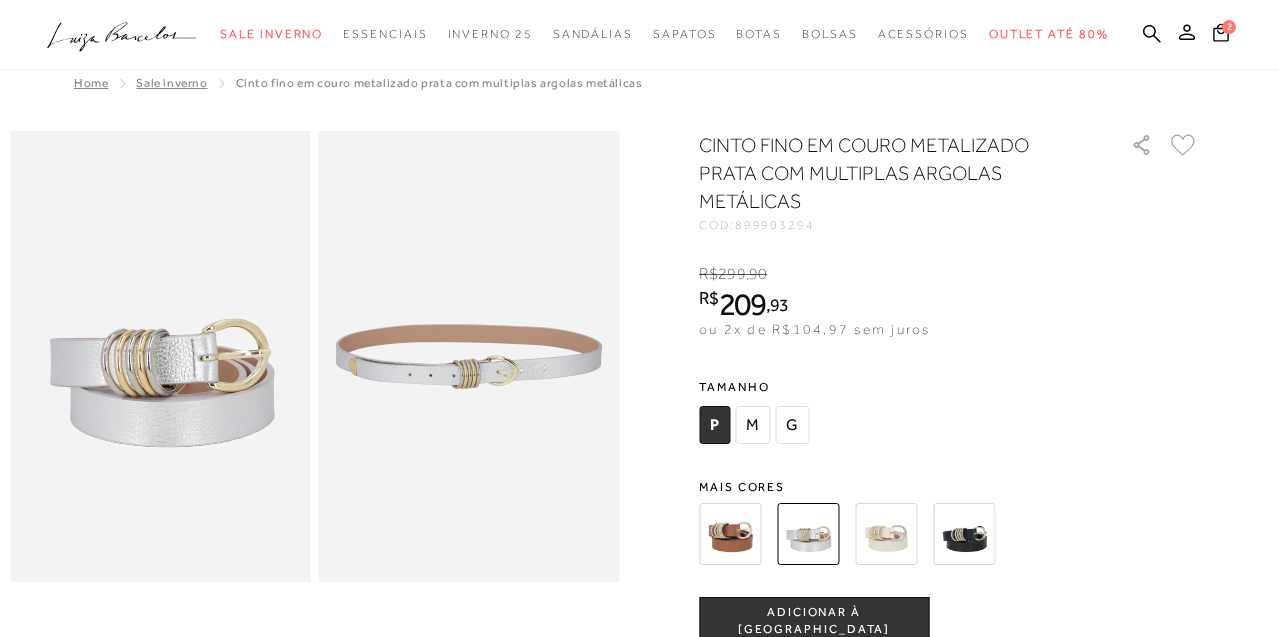 click at bounding box center (730, 534) 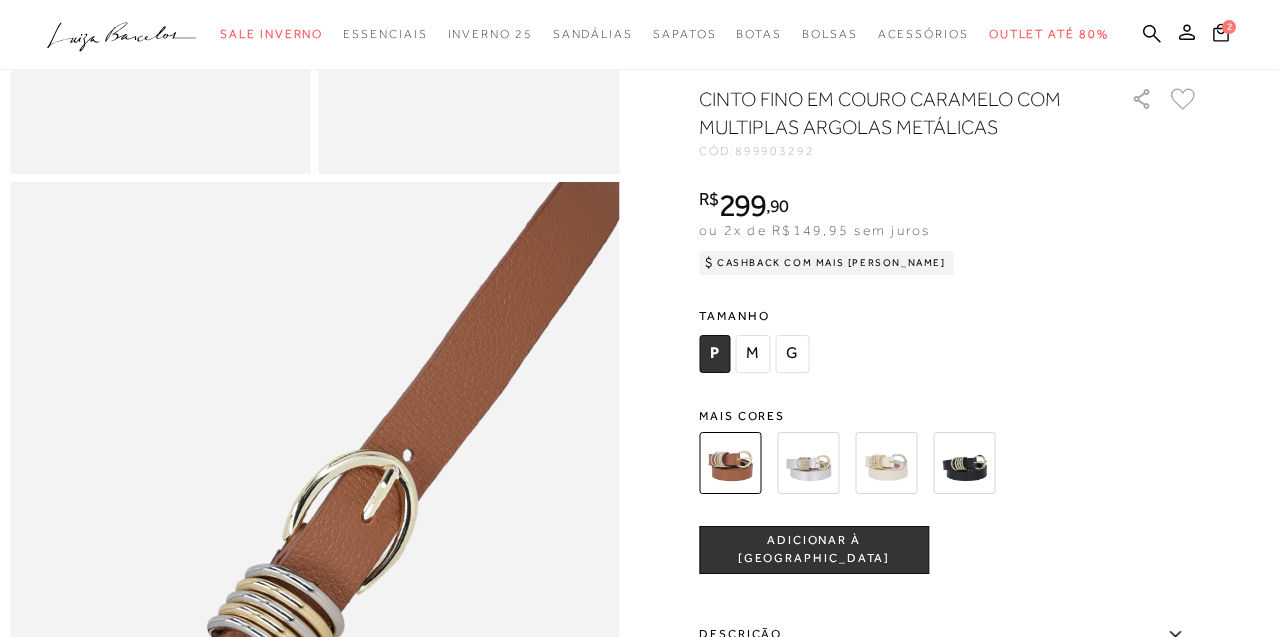 scroll, scrollTop: 419, scrollLeft: 0, axis: vertical 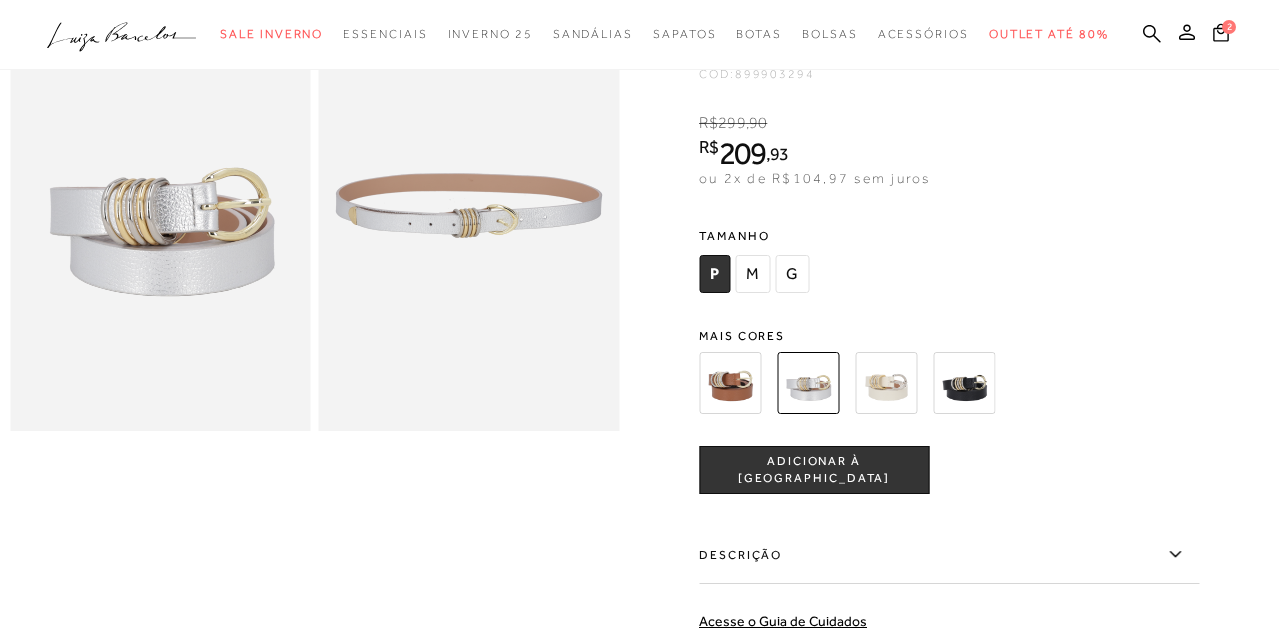 click on "ADICIONAR À [GEOGRAPHIC_DATA]" at bounding box center (814, 470) 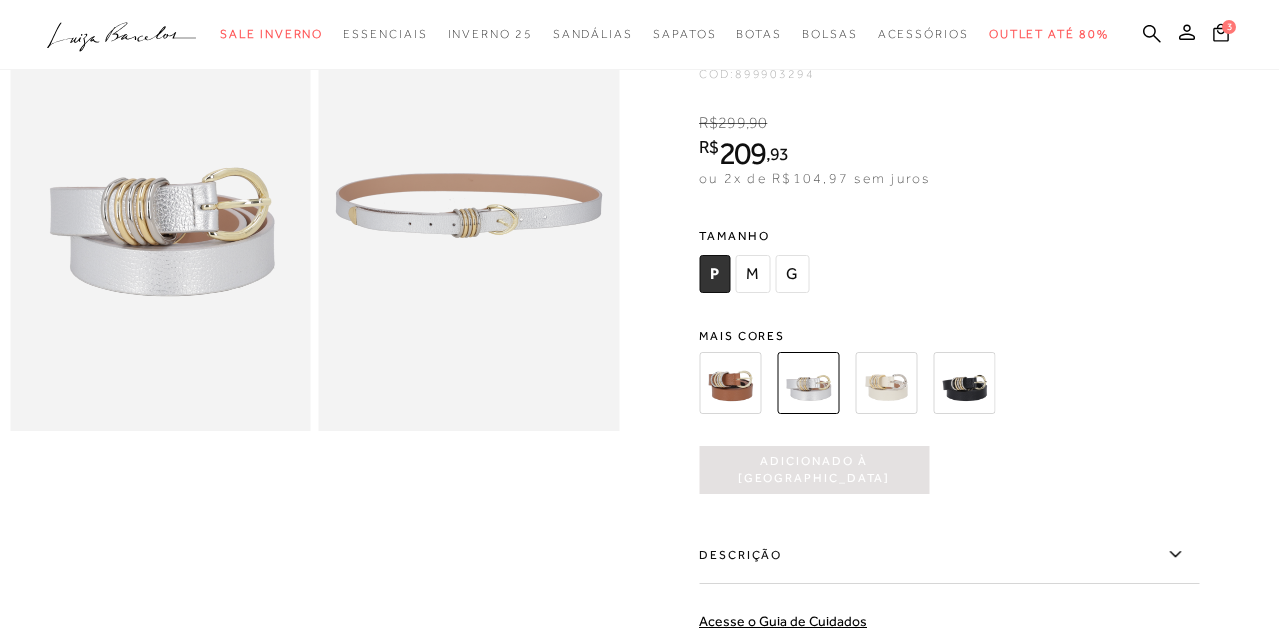 scroll, scrollTop: 0, scrollLeft: 0, axis: both 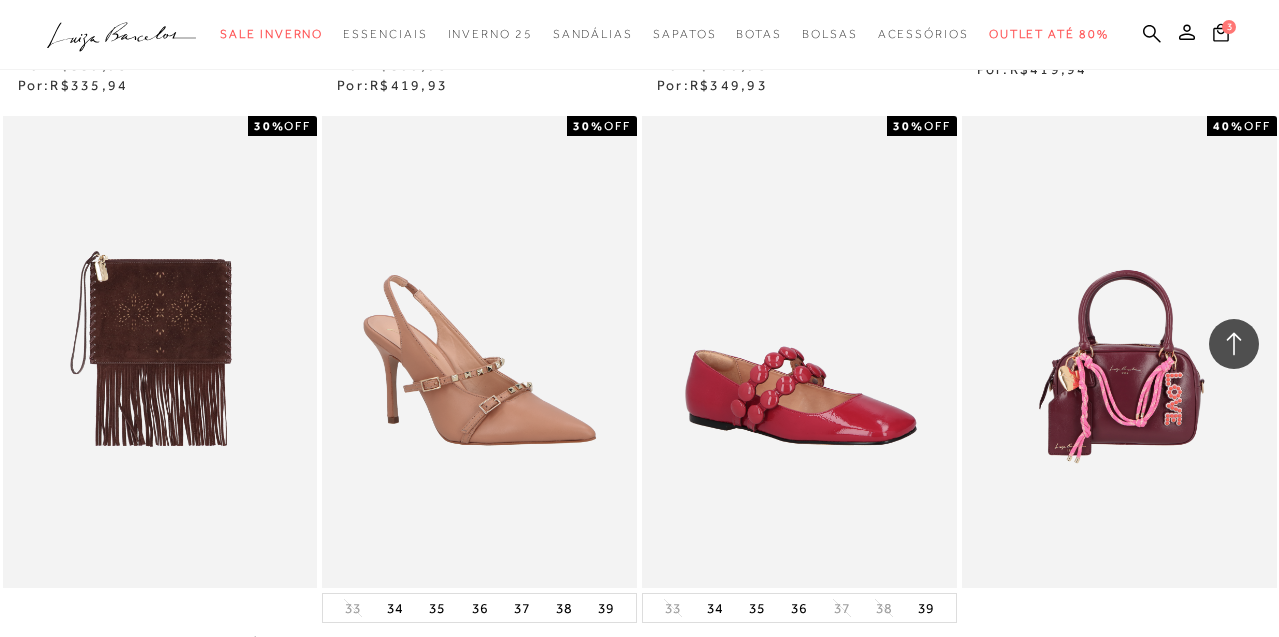 click on "MOSTRAR MAIS" at bounding box center (639, 874) 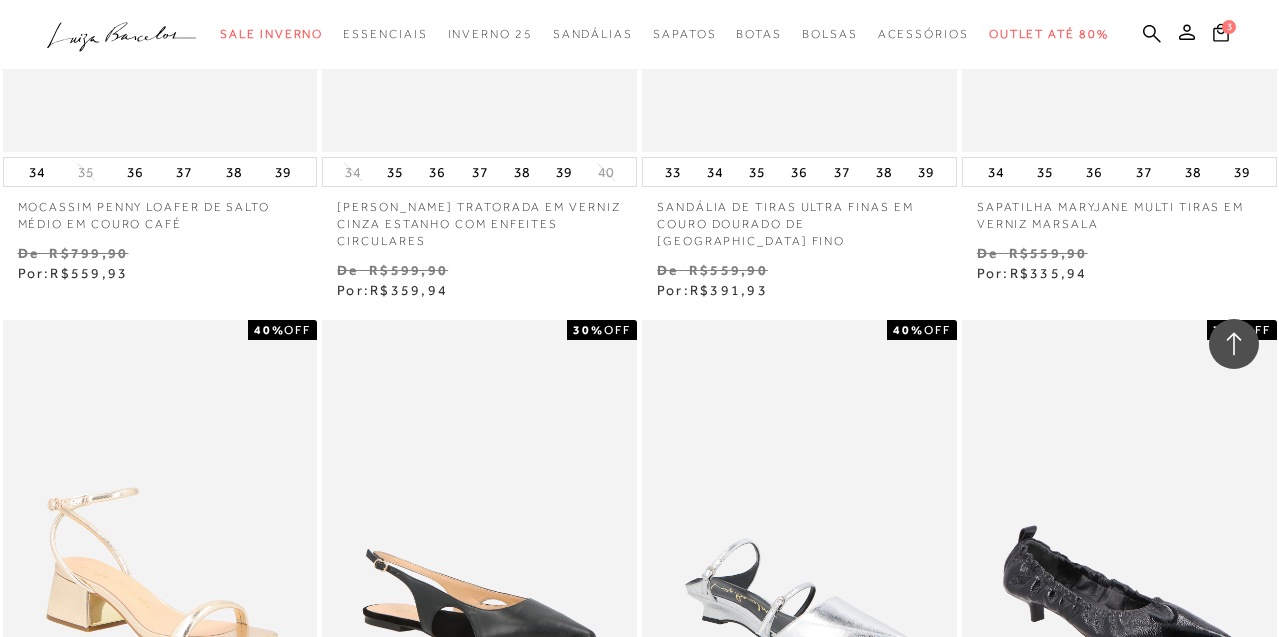 scroll, scrollTop: 53624, scrollLeft: 0, axis: vertical 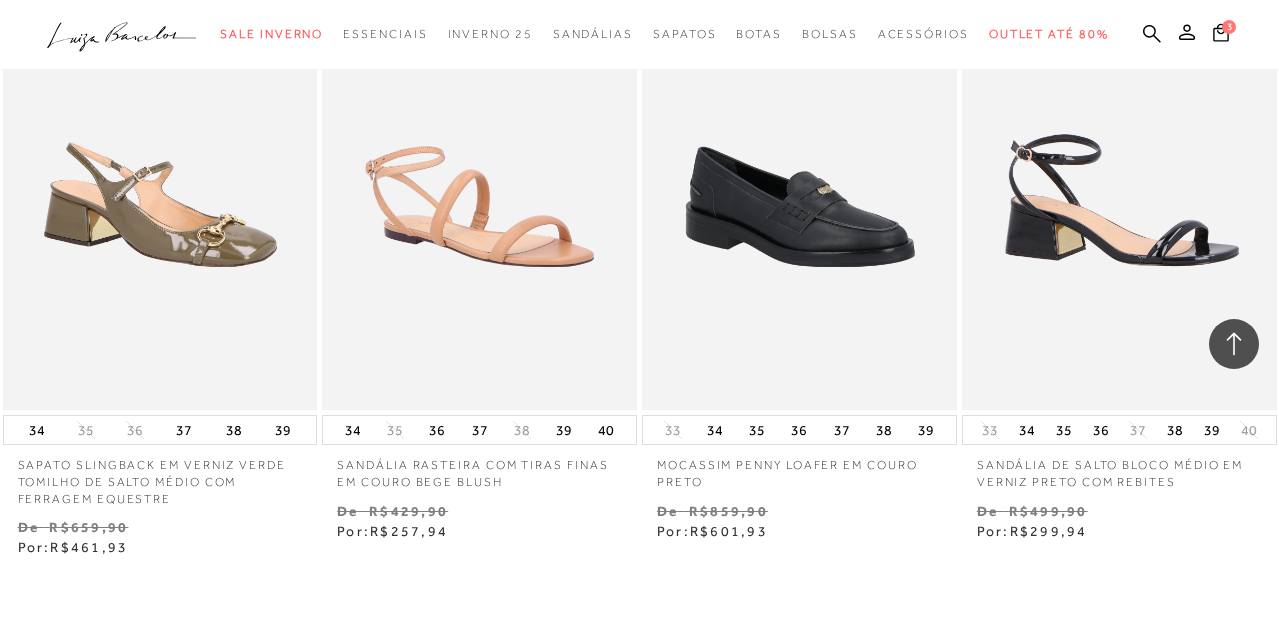 click on "MOSTRAR MAIS" at bounding box center (639, 696) 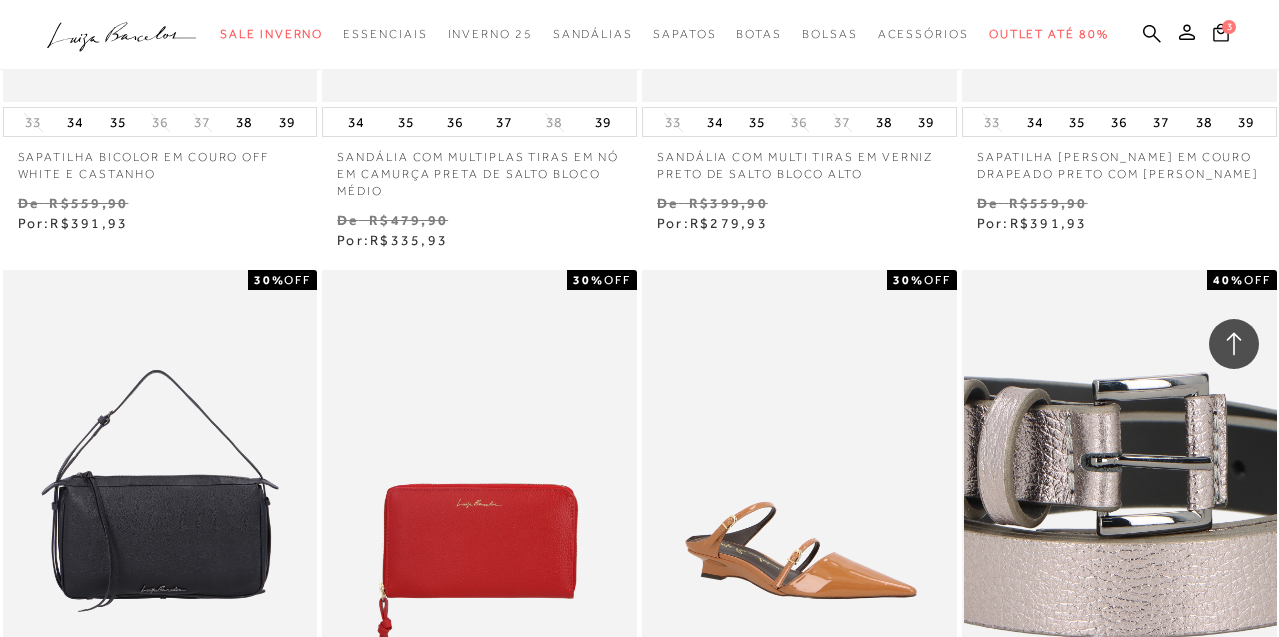 click at bounding box center (1120, 506) 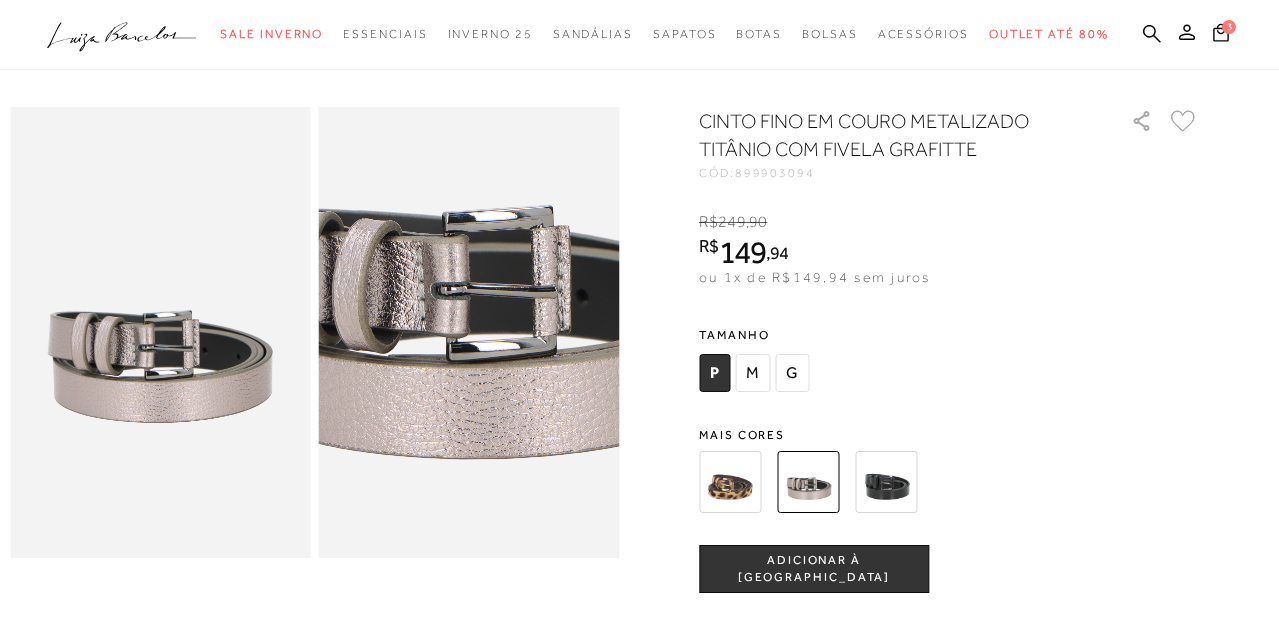 click at bounding box center [886, 482] 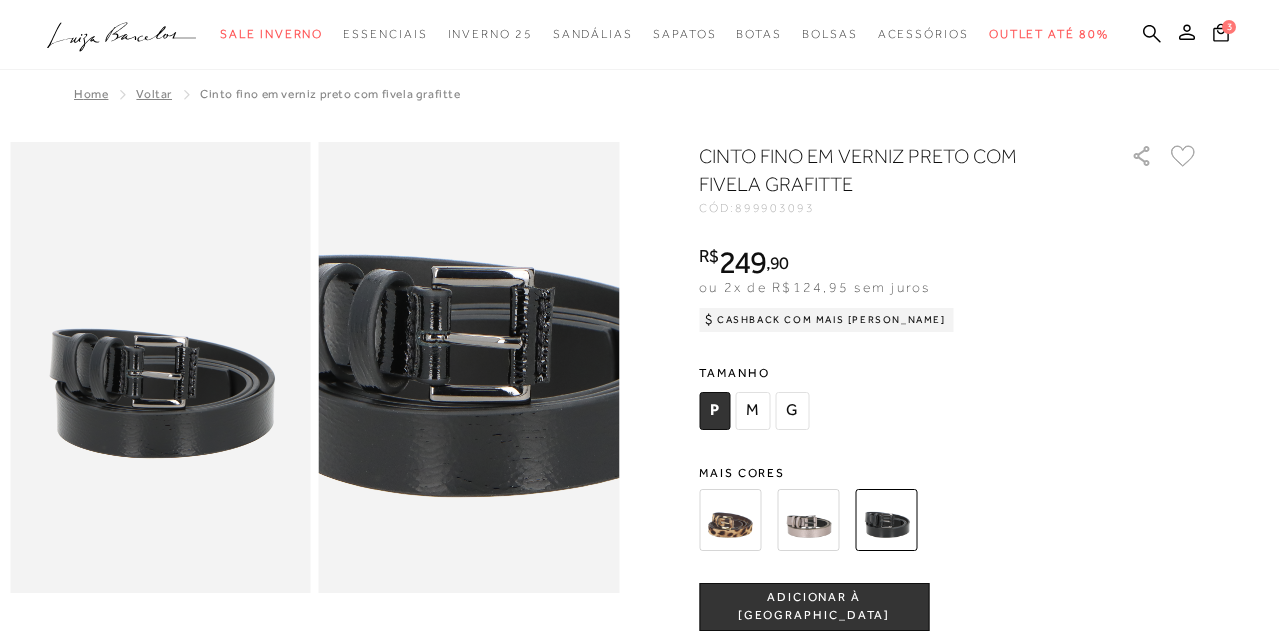 click at bounding box center (808, 520) 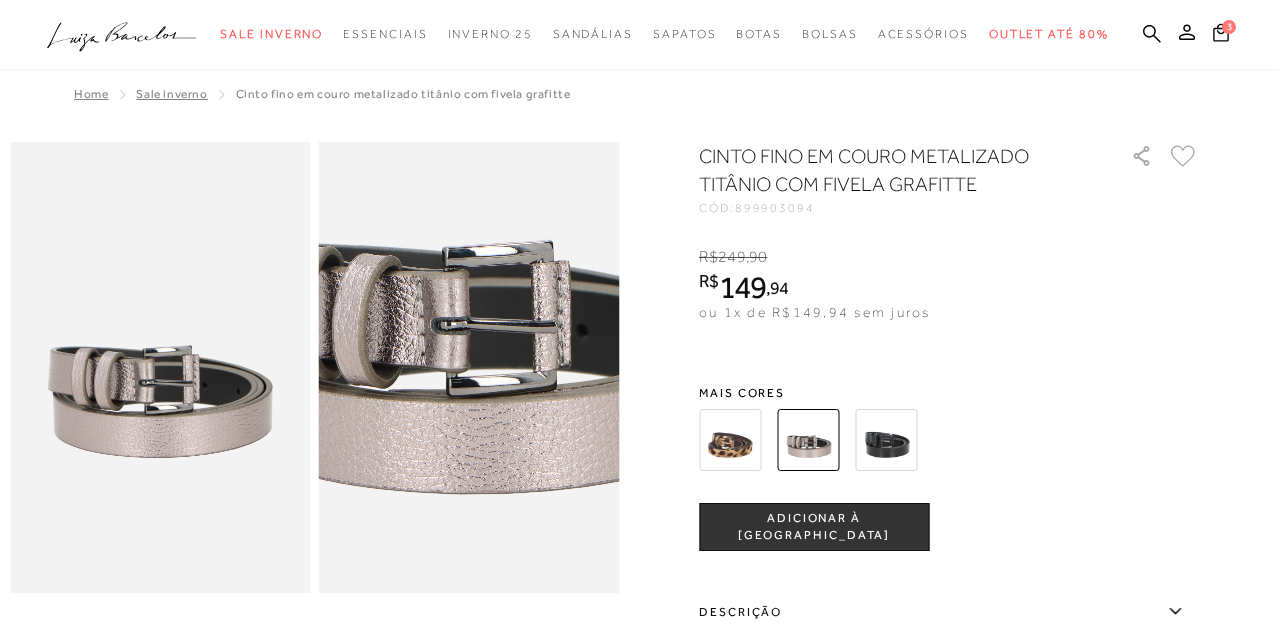 scroll, scrollTop: 0, scrollLeft: 0, axis: both 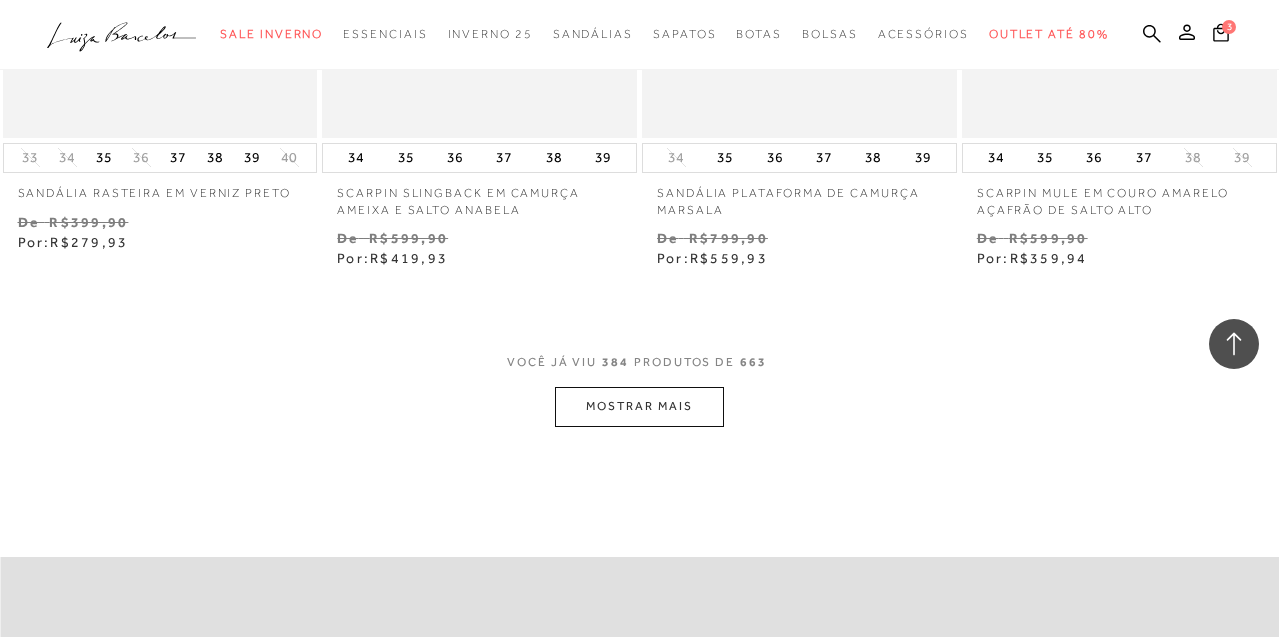 click on "MOSTRAR MAIS" at bounding box center (639, 406) 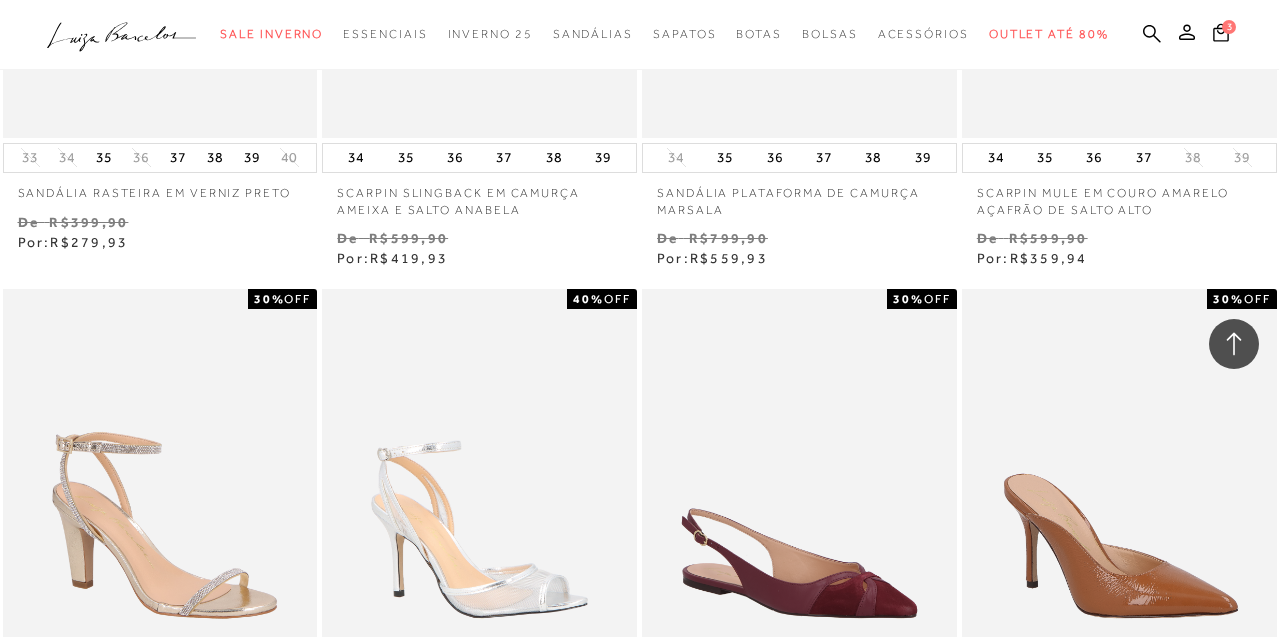scroll, scrollTop: 60603, scrollLeft: 0, axis: vertical 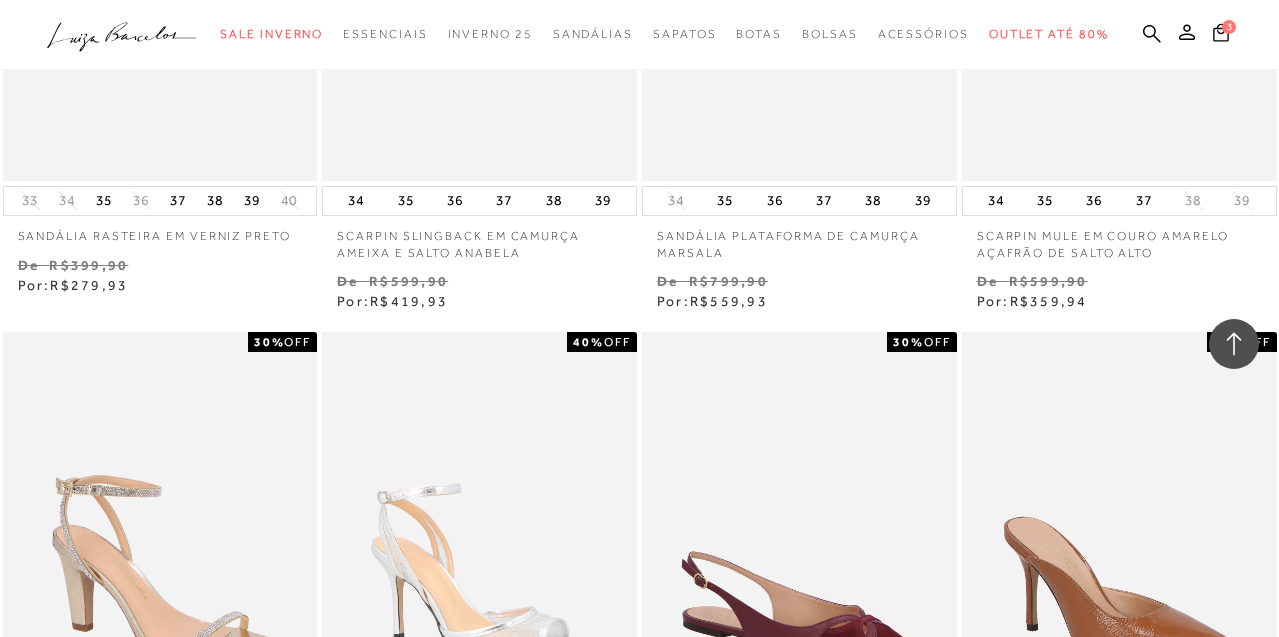 click on "De
R$599,90" at bounding box center (160, 921) 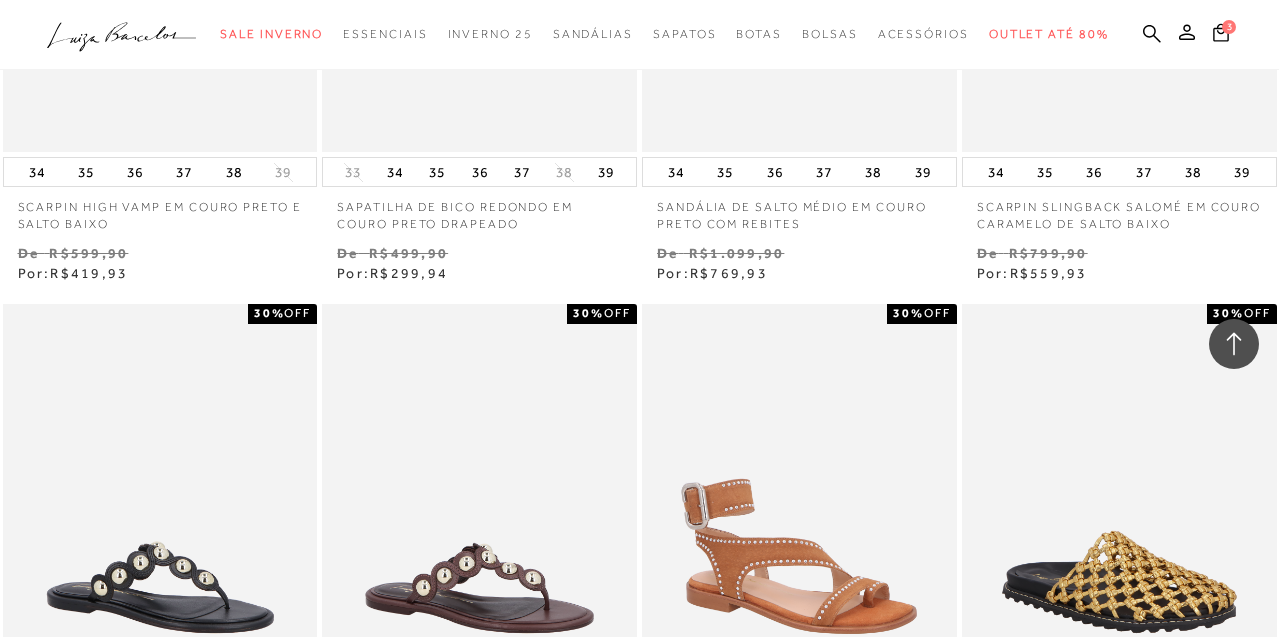 scroll, scrollTop: 63972, scrollLeft: 0, axis: vertical 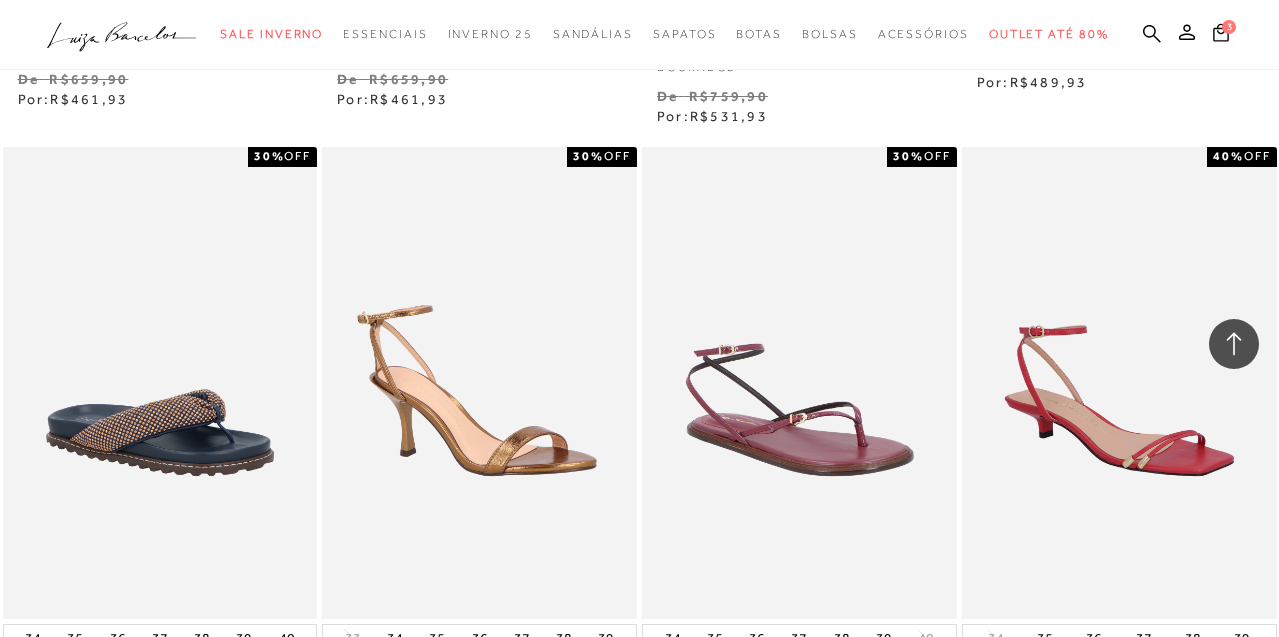 click on "MOSTRAR MAIS" at bounding box center (639, 904) 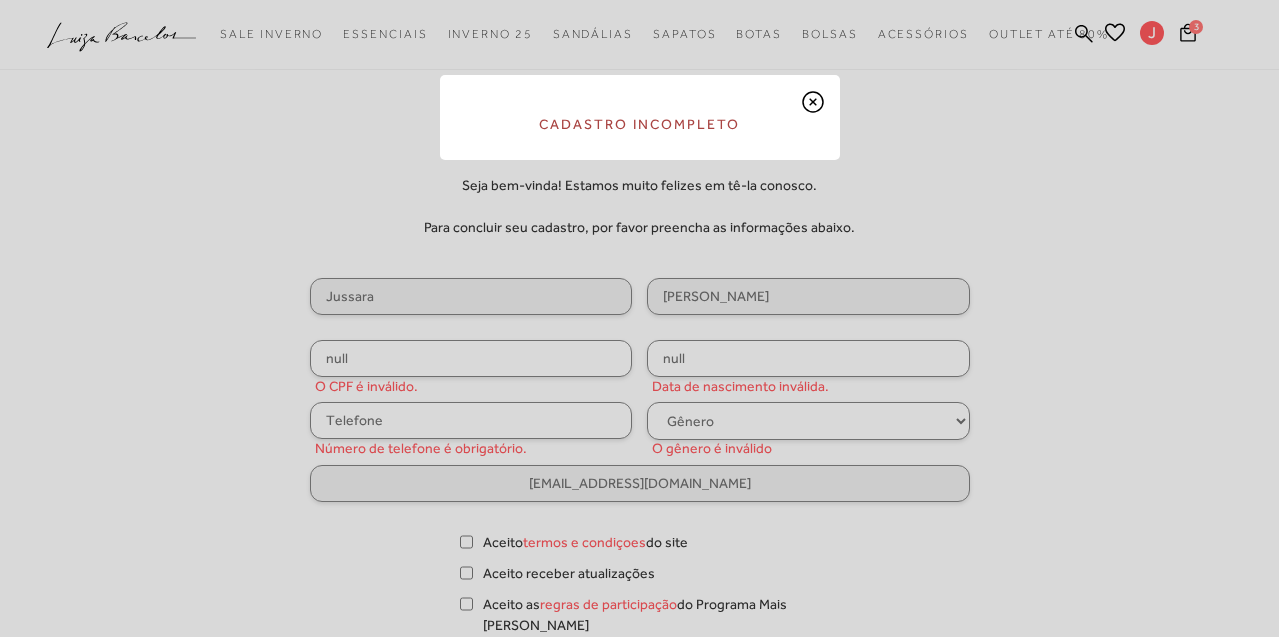 scroll, scrollTop: 0, scrollLeft: 0, axis: both 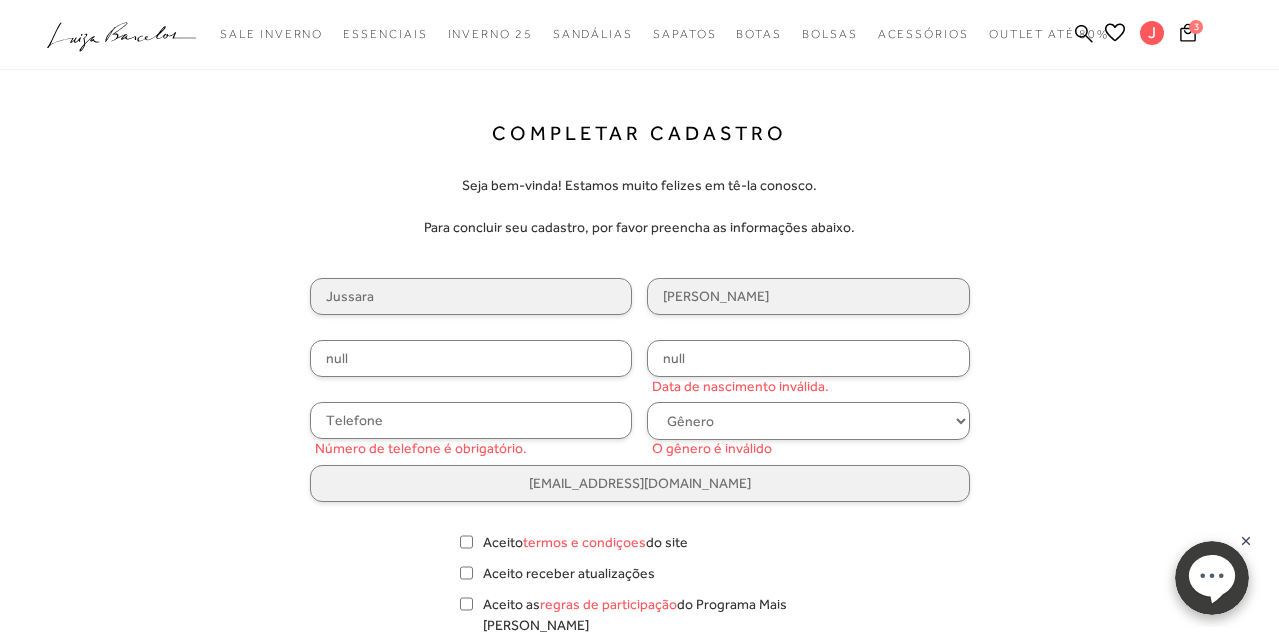 click on "null" at bounding box center (471, 358) 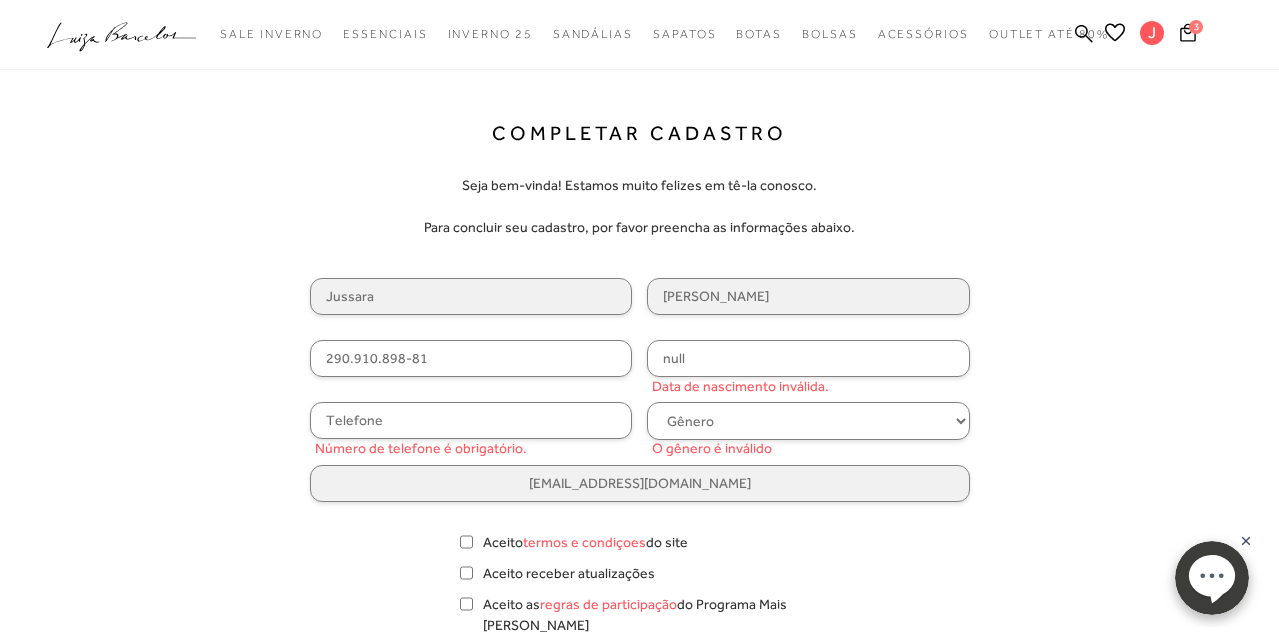 type on "290.910.898-81" 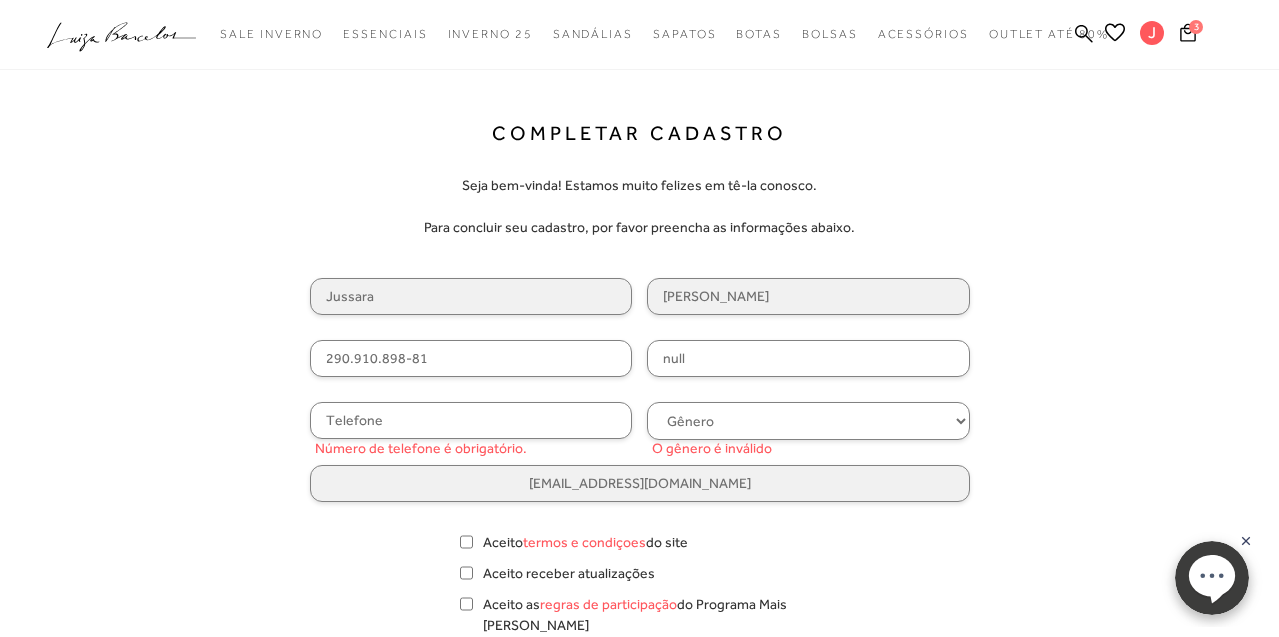 click on "null" at bounding box center (808, 358) 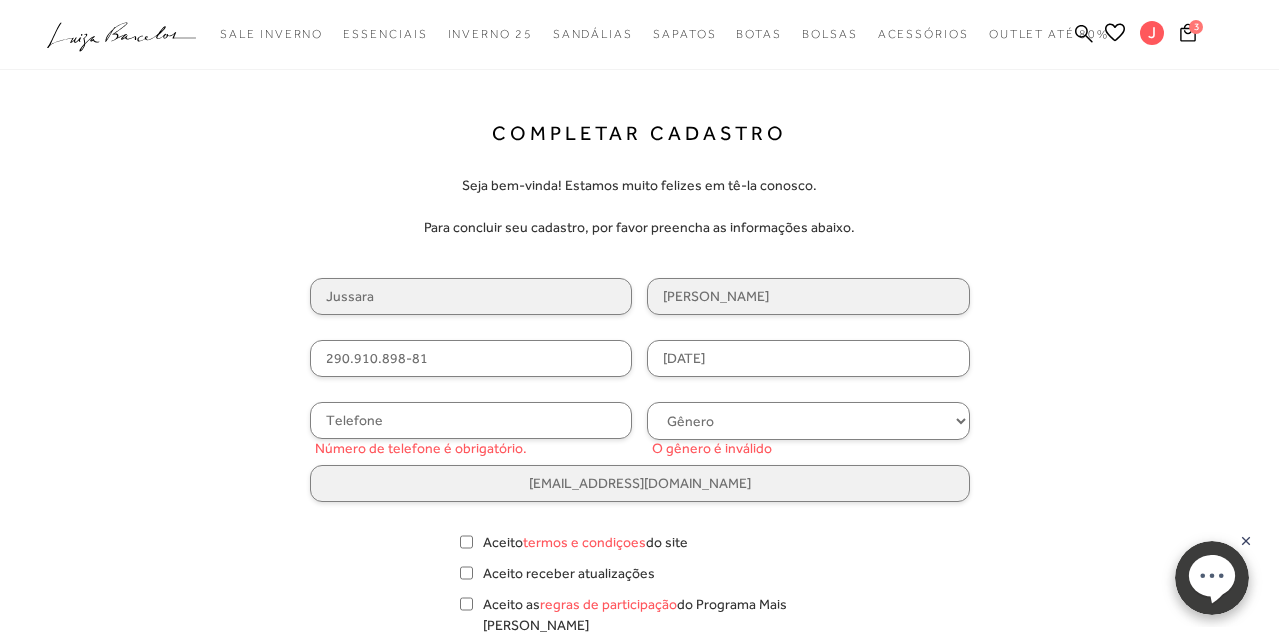 type on "21/09/1981" 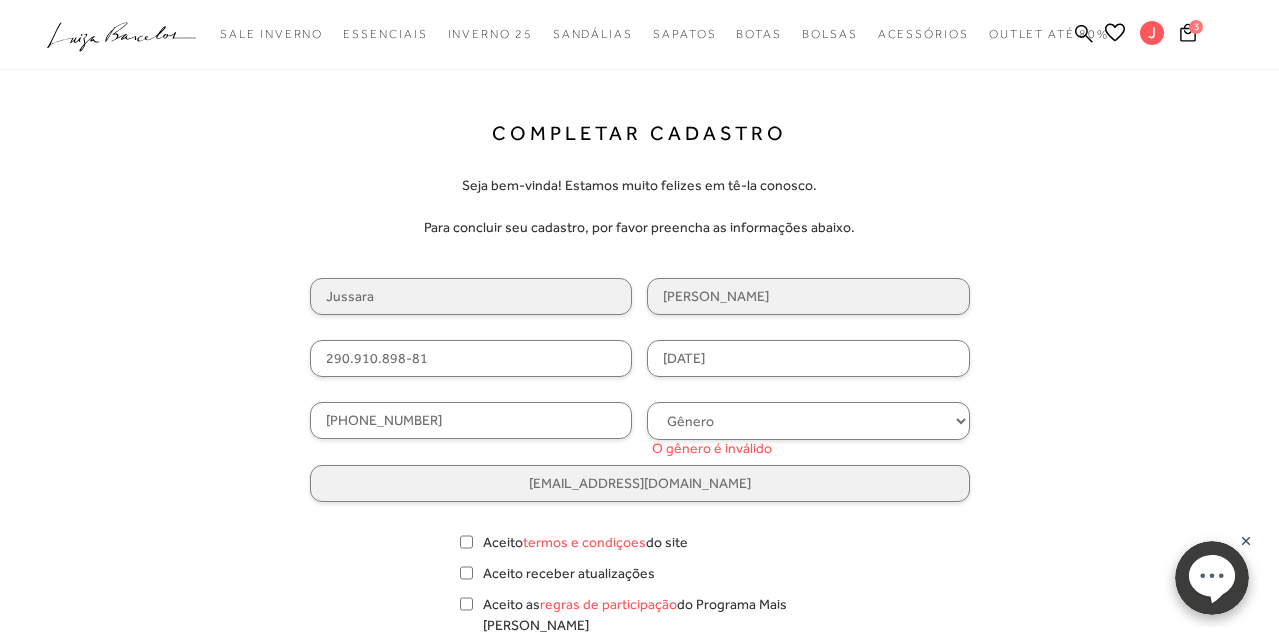 type on "(67) 99960-8809" 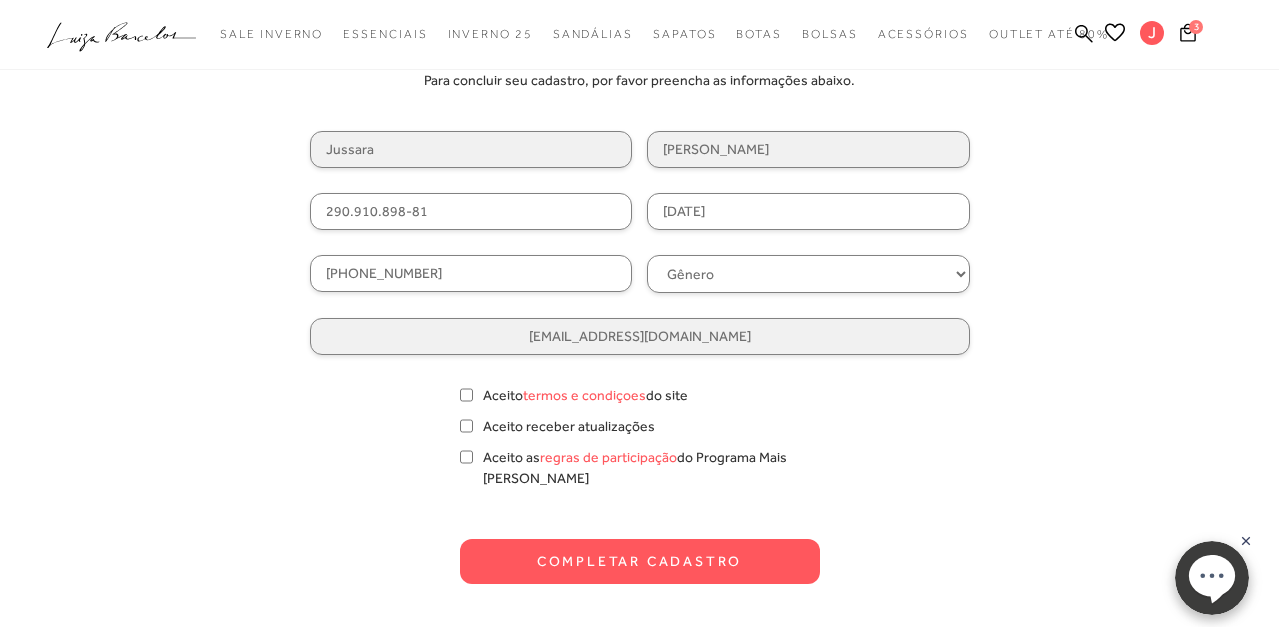 scroll, scrollTop: 154, scrollLeft: 0, axis: vertical 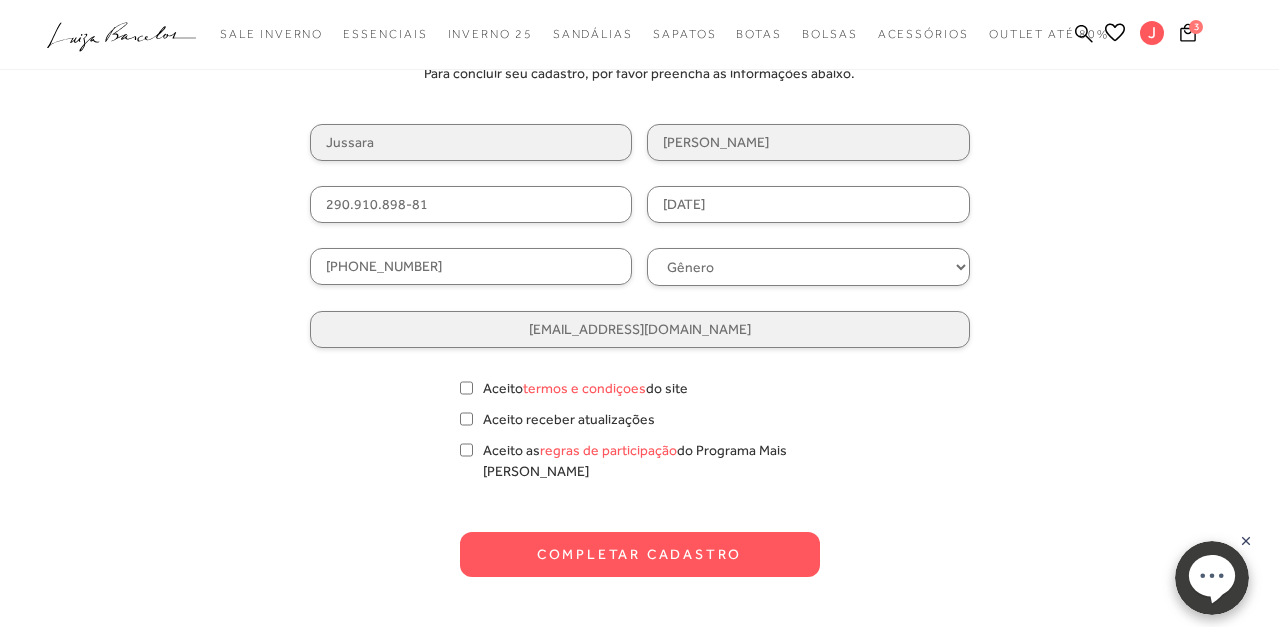 click on "Aceito  termos e condiçoes  do site" at bounding box center [466, 388] 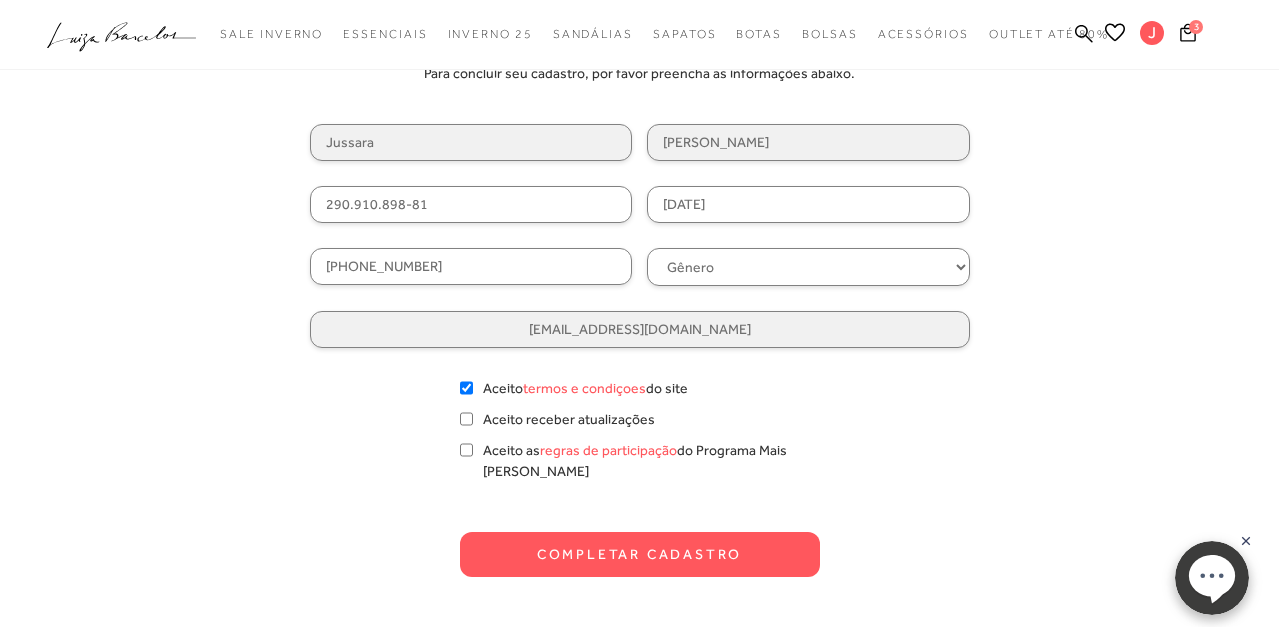 checkbox on "true" 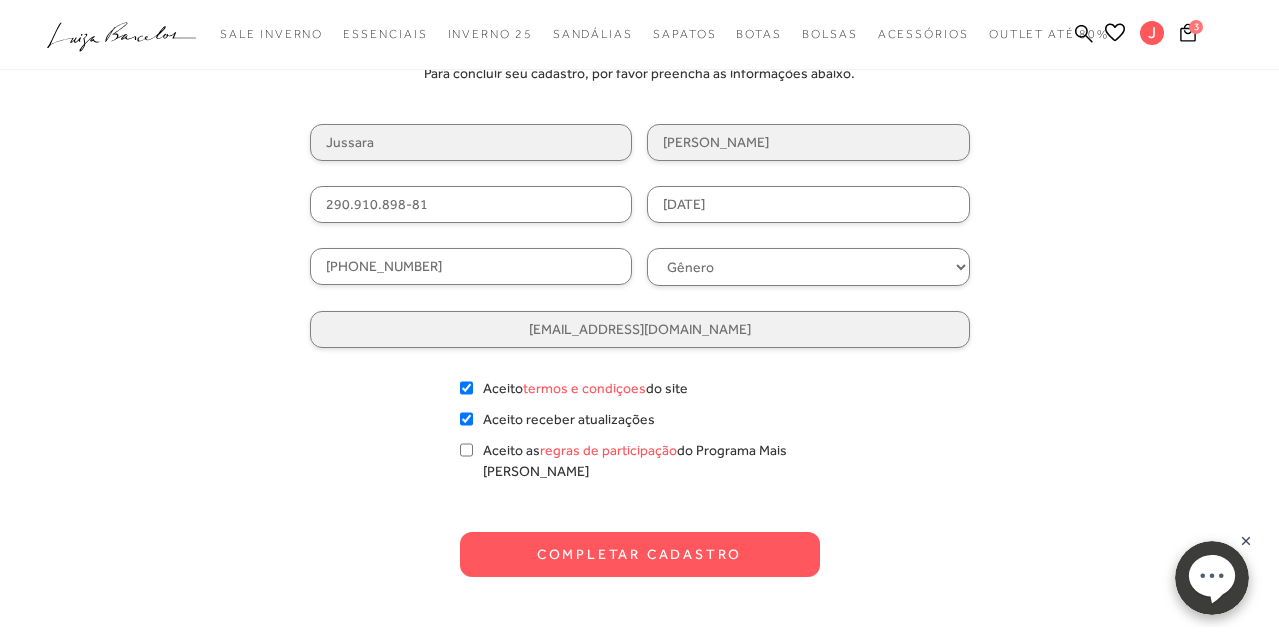 click on "Aceito as  regras de participação  do Programa Mais Luiza" at bounding box center [466, 450] 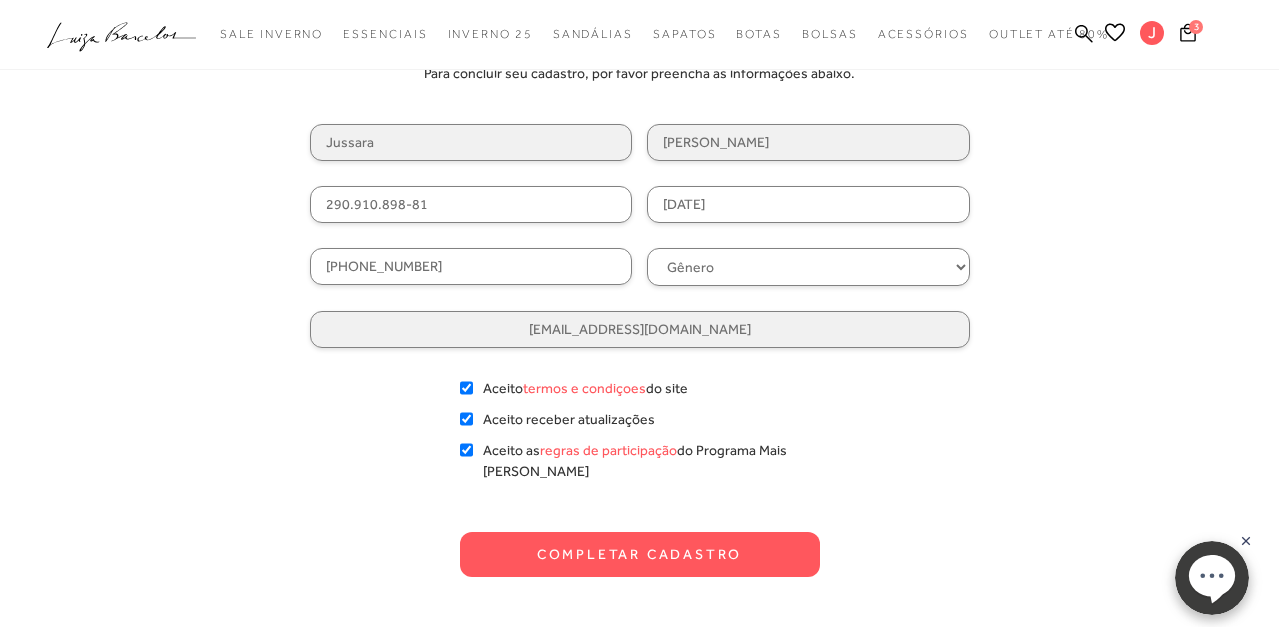 checkbox on "true" 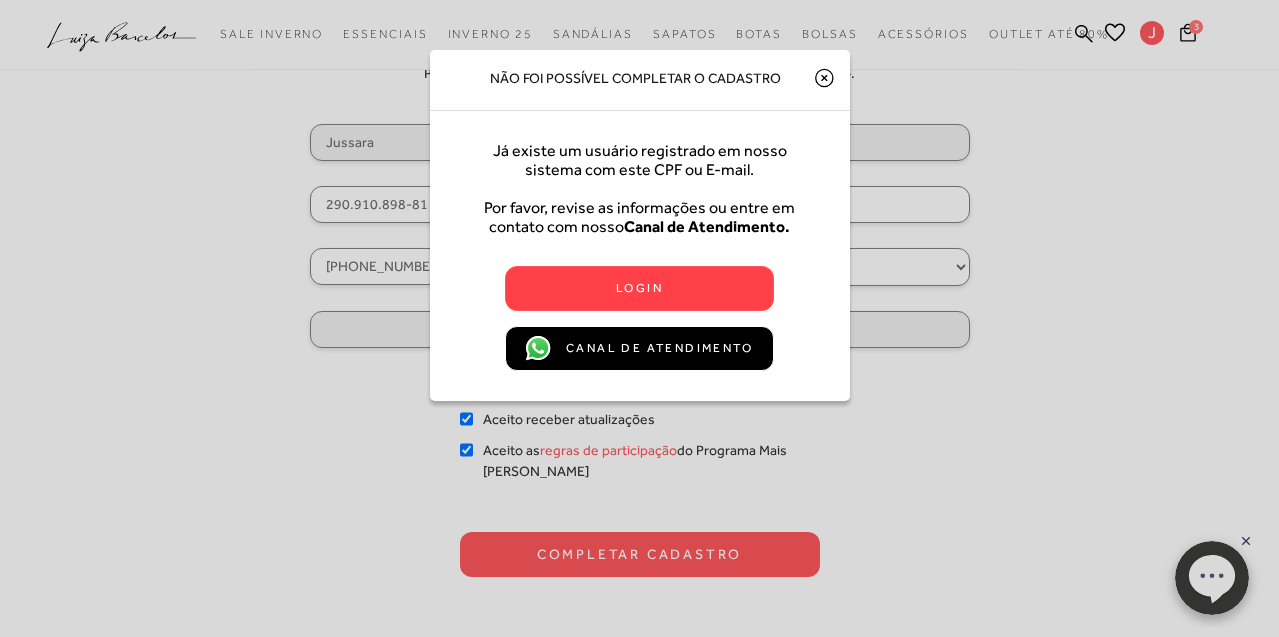 click on "Login" at bounding box center (639, 288) 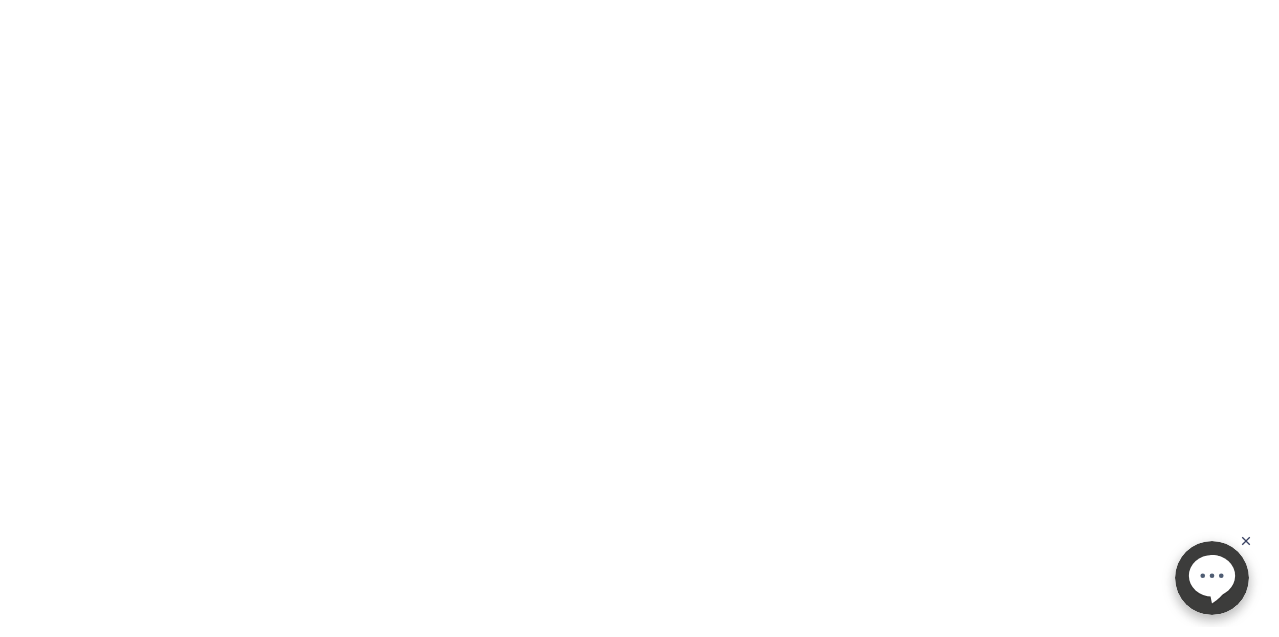 scroll, scrollTop: 0, scrollLeft: 0, axis: both 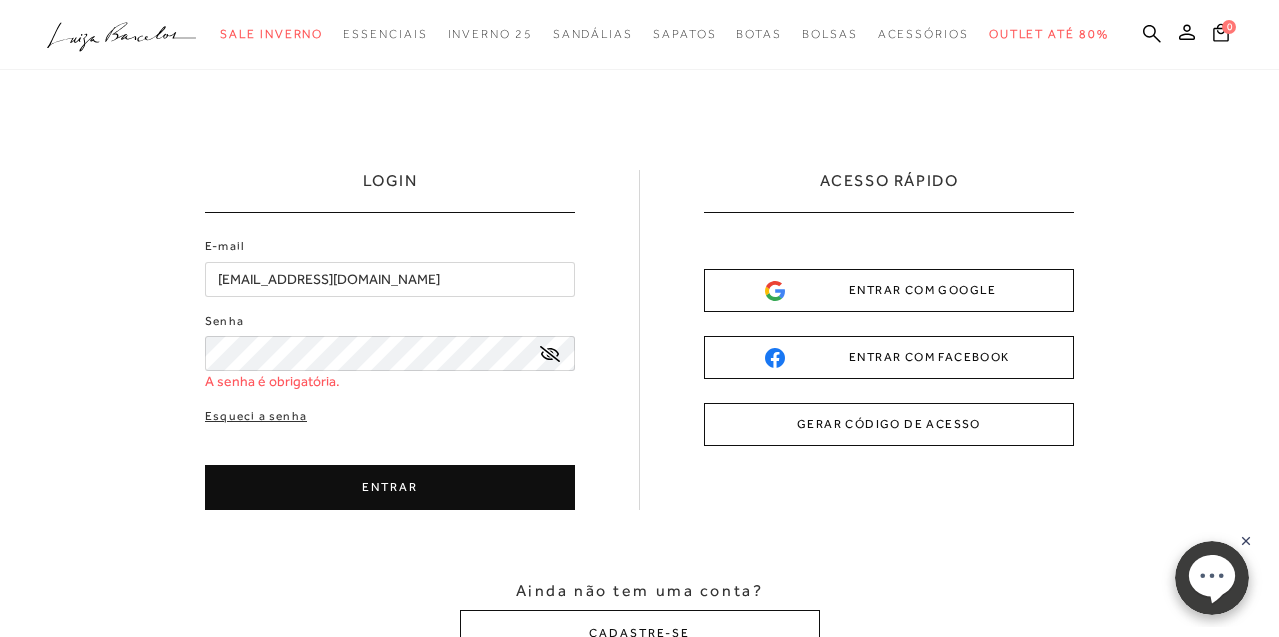 click on "Esqueci a senha
ENTRAR
CADASTRE-SE" at bounding box center [390, 458] 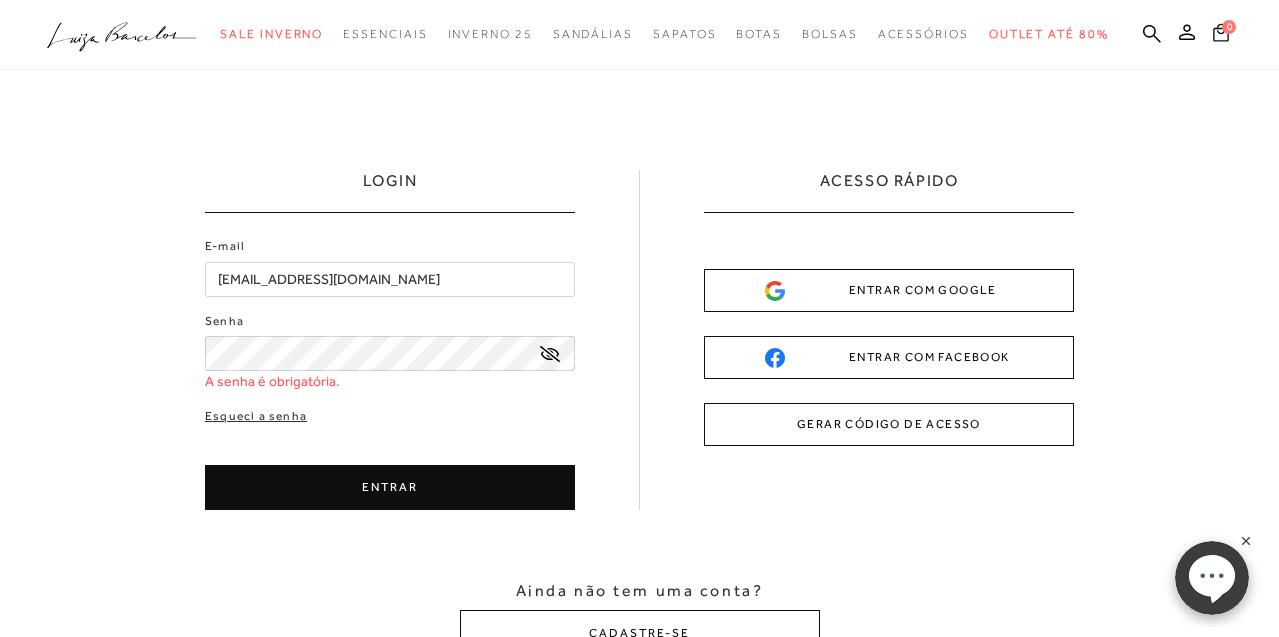click on "0" at bounding box center (1229, 27) 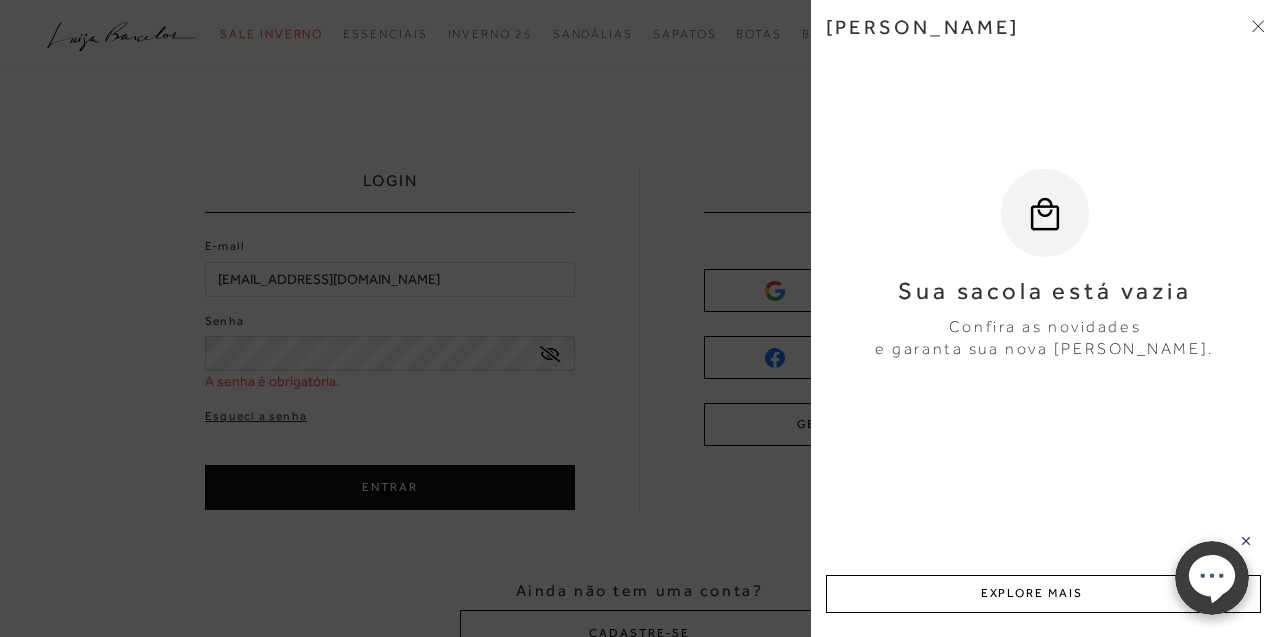 click 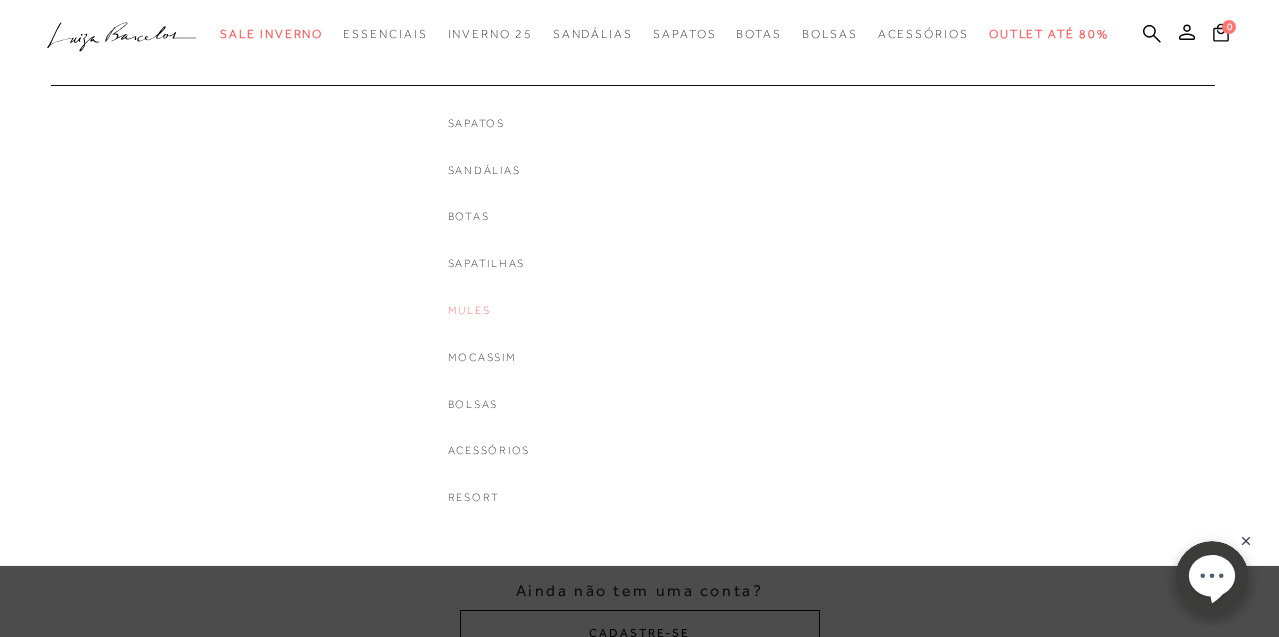 drag, startPoint x: 494, startPoint y: 351, endPoint x: 496, endPoint y: 310, distance: 41.04875 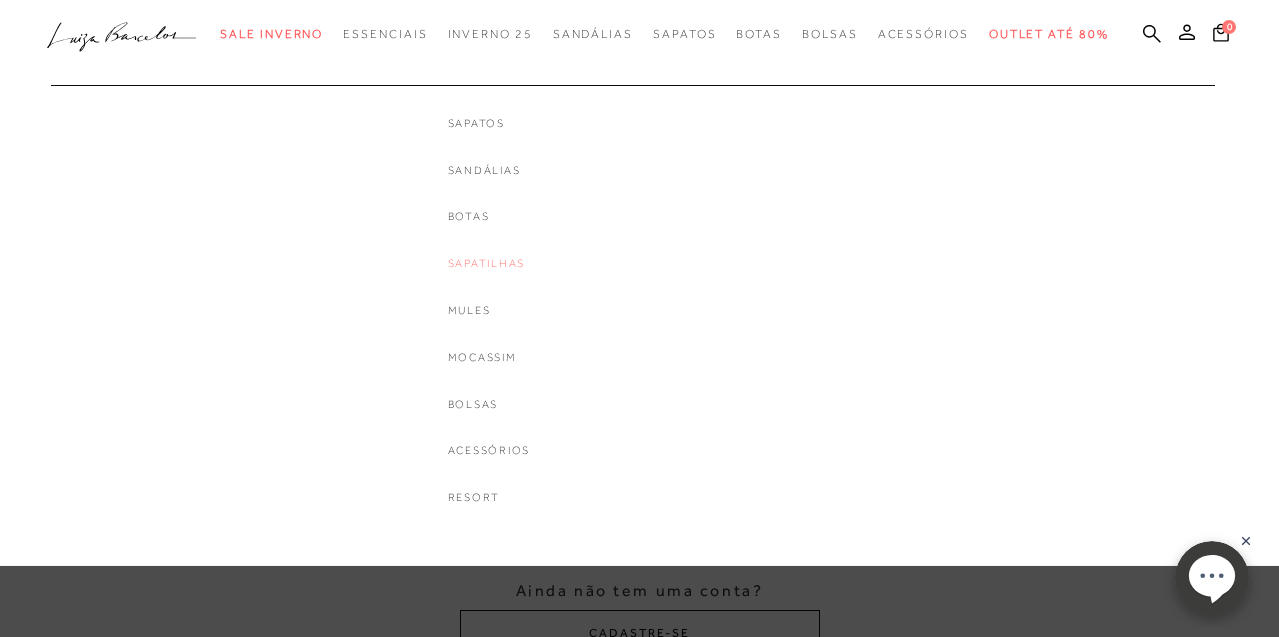 click on "Sapatilhas" at bounding box center (489, 263) 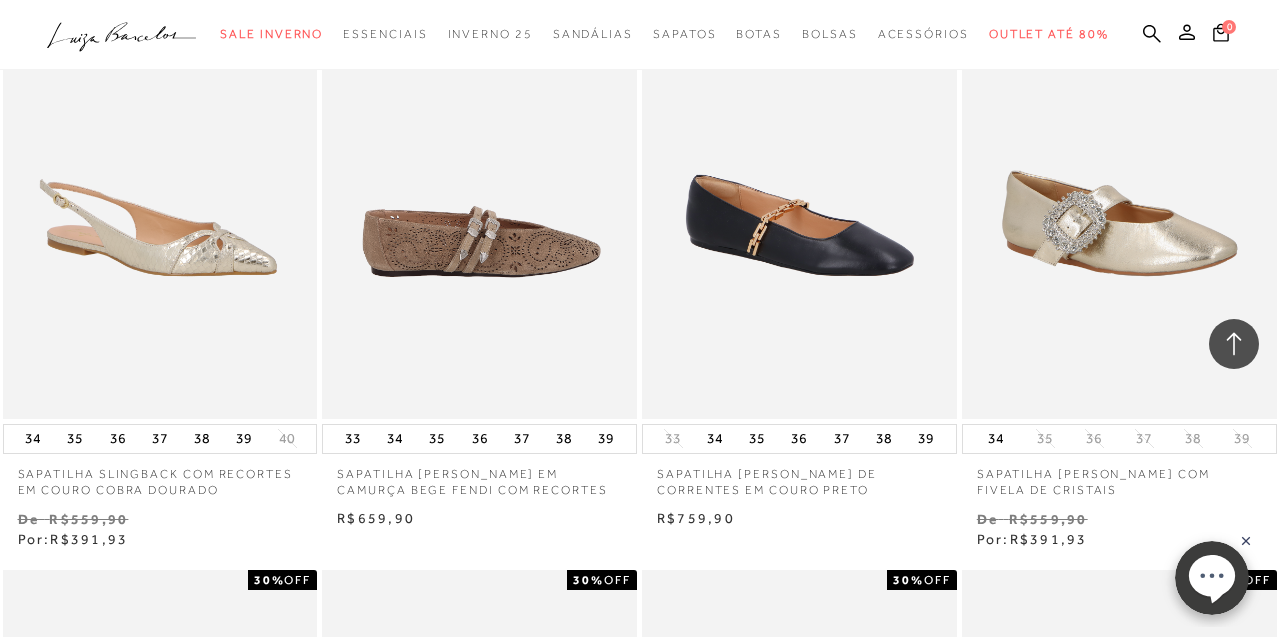 scroll, scrollTop: 2689, scrollLeft: 0, axis: vertical 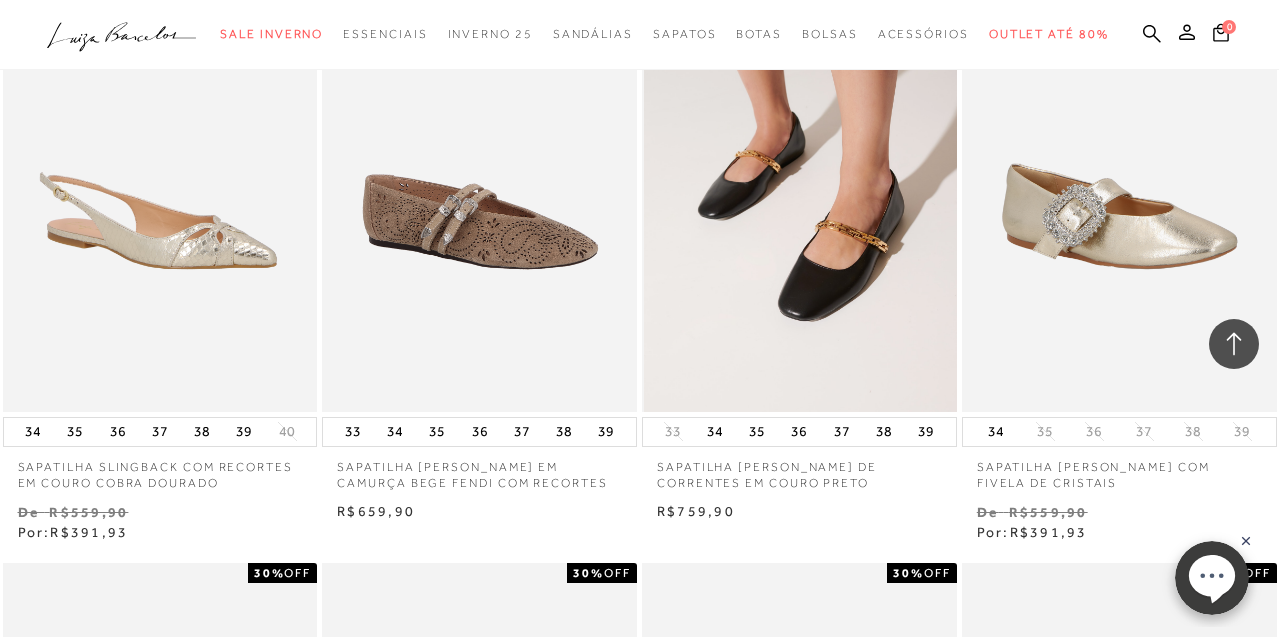 click at bounding box center [800, 176] 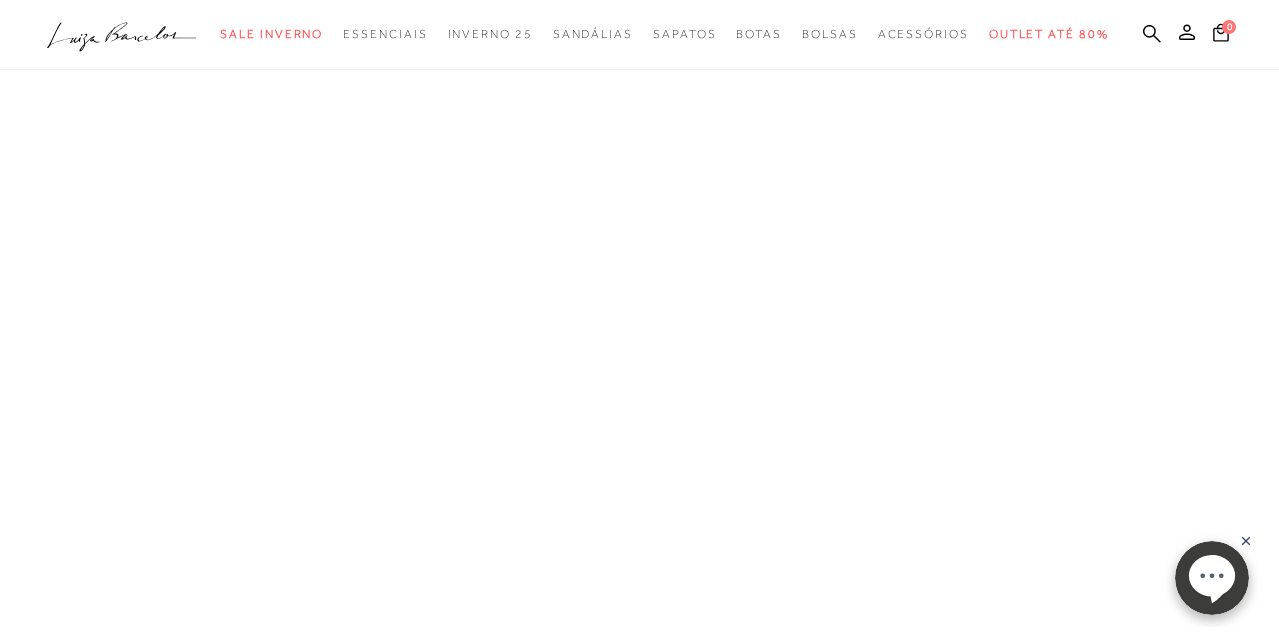 scroll, scrollTop: 0, scrollLeft: 0, axis: both 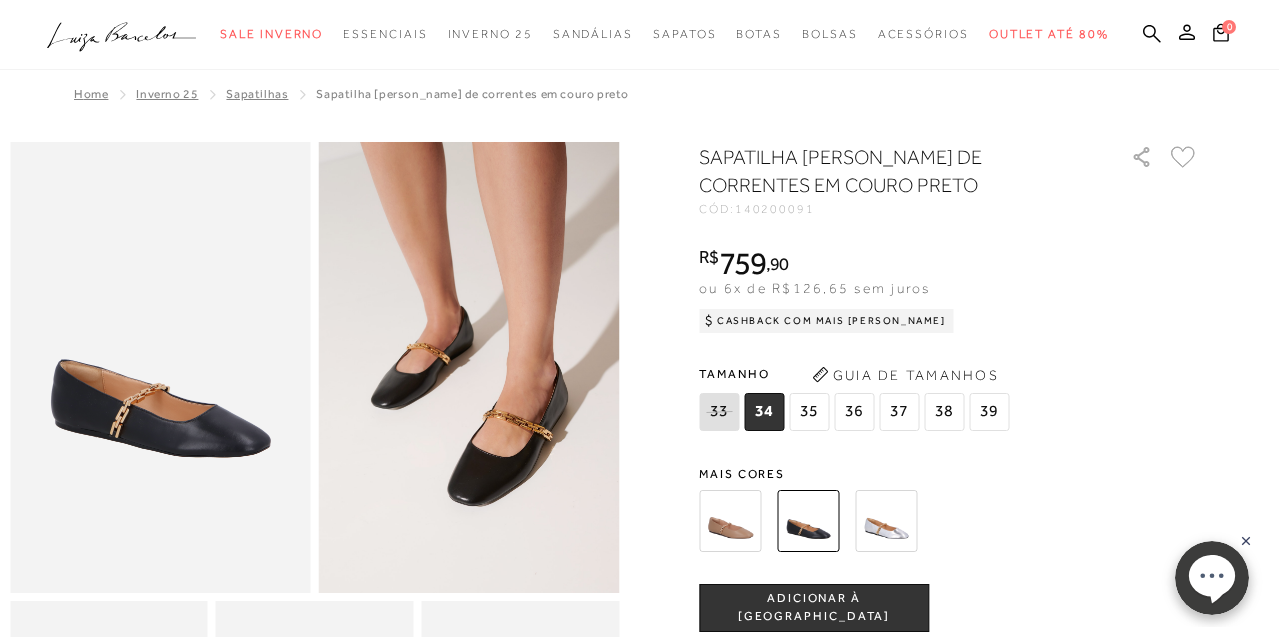 click at bounding box center (886, 521) 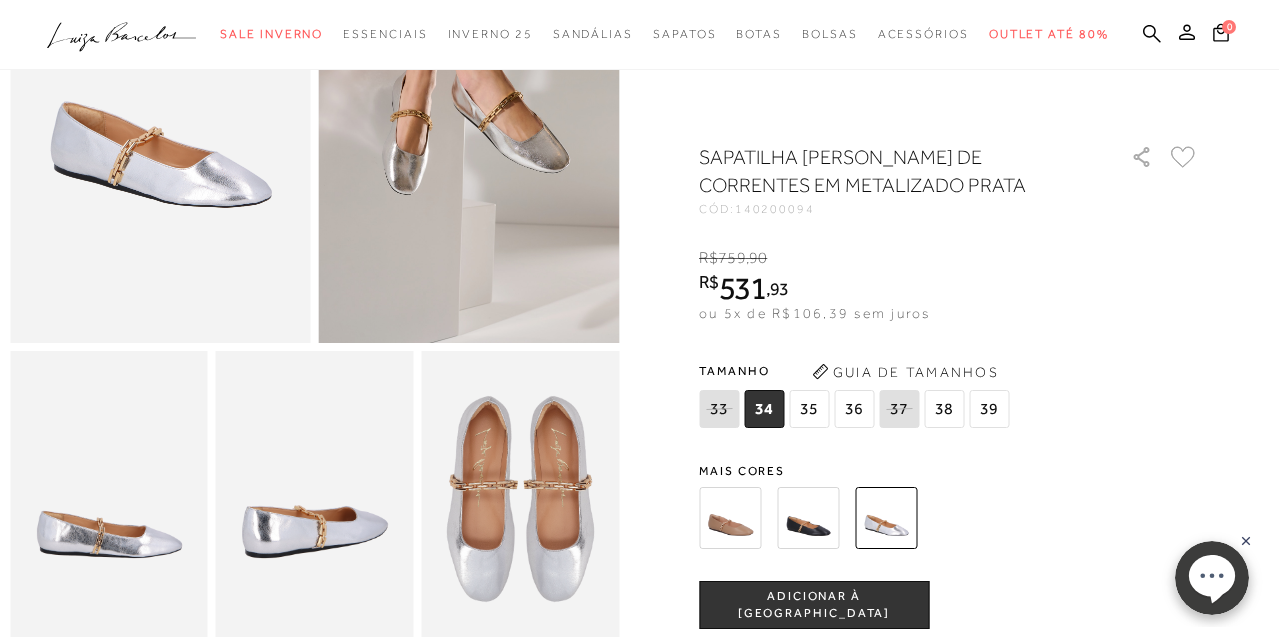 scroll, scrollTop: 0, scrollLeft: 0, axis: both 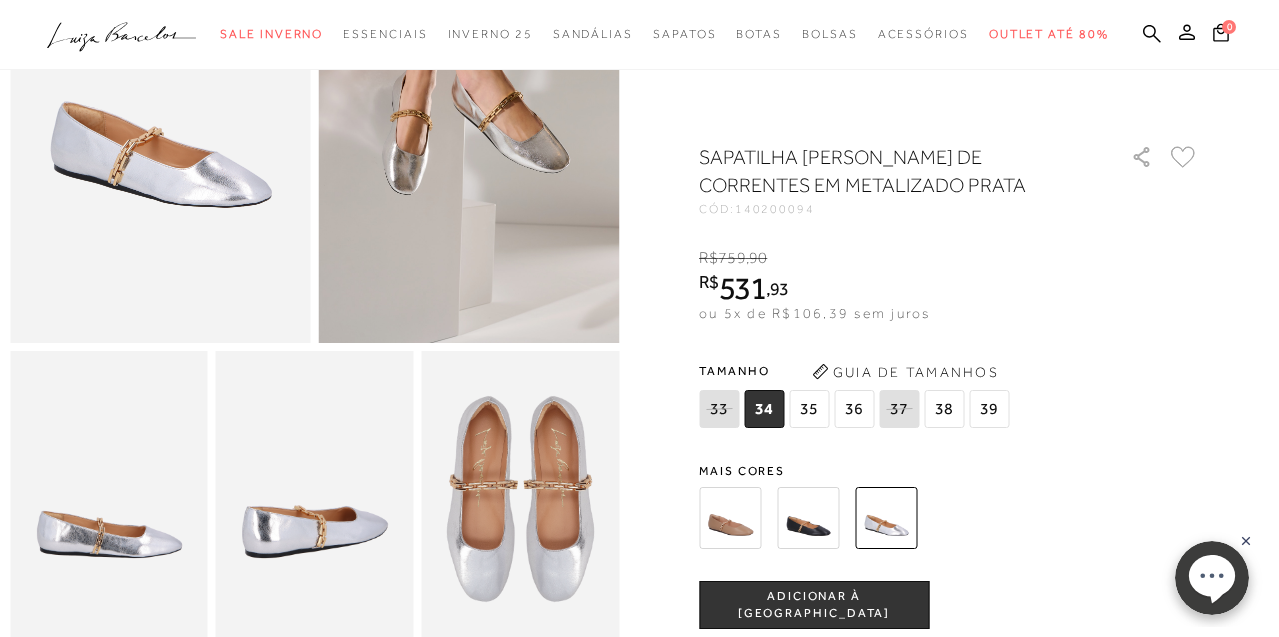 click at bounding box center (730, 518) 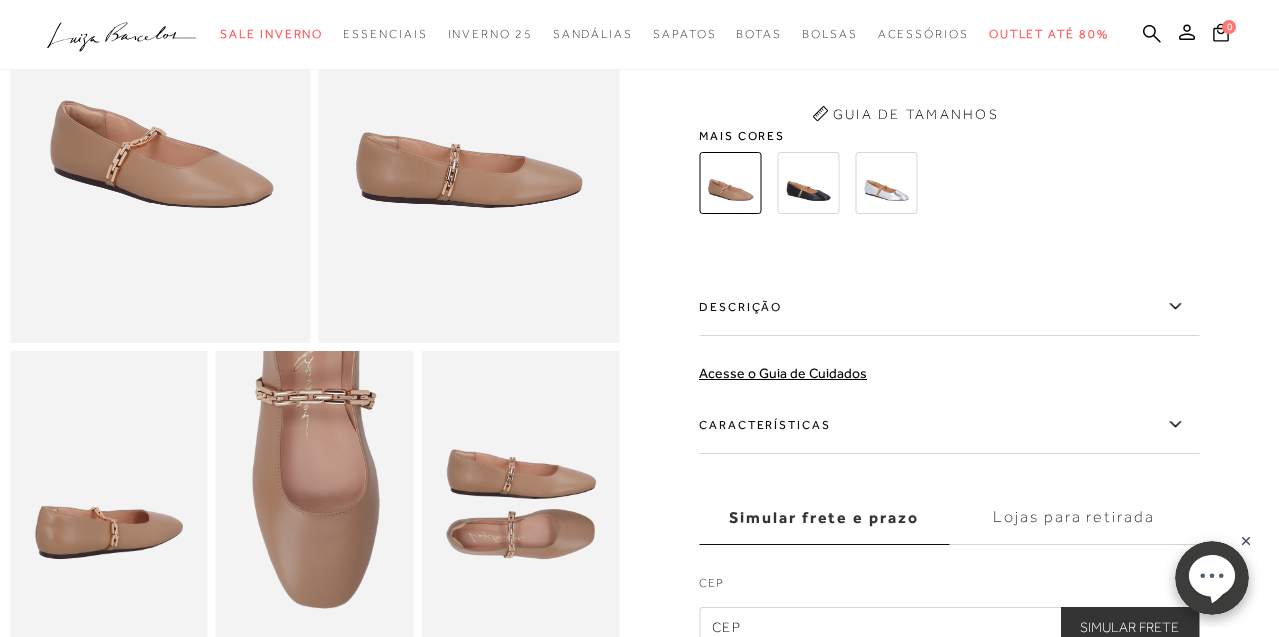 scroll, scrollTop: 0, scrollLeft: 0, axis: both 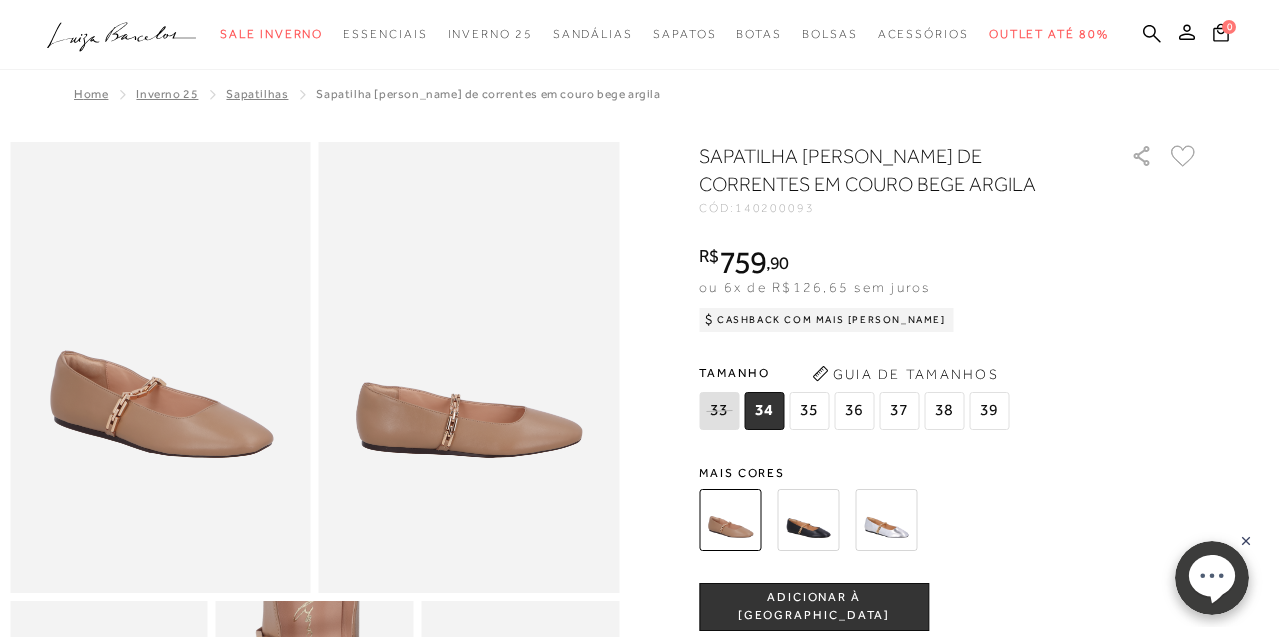 click at bounding box center [808, 520] 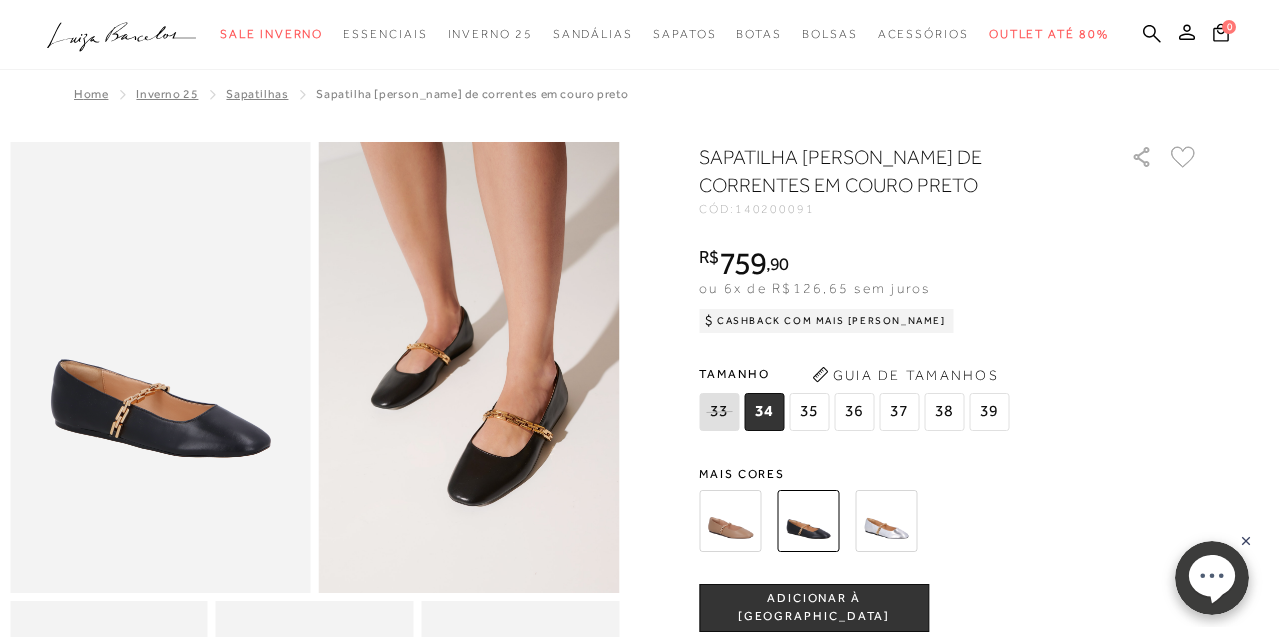 click at bounding box center [886, 521] 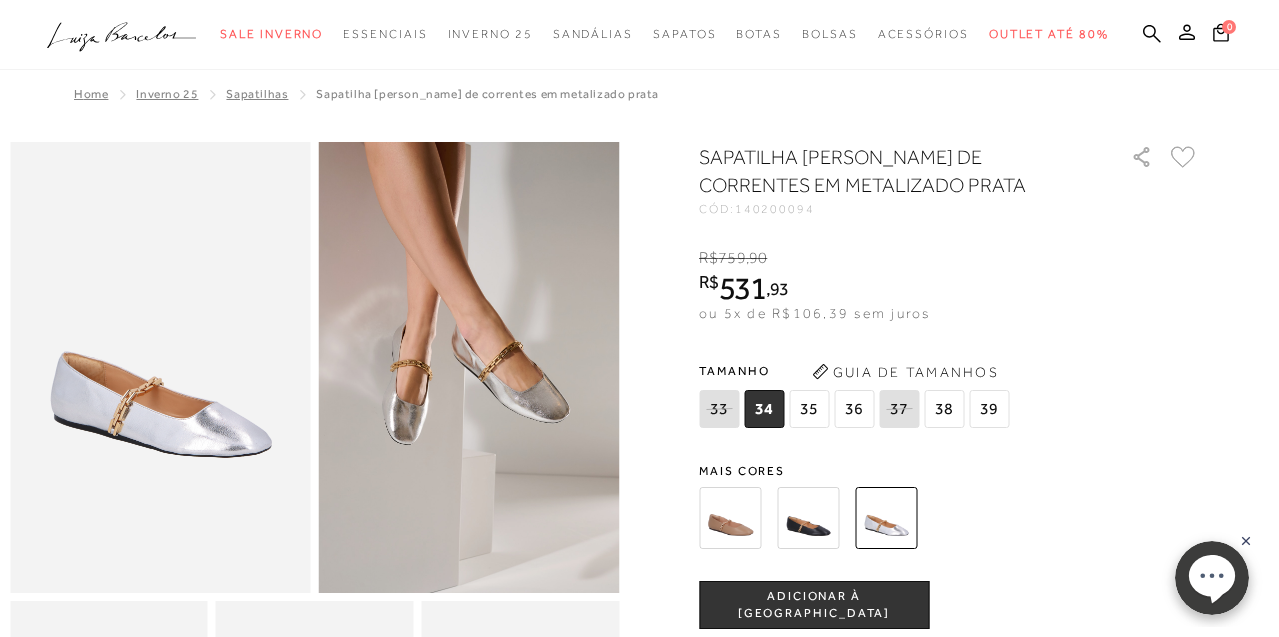 click on "ADICIONAR À [GEOGRAPHIC_DATA]" at bounding box center (814, 605) 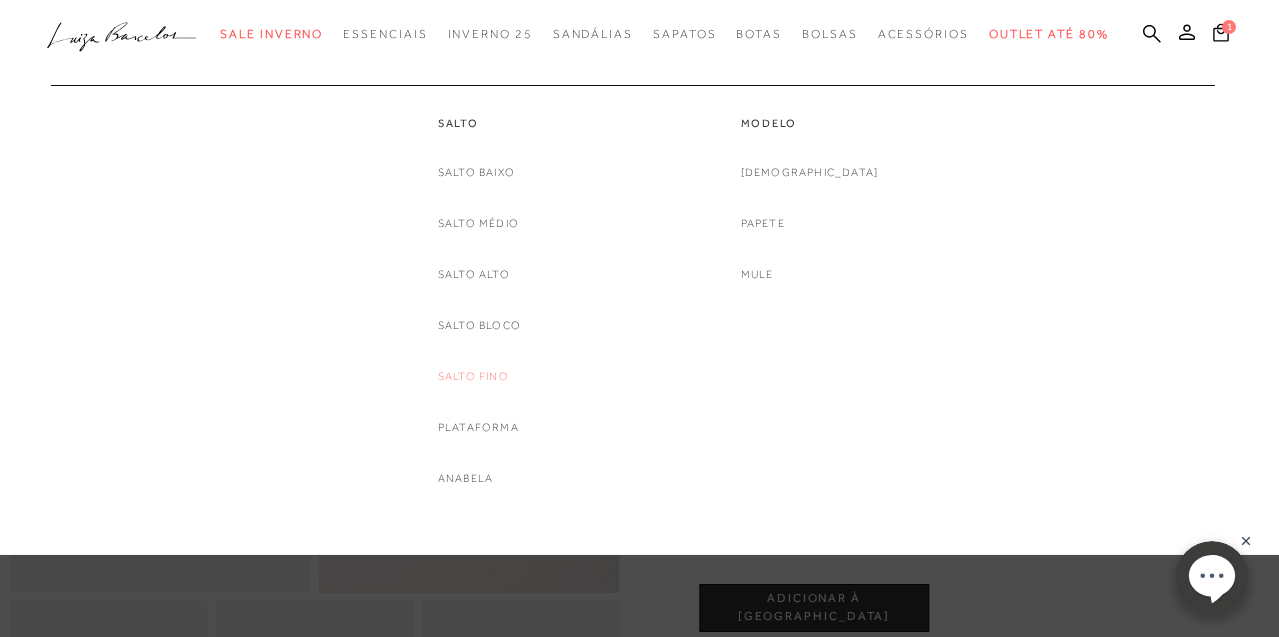 scroll, scrollTop: 0, scrollLeft: 0, axis: both 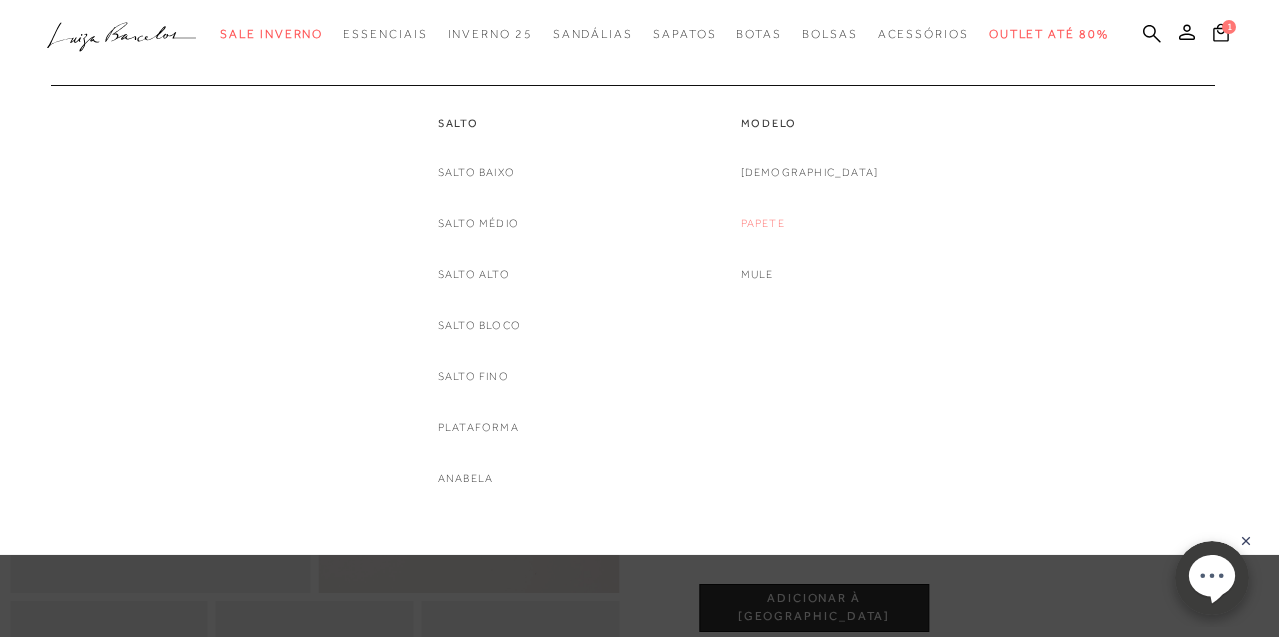click on "Papete" at bounding box center (763, 223) 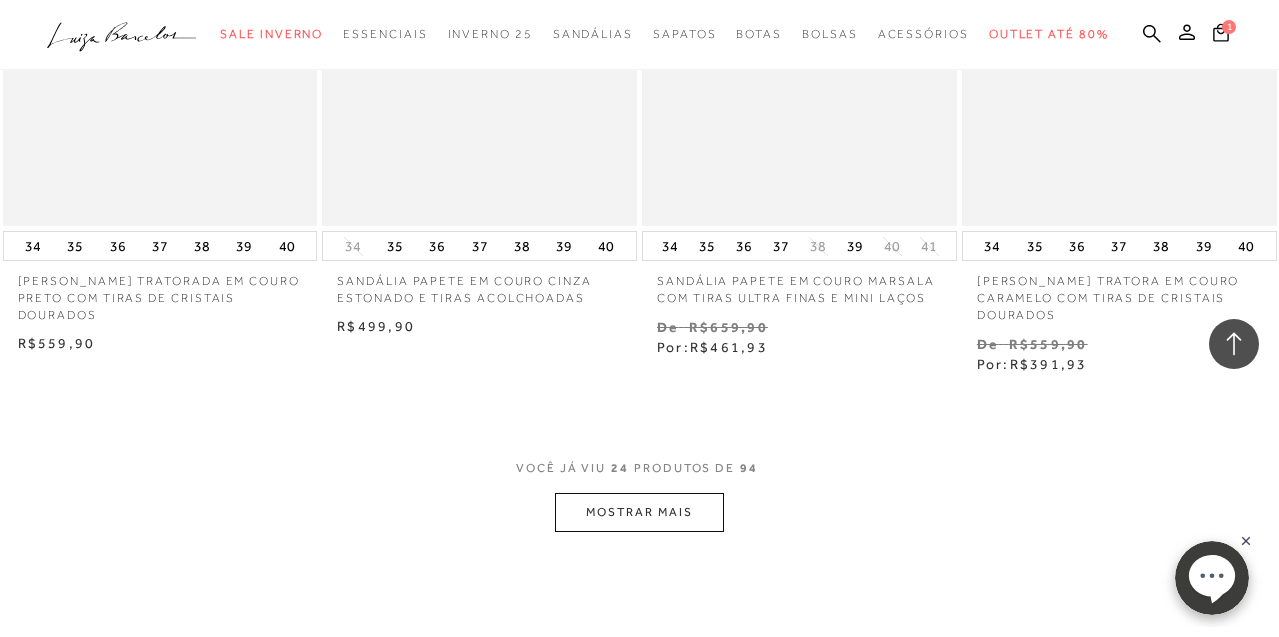 scroll, scrollTop: 3444, scrollLeft: 0, axis: vertical 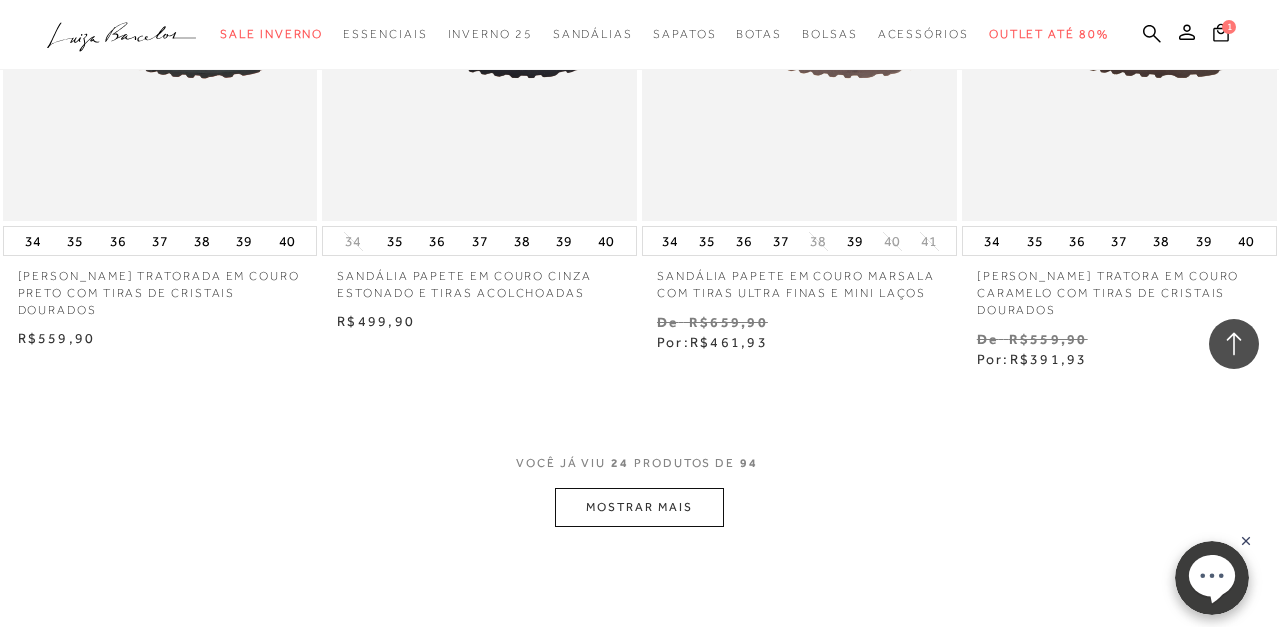 click on "MOSTRAR MAIS" at bounding box center (639, 507) 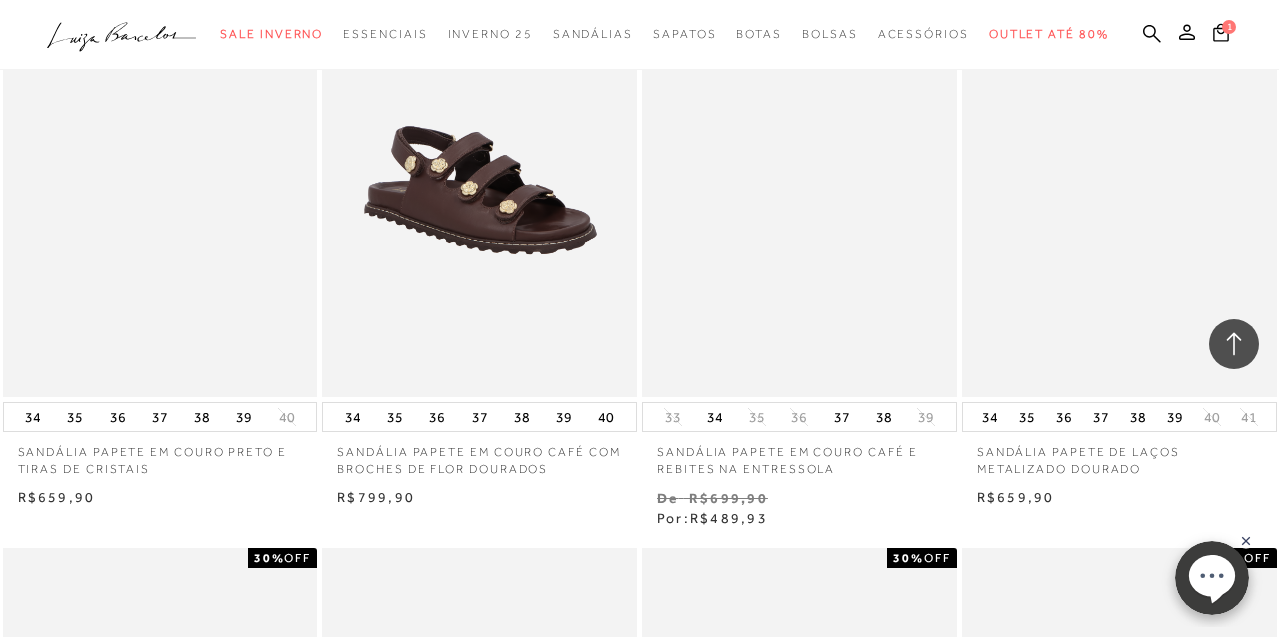 scroll, scrollTop: 5773, scrollLeft: 0, axis: vertical 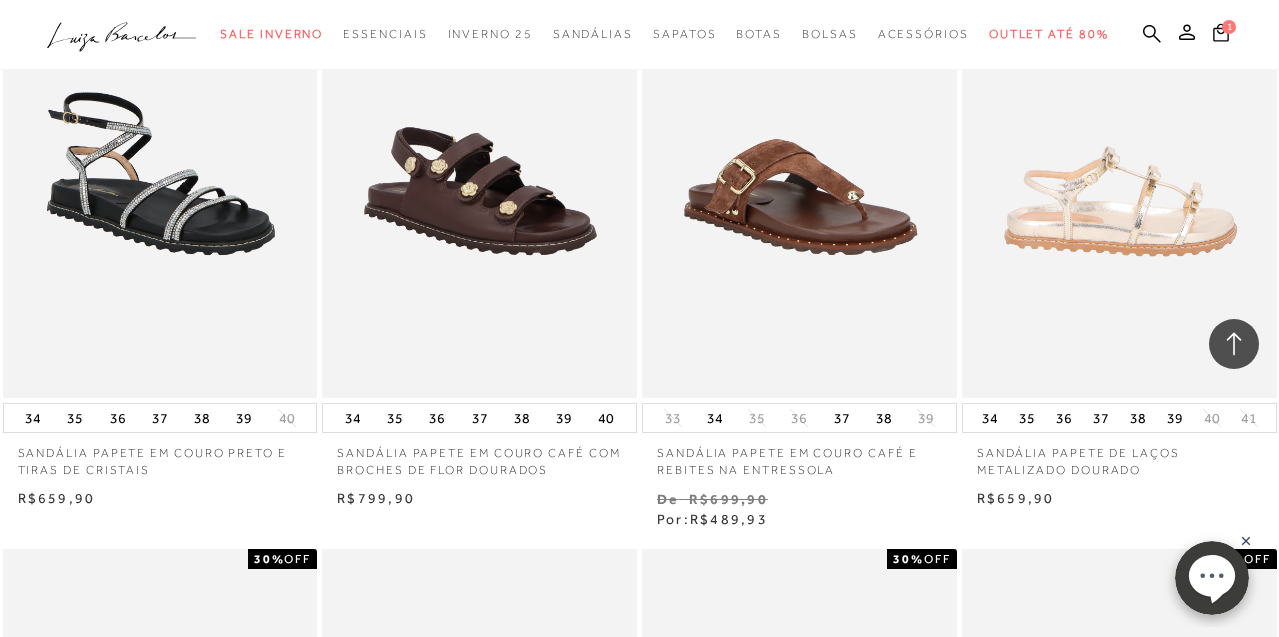 click at bounding box center (1120, 162) 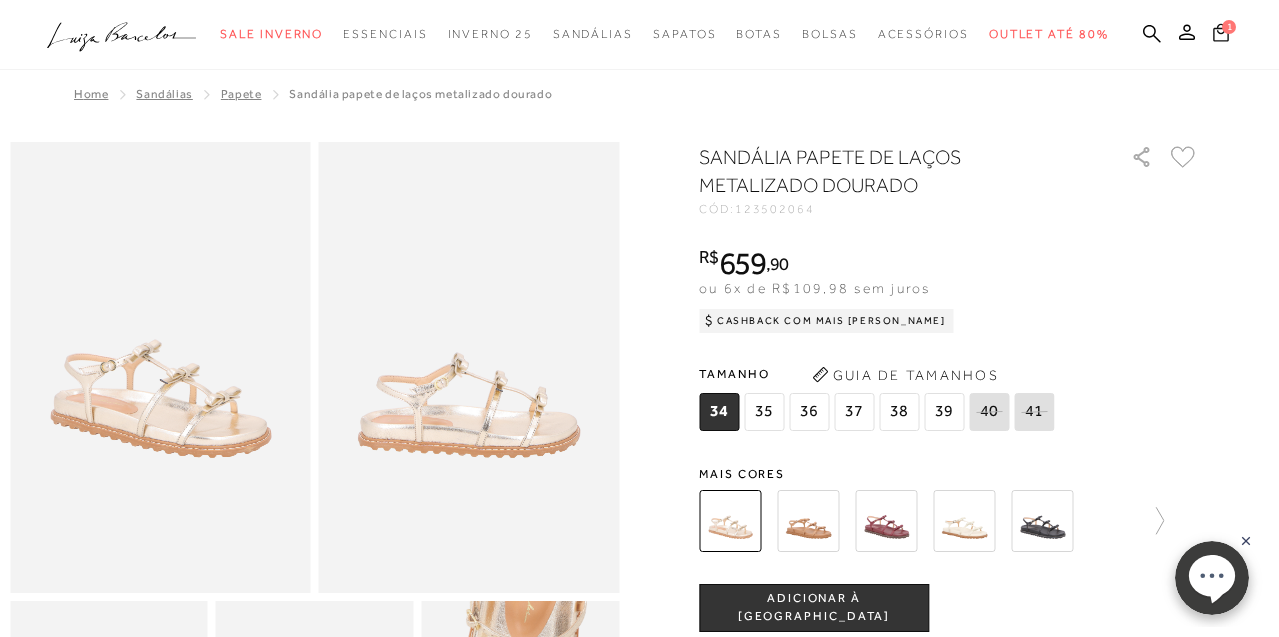 click 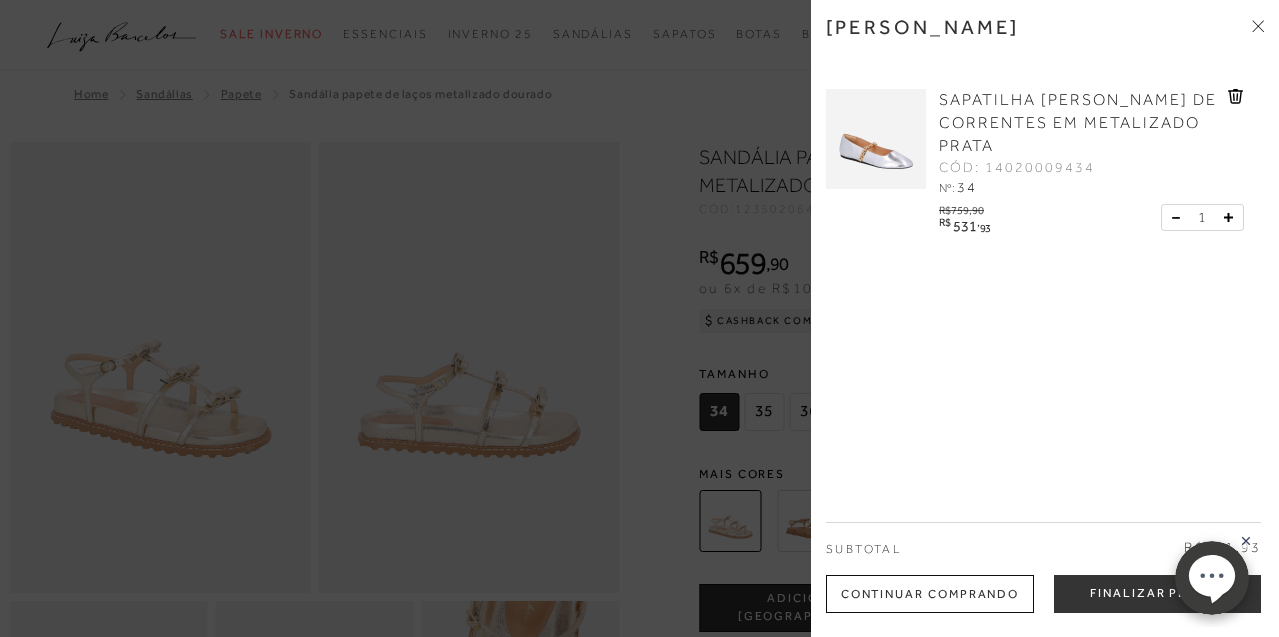 click at bounding box center [639, 318] 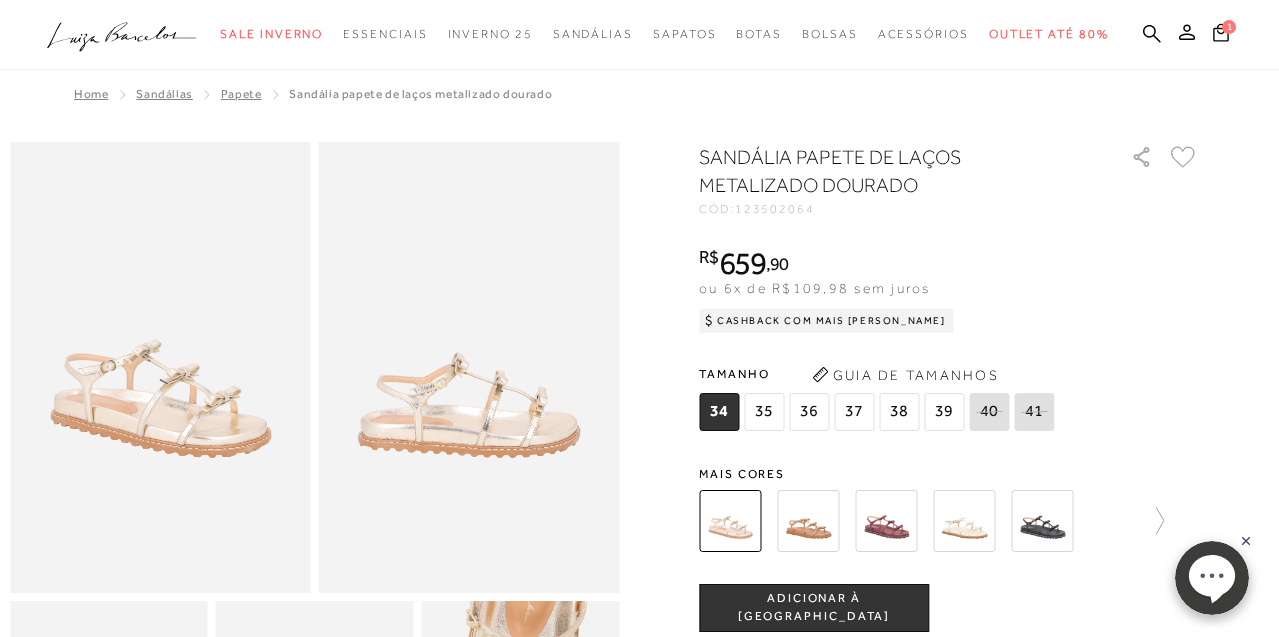 click on "ADICIONAR À [GEOGRAPHIC_DATA]" at bounding box center [814, 607] 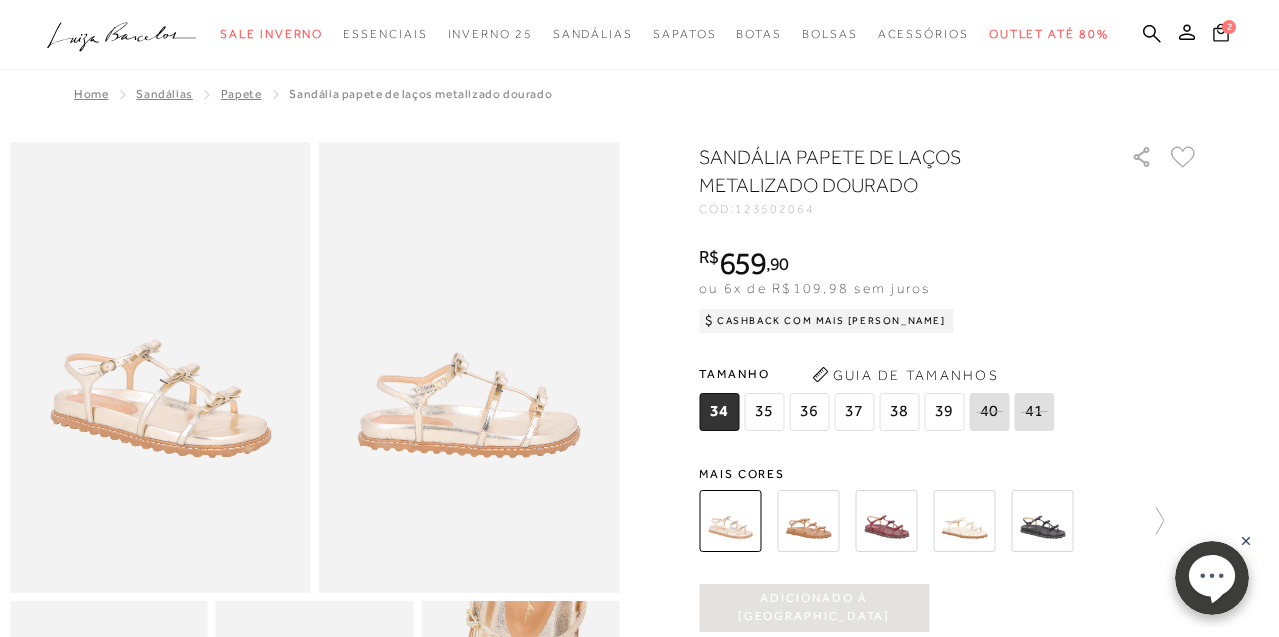 click on "2" at bounding box center (1229, 27) 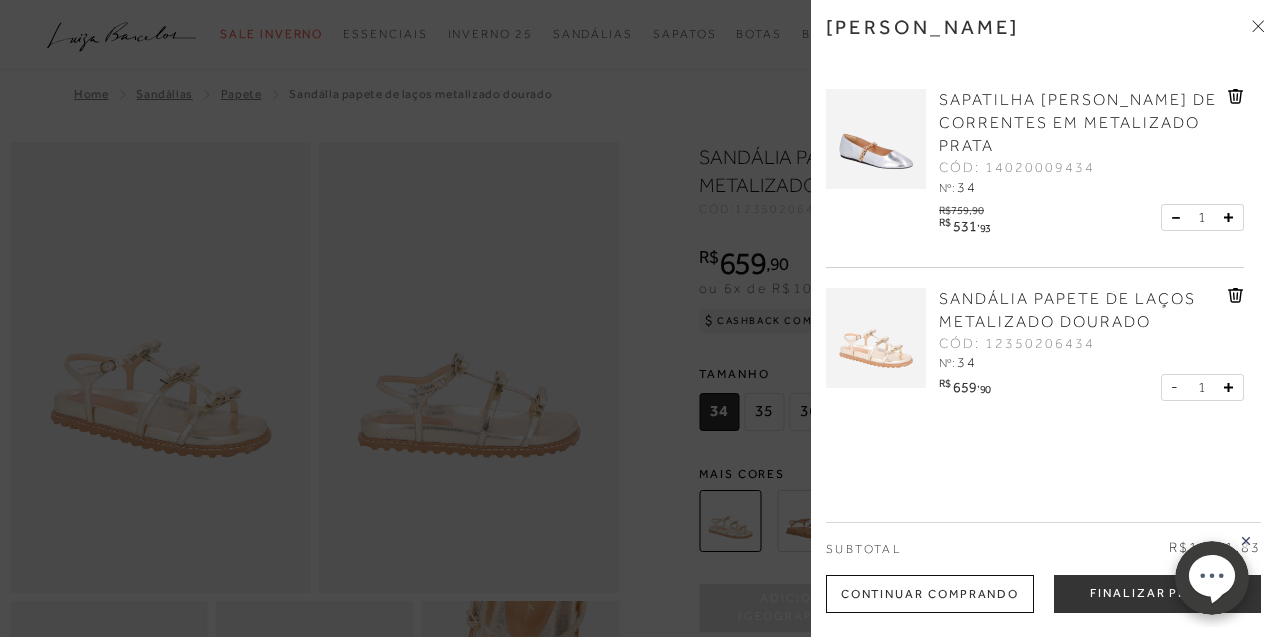 click 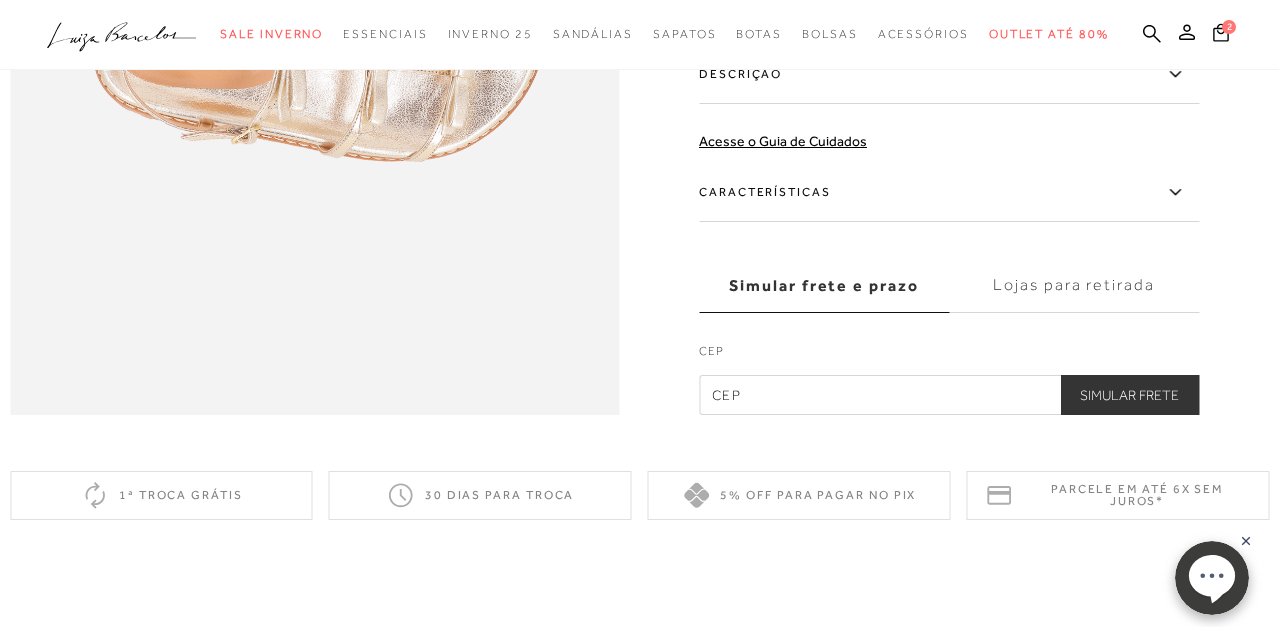 scroll, scrollTop: 1423, scrollLeft: 0, axis: vertical 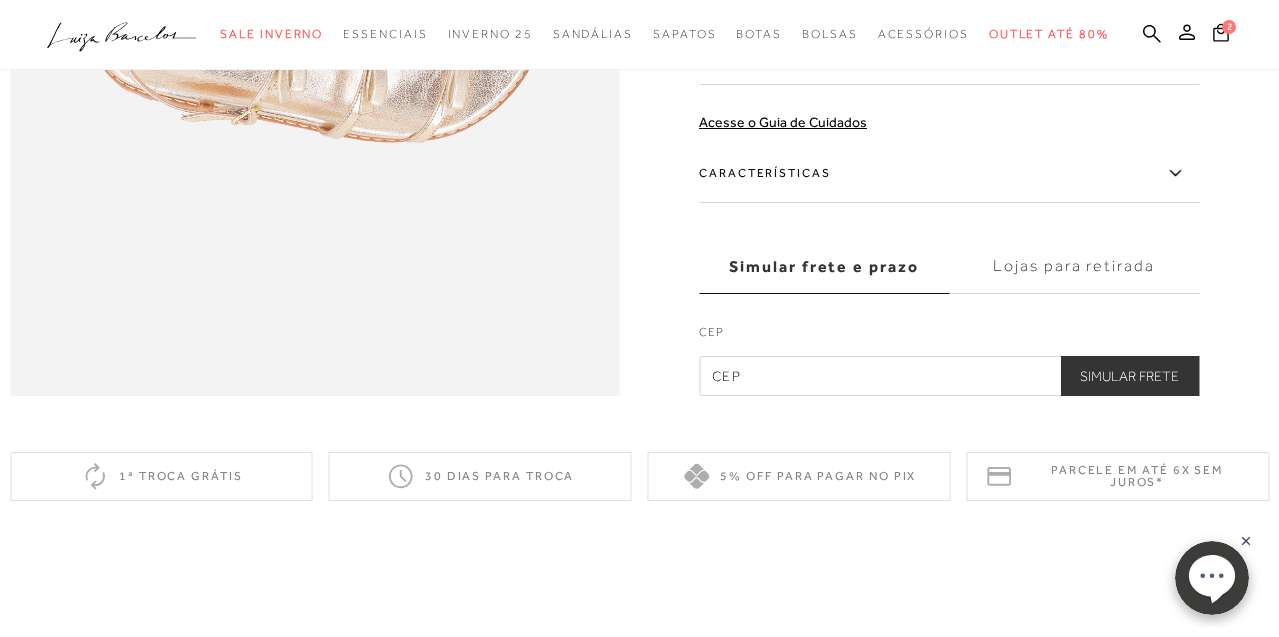 click at bounding box center [949, 376] 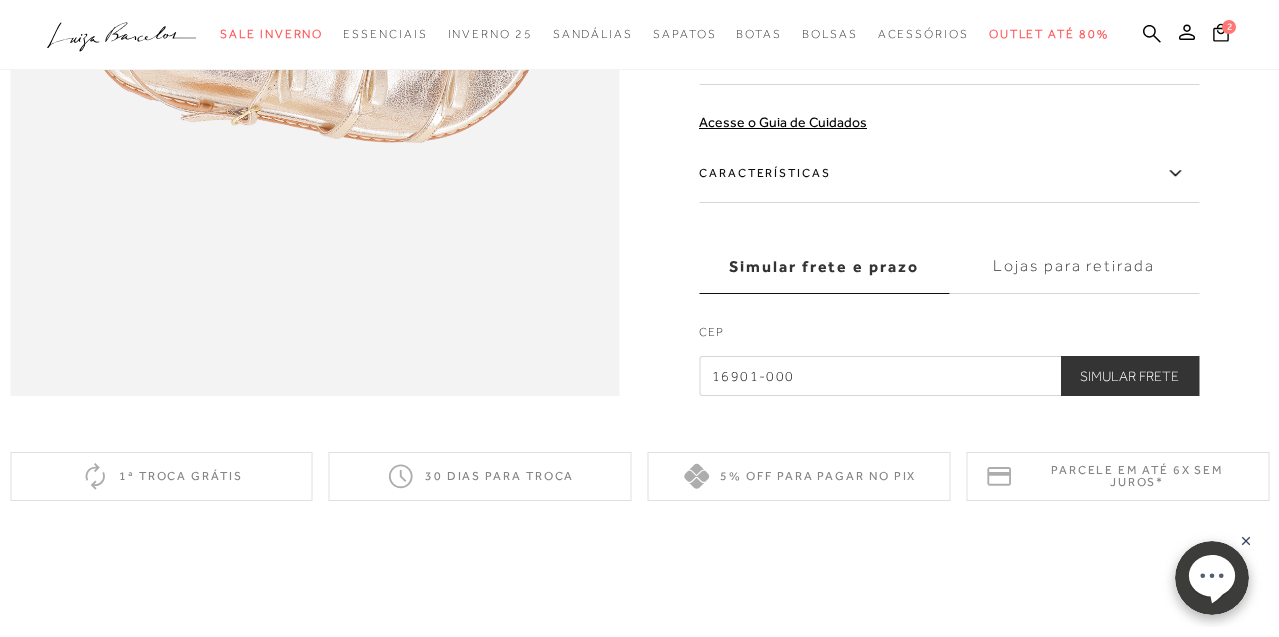 type on "16901-000" 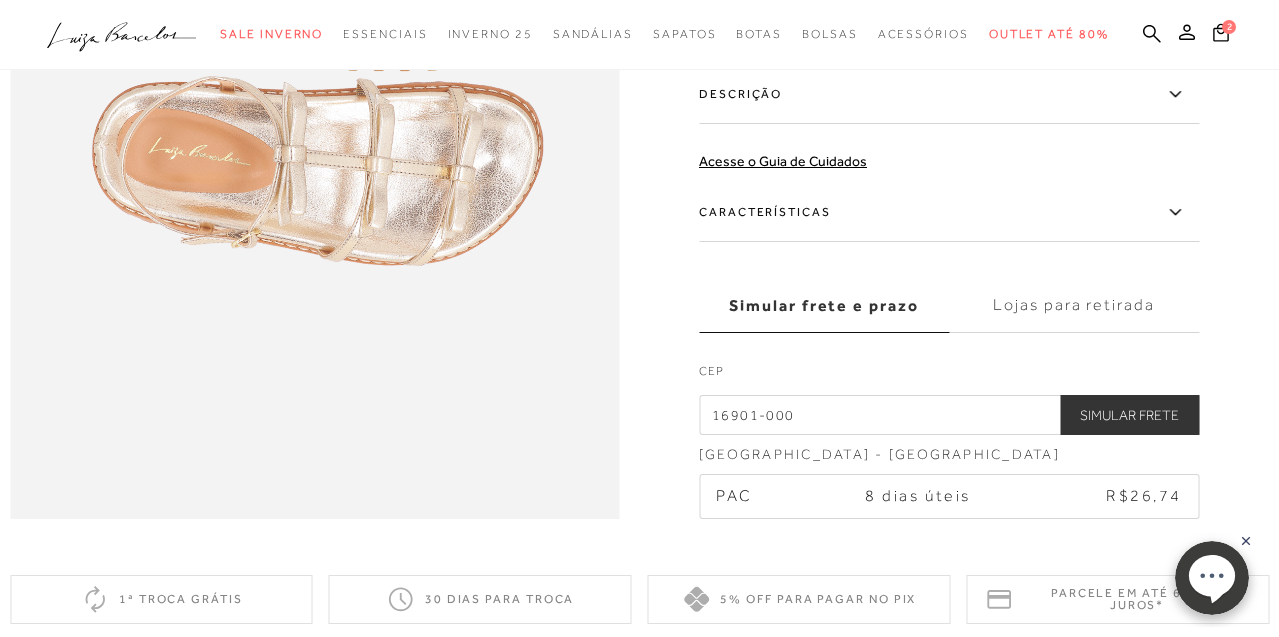 scroll, scrollTop: 1286, scrollLeft: 0, axis: vertical 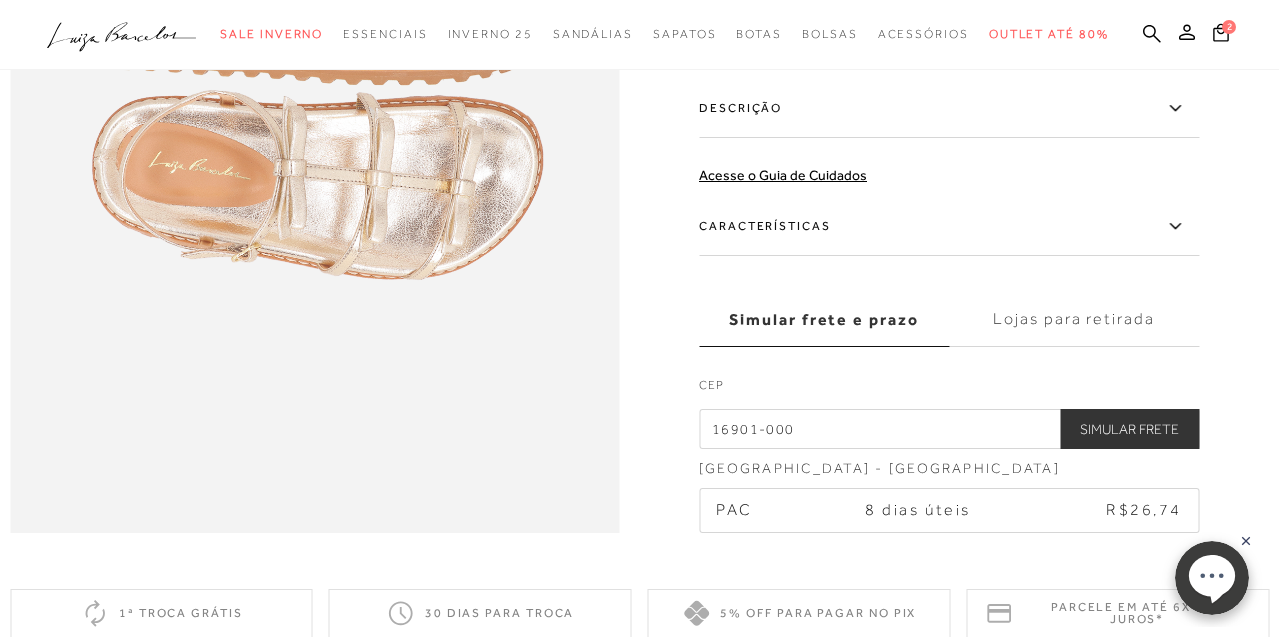 click on "Lojas para retirada" at bounding box center [1074, 320] 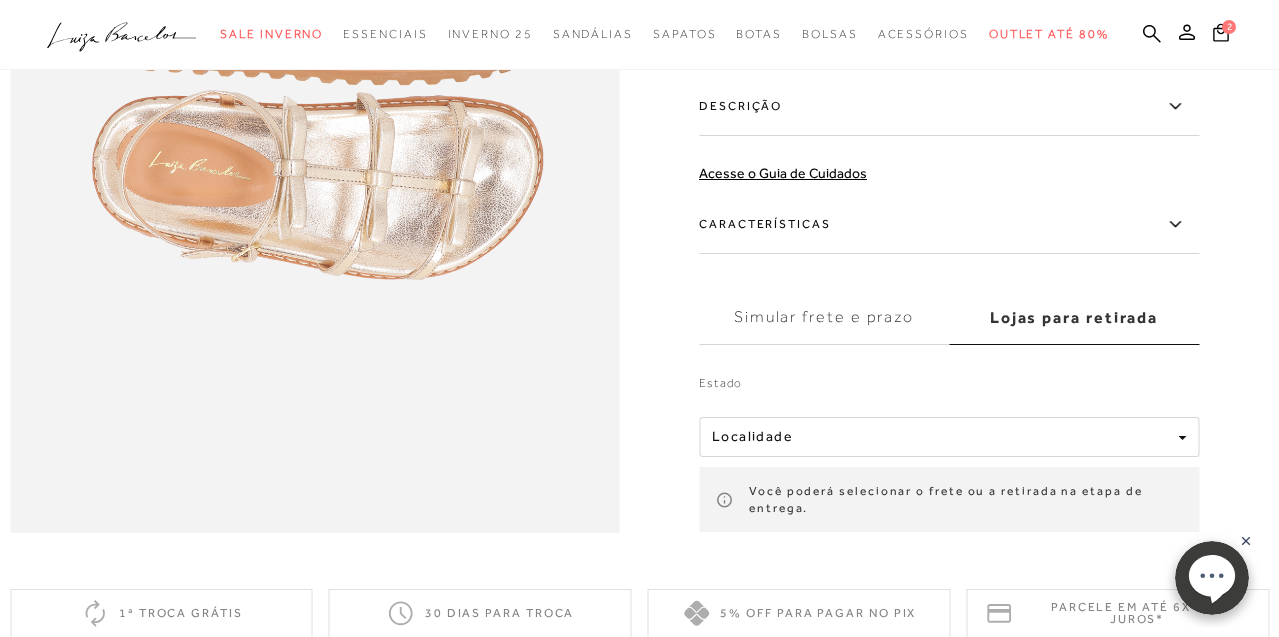 click on "Localidade" at bounding box center (941, 437) 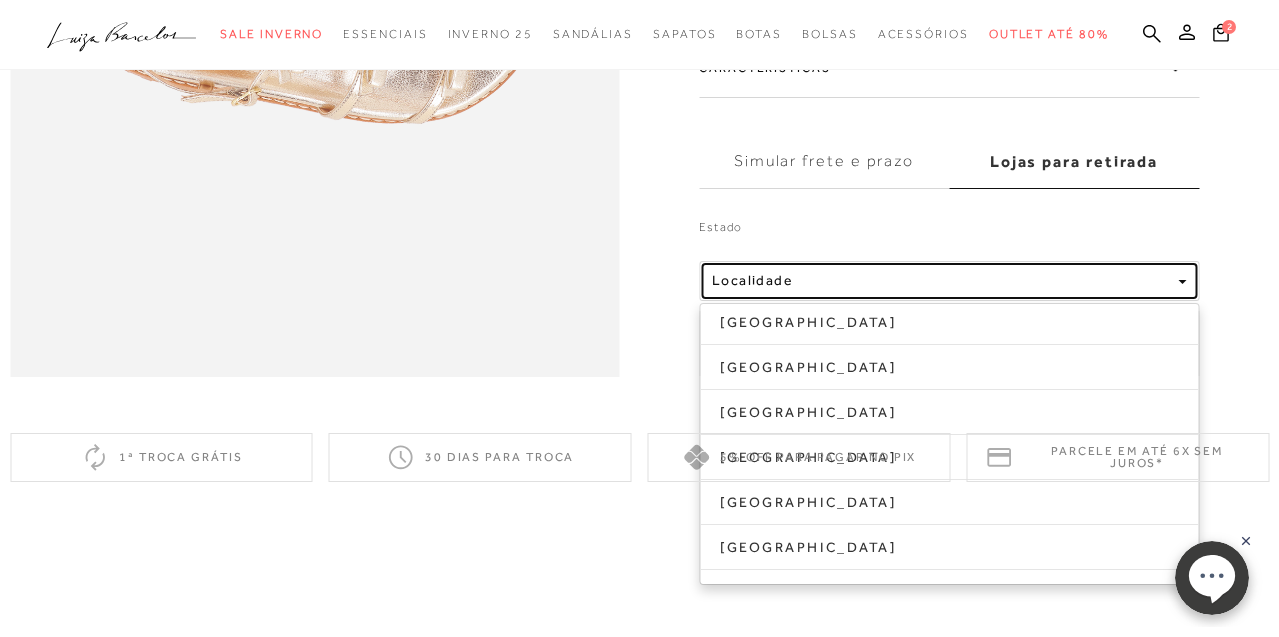 scroll, scrollTop: 1447, scrollLeft: 0, axis: vertical 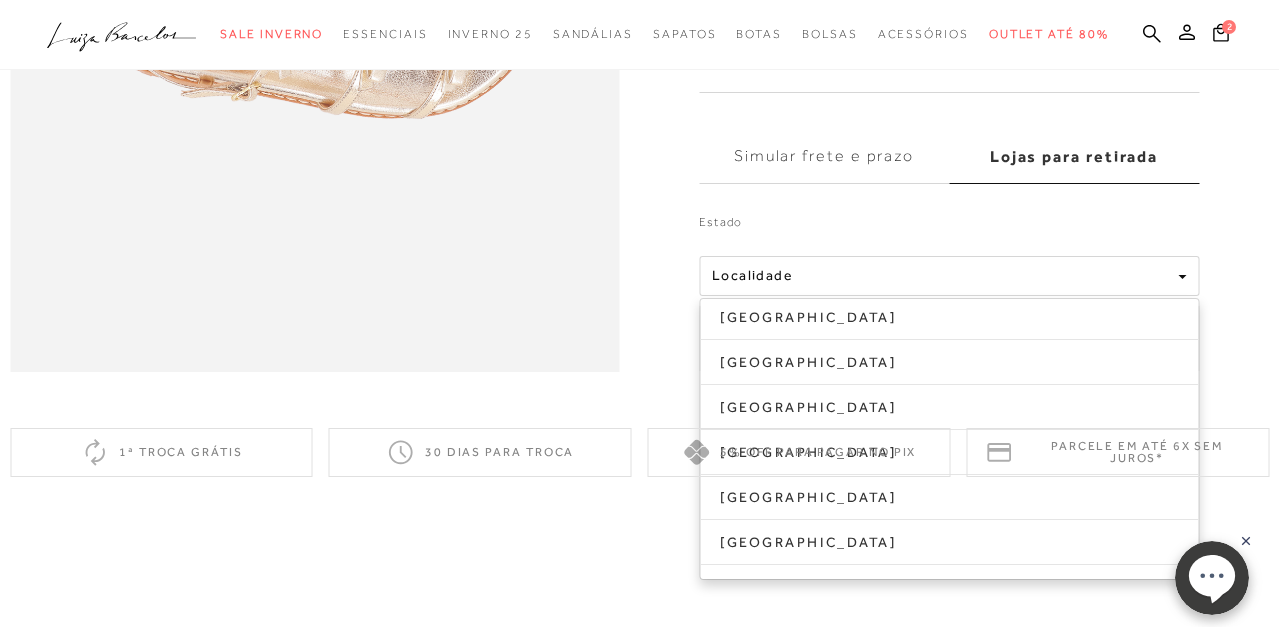 click on "NOVIDADES
SAPATILHA MARY JANE DE CORRENTES EM COURO BEGE ARGILA
33
34
35
36
37
38
39
SAPATILHA MARY JANE DE CORRENTES EM COURO BEGE ARGILA
R$759,90
SAPATILHA MARY JANE DE CORRENTES EM COURO PRETO" at bounding box center (639, 991) 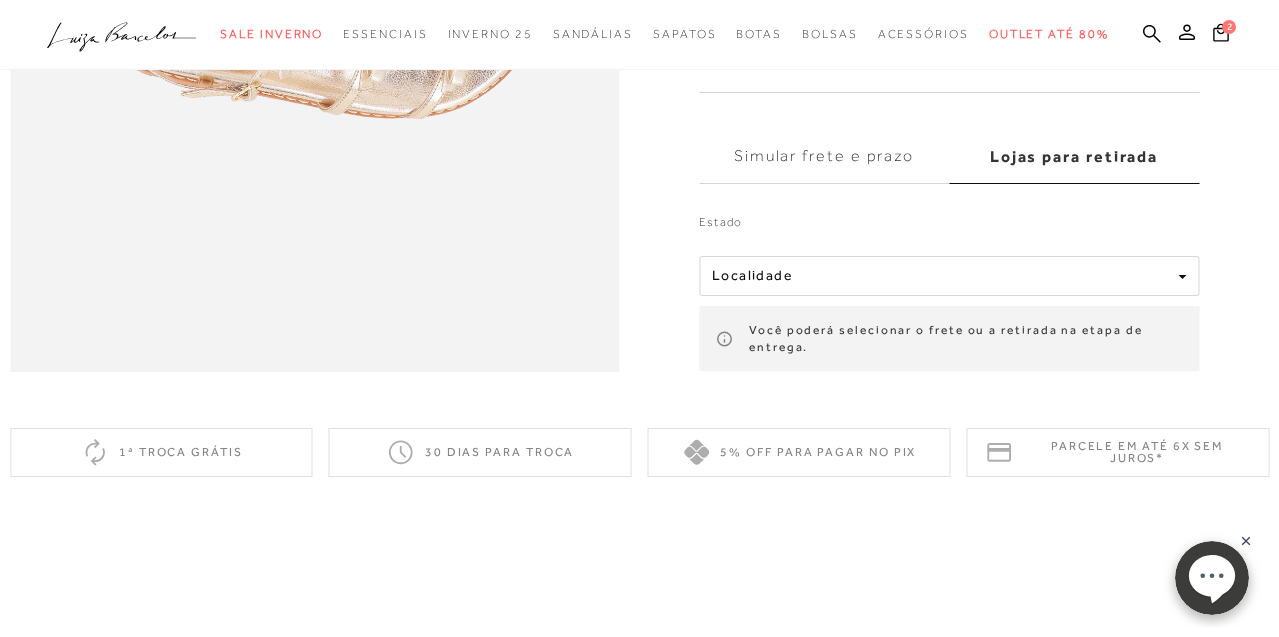 click on "Localidade" at bounding box center [941, 276] 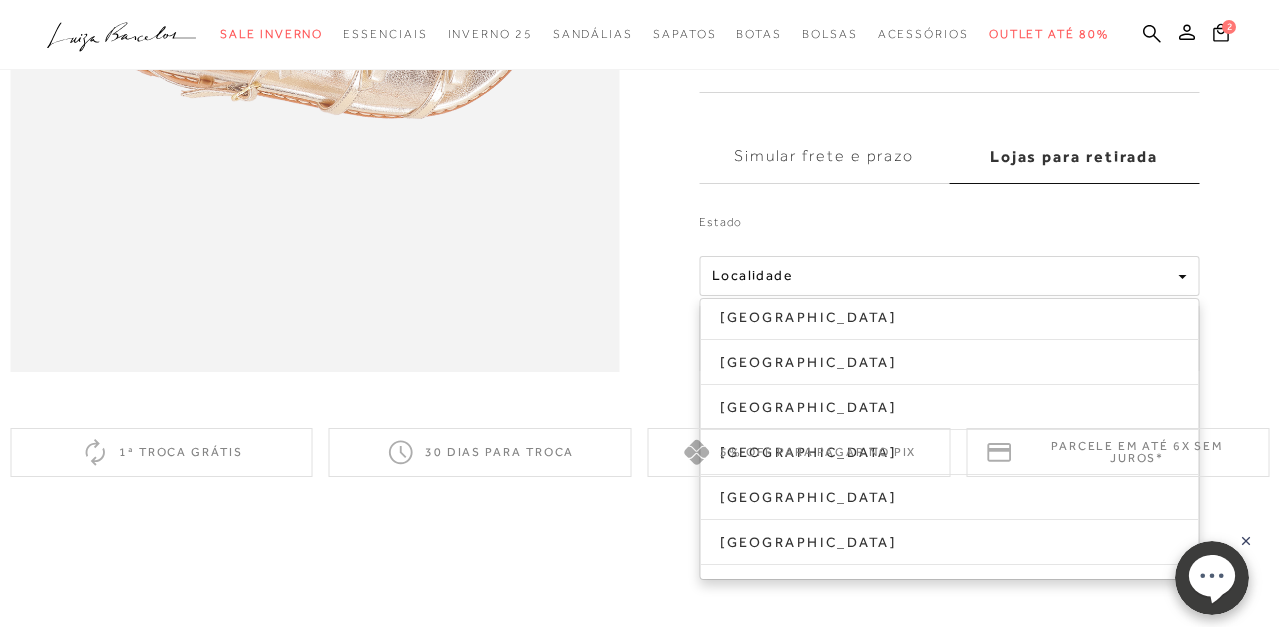click on "NOVIDADES
SAPATILHA MARY JANE DE CORRENTES EM COURO BEGE ARGILA
33
34
35
36
37
38
39
SAPATILHA MARY JANE DE CORRENTES EM COURO BEGE ARGILA
R$759,90
SAPATILHA MARY JANE DE CORRENTES EM COURO PRETO" at bounding box center [639, 991] 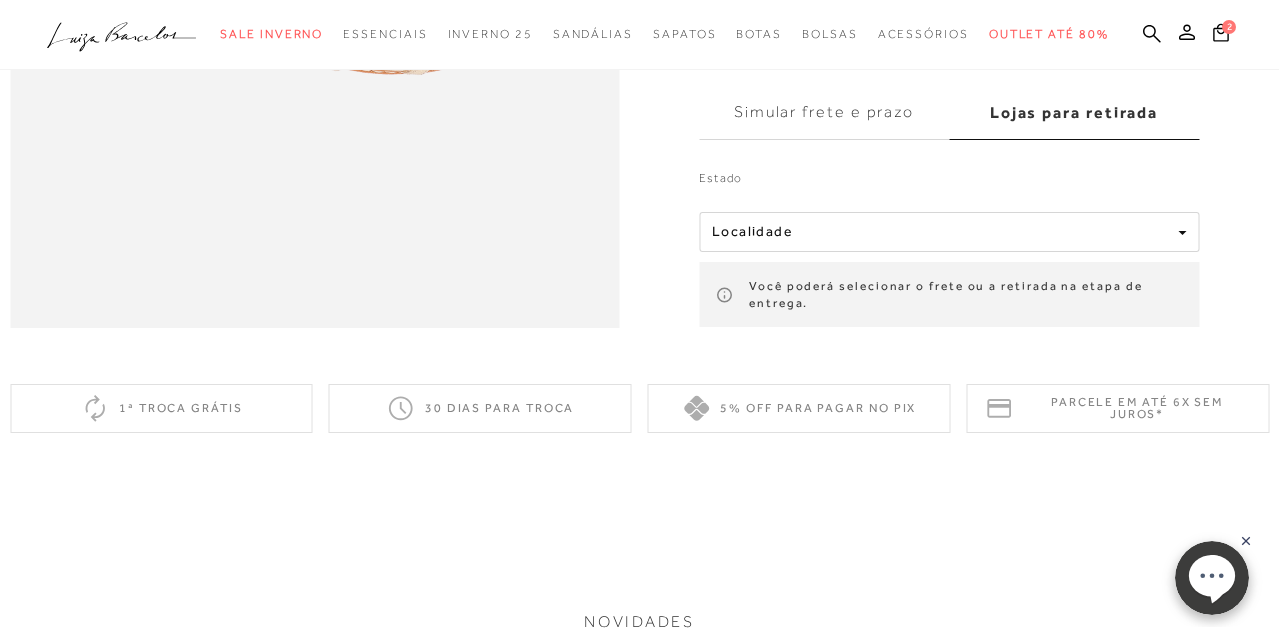 scroll, scrollTop: 1495, scrollLeft: 0, axis: vertical 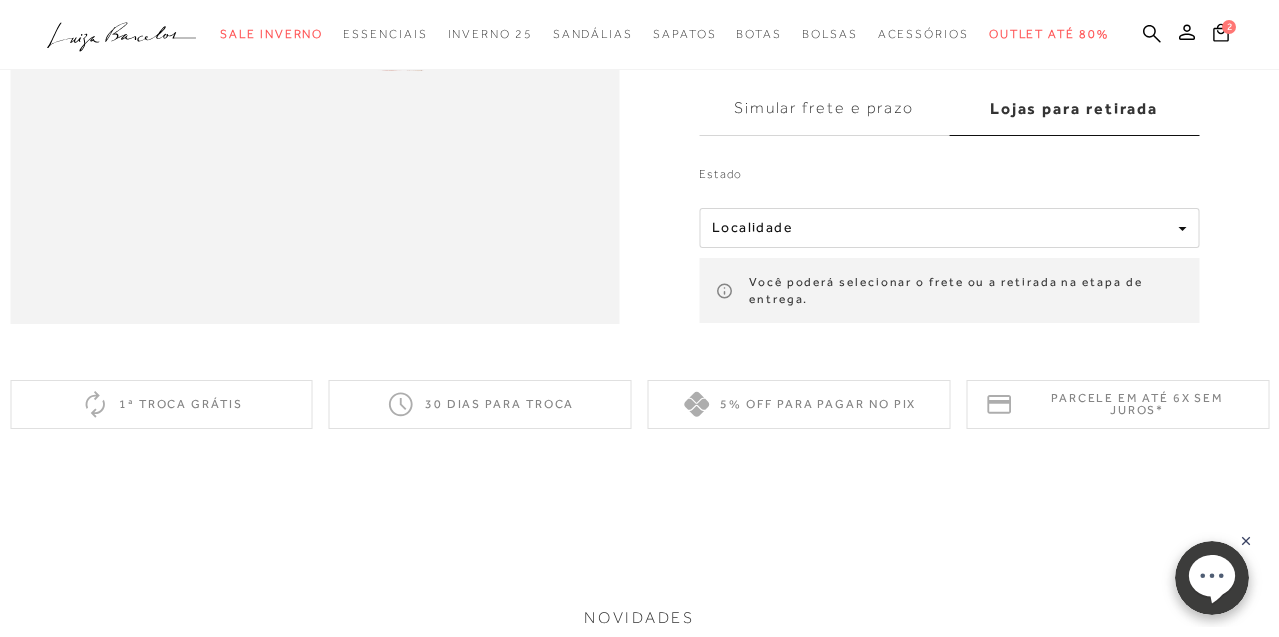 click on "Localidade" at bounding box center [949, 228] 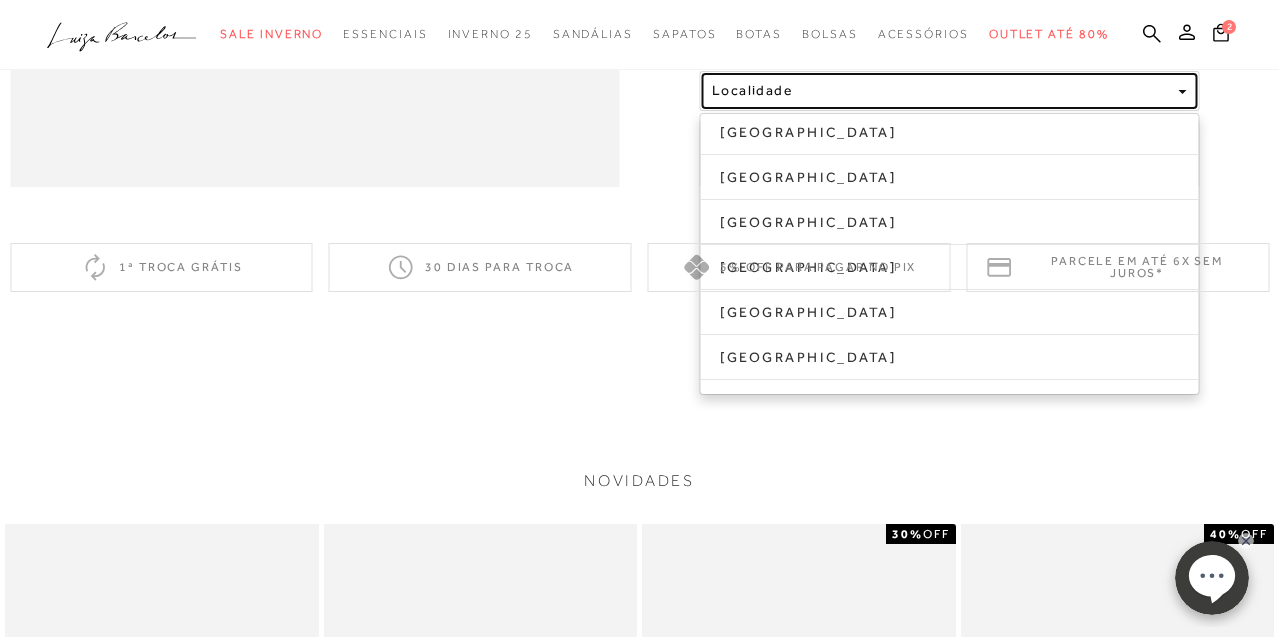 scroll, scrollTop: 1651, scrollLeft: 0, axis: vertical 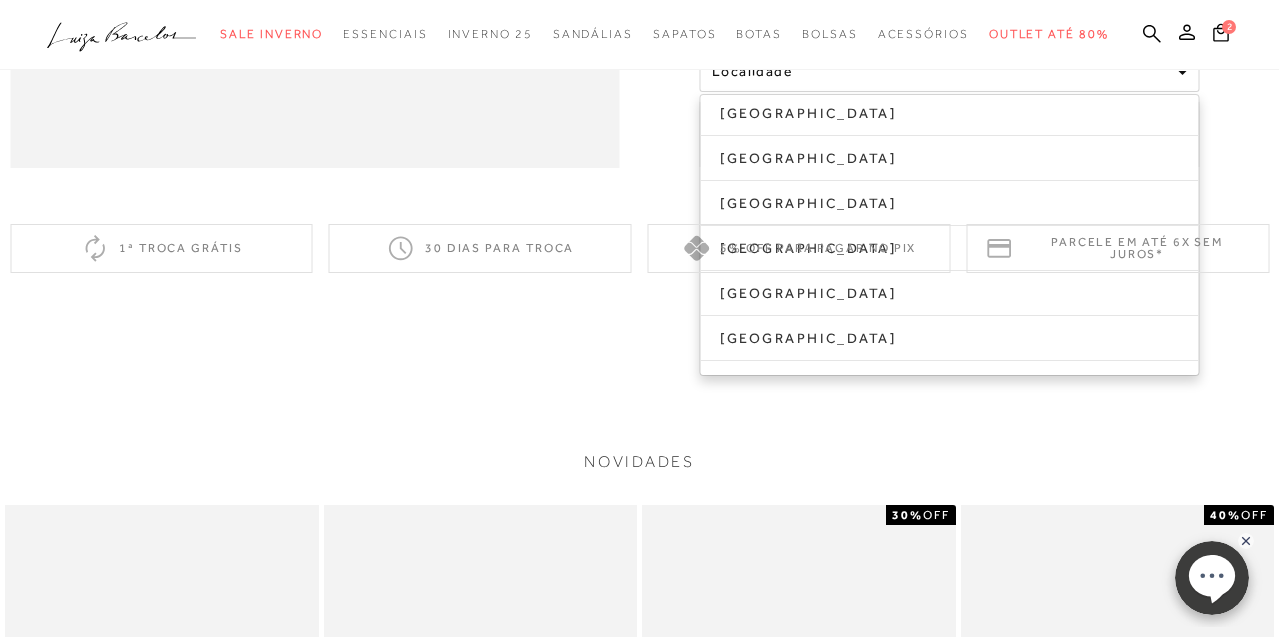 click on "NOVIDADES
SAPATILHA MARY JANE DE CORRENTES EM COURO BEGE ARGILA
33
34
35
36
37
38
39
SAPATILHA MARY JANE DE CORRENTES EM COURO BEGE ARGILA
R$759,90
SAPATILHA MARY JANE DE CORRENTES EM COURO PRETO
33" at bounding box center [639, 324] 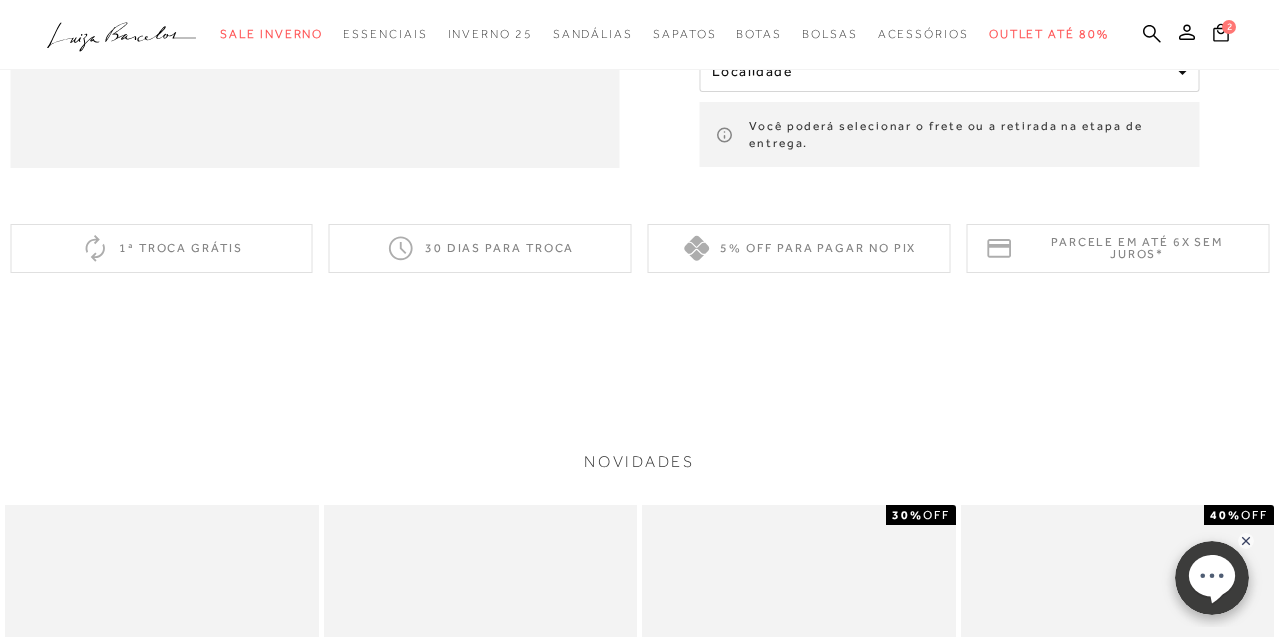 click on "NOVIDADES
SAPATILHA MARY JANE DE CORRENTES EM COURO BEGE ARGILA
33
34
35
36
37
38
39
SAPATILHA MARY JANE DE CORRENTES EM COURO BEGE ARGILA
R$759,90
SAPATILHA MARY JANE DE CORRENTES EM COURO PRETO
33" at bounding box center (639, 324) 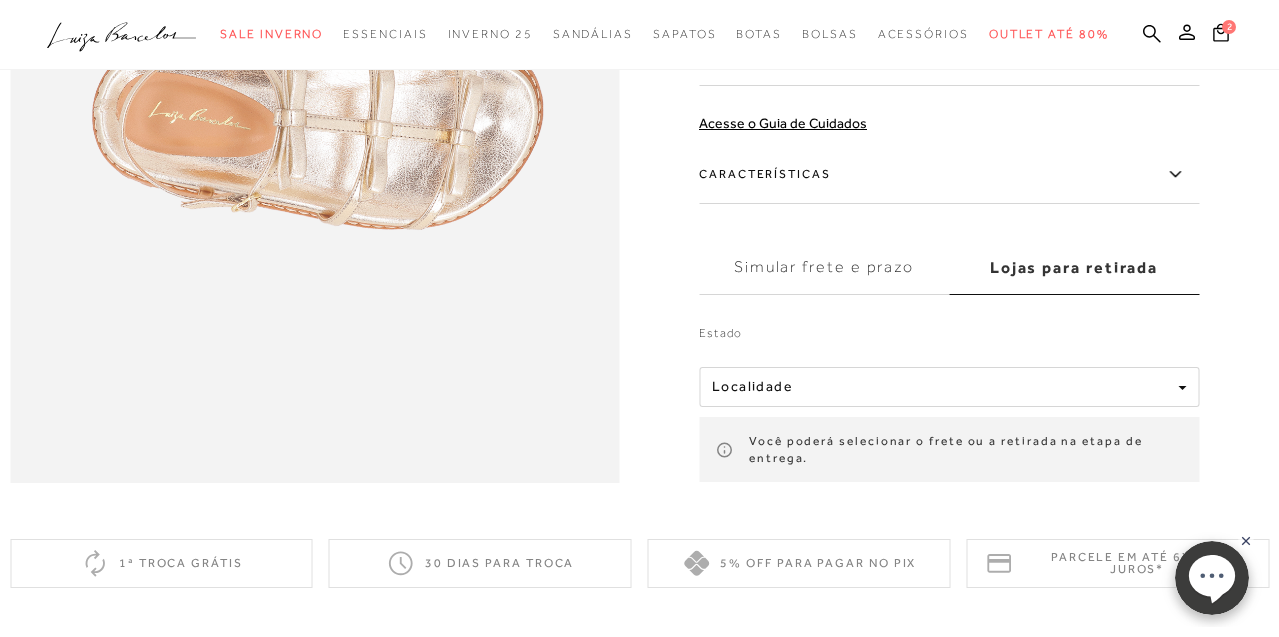 scroll, scrollTop: 1337, scrollLeft: 0, axis: vertical 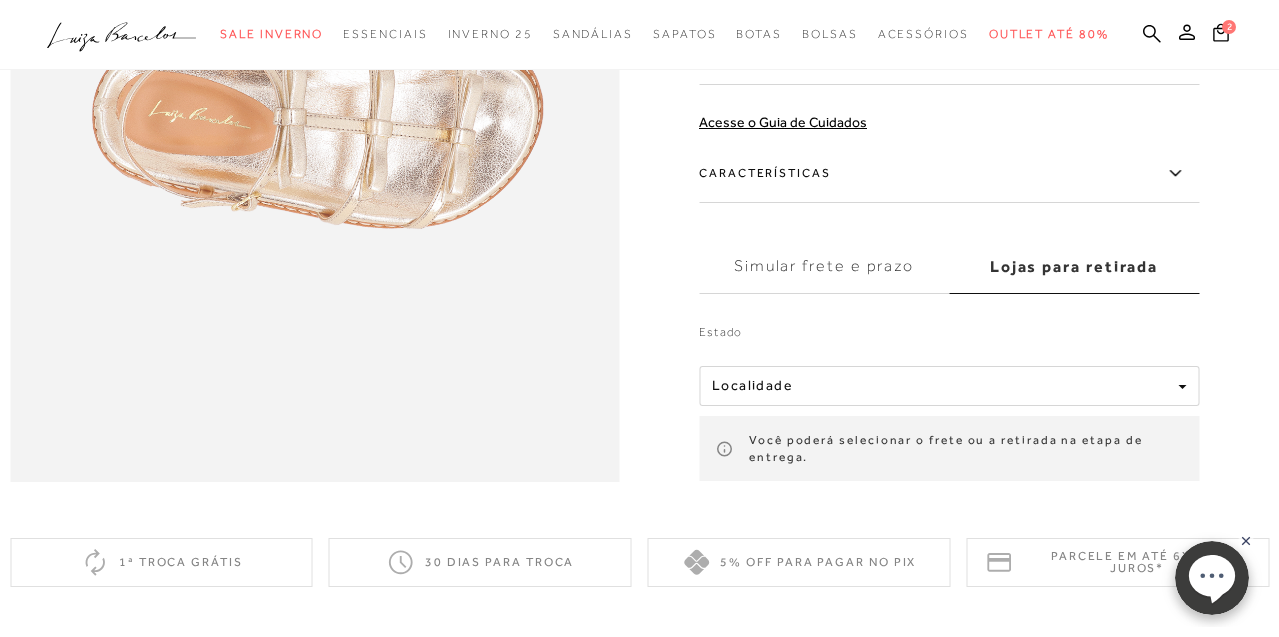 click on "Localidade" at bounding box center (752, 386) 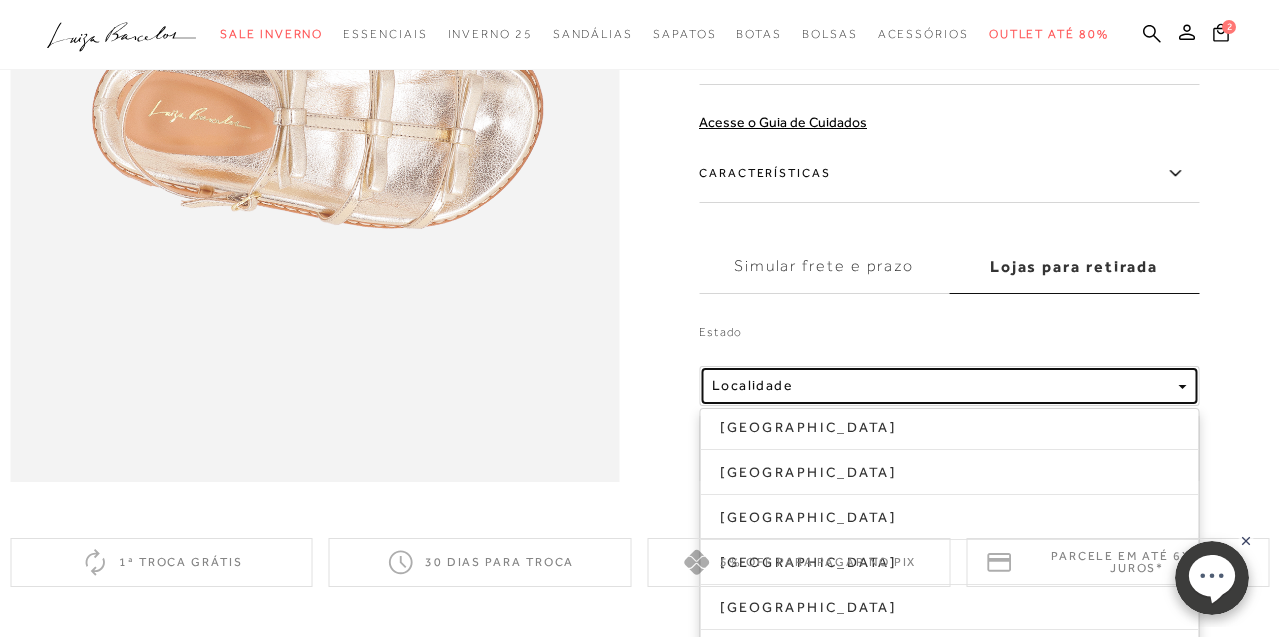 scroll, scrollTop: 1403, scrollLeft: 0, axis: vertical 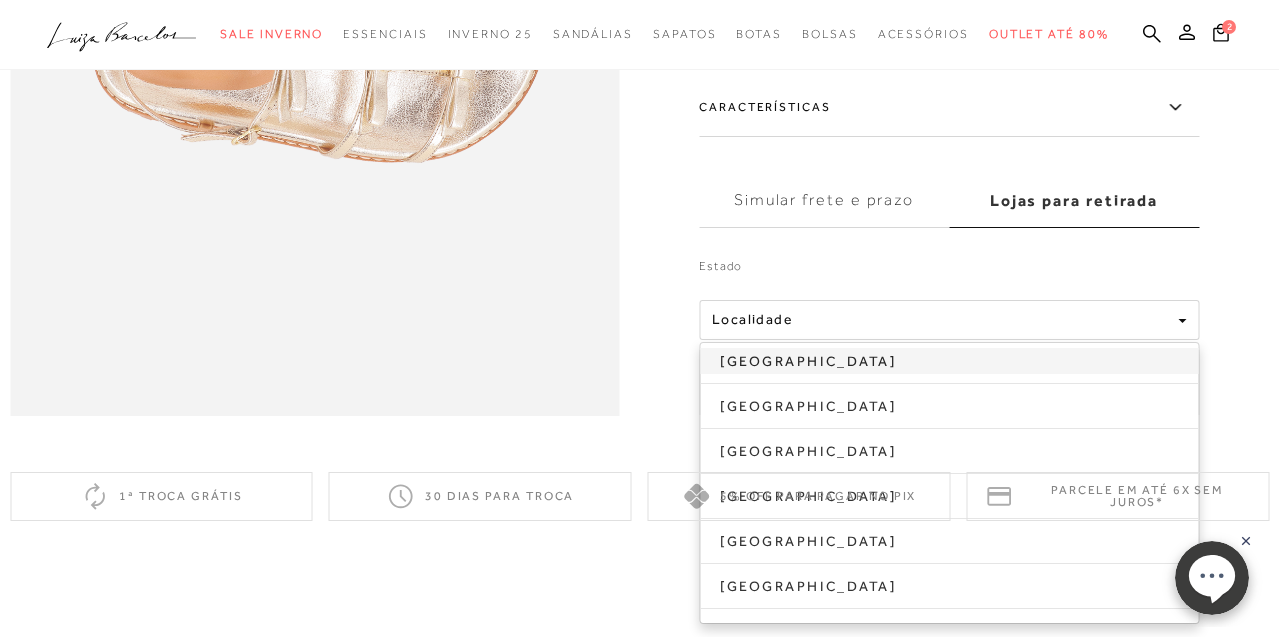 click on "Alagoas" at bounding box center (949, 361) 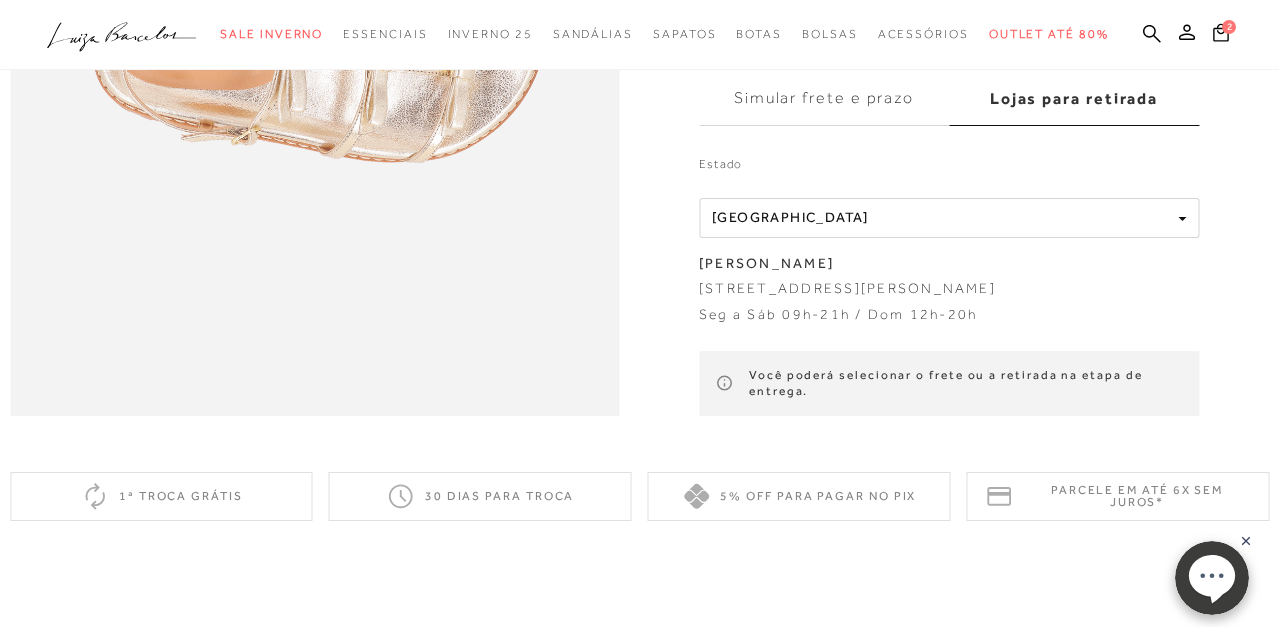 click on "Localidade
Alagoas" at bounding box center (949, 217) 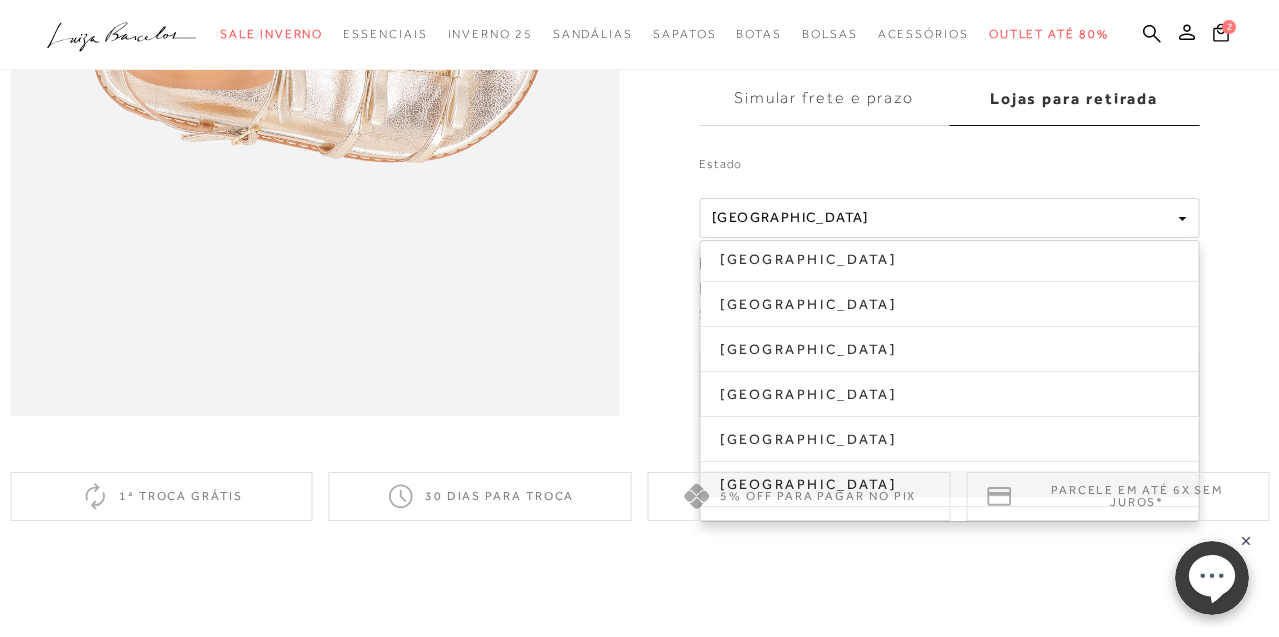 click on "[GEOGRAPHIC_DATA]" at bounding box center [949, 483] 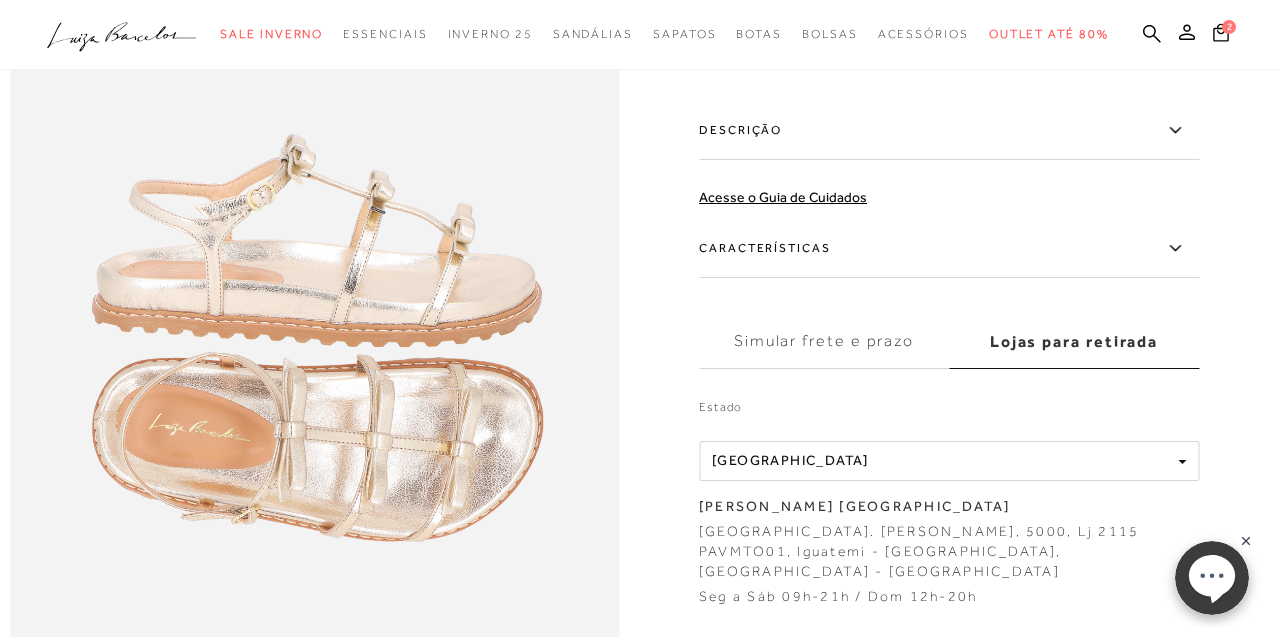 scroll, scrollTop: 1023, scrollLeft: 0, axis: vertical 